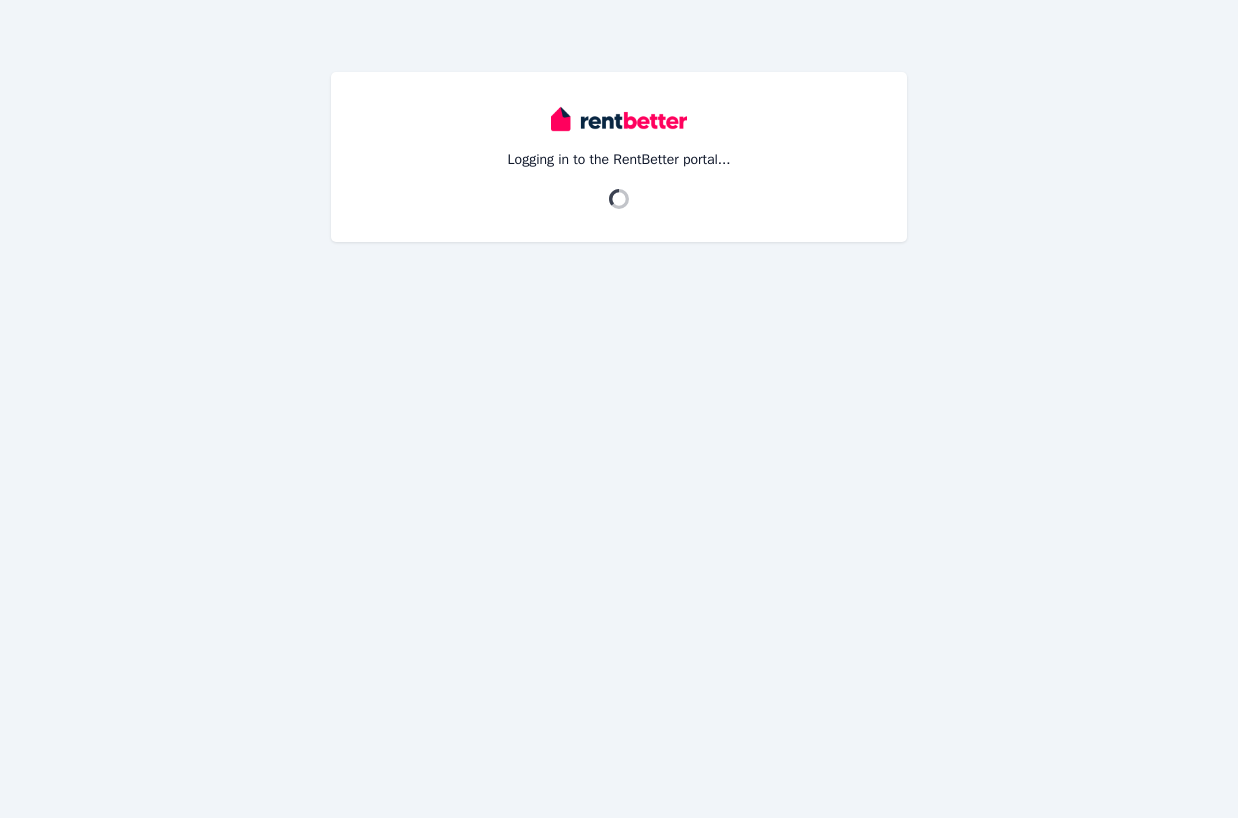 scroll, scrollTop: 0, scrollLeft: 0, axis: both 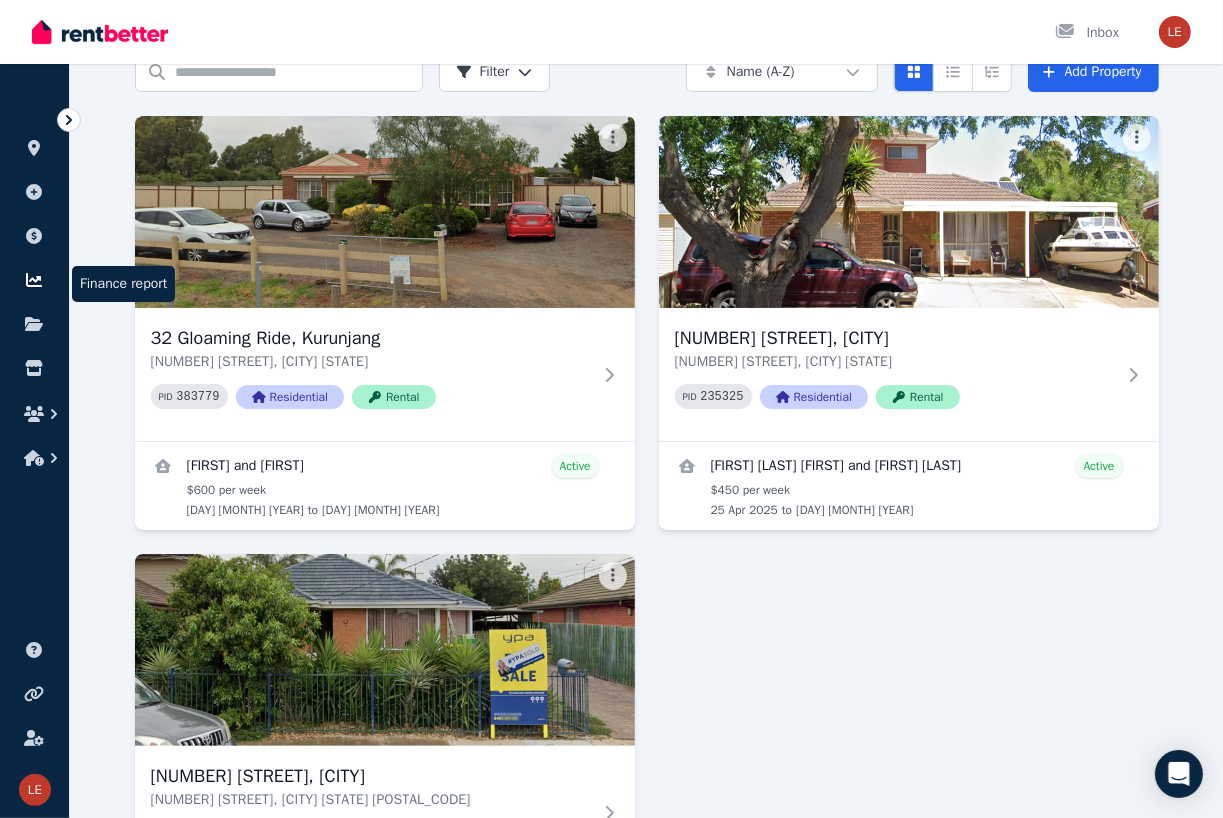 click 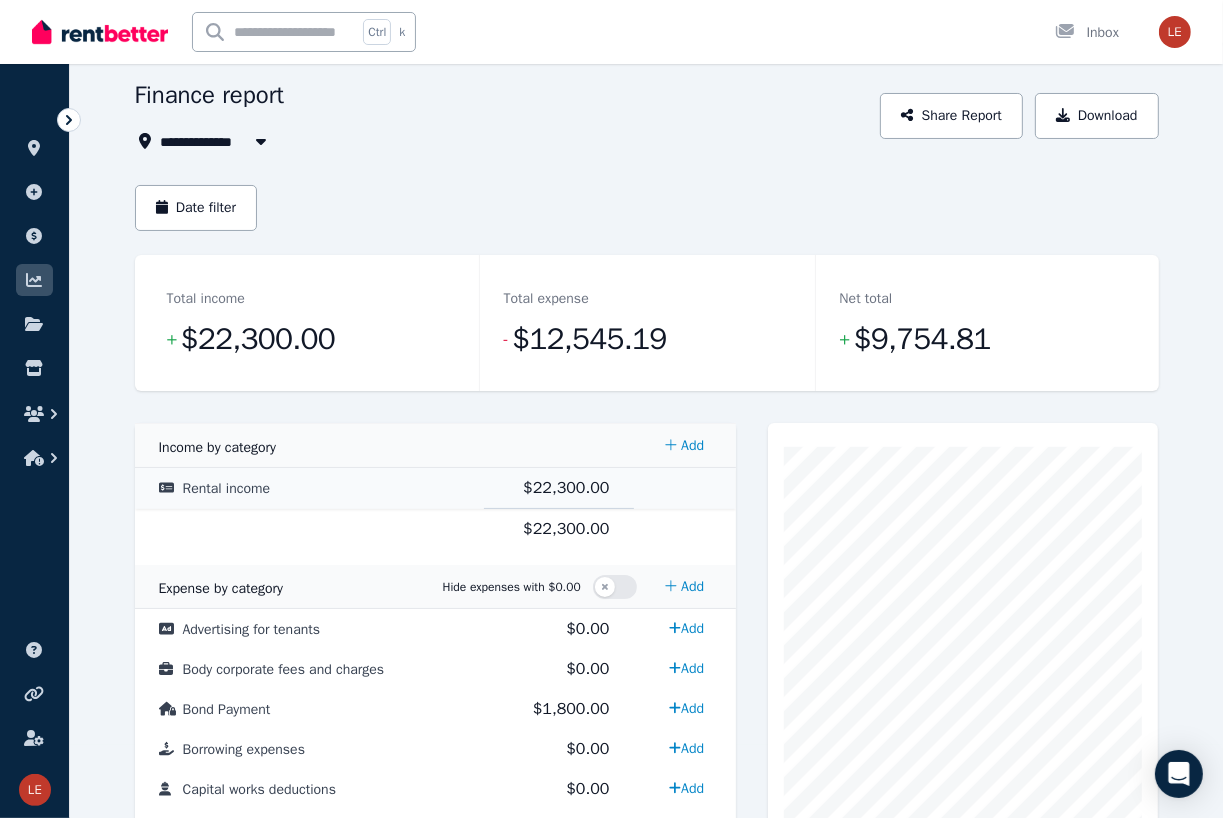 scroll, scrollTop: 0, scrollLeft: 0, axis: both 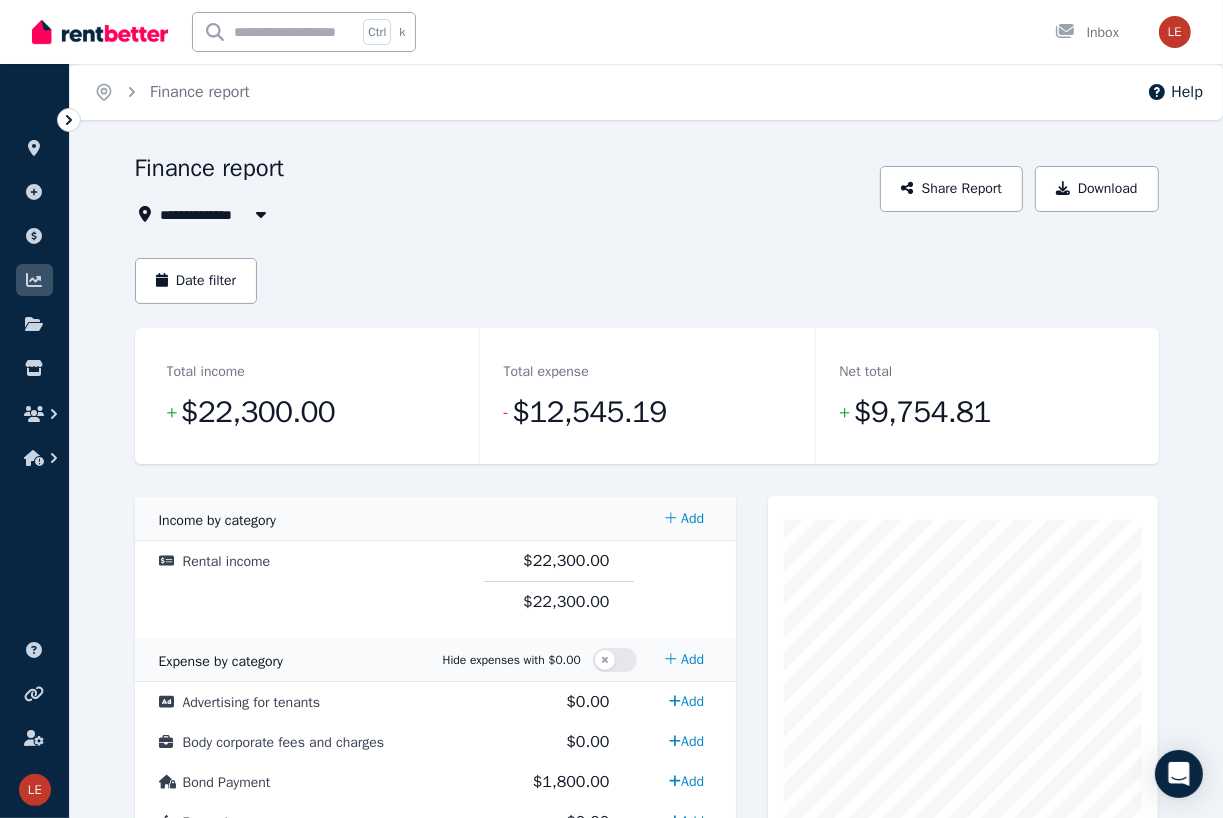 click on "**********" at bounding box center (647, 973) 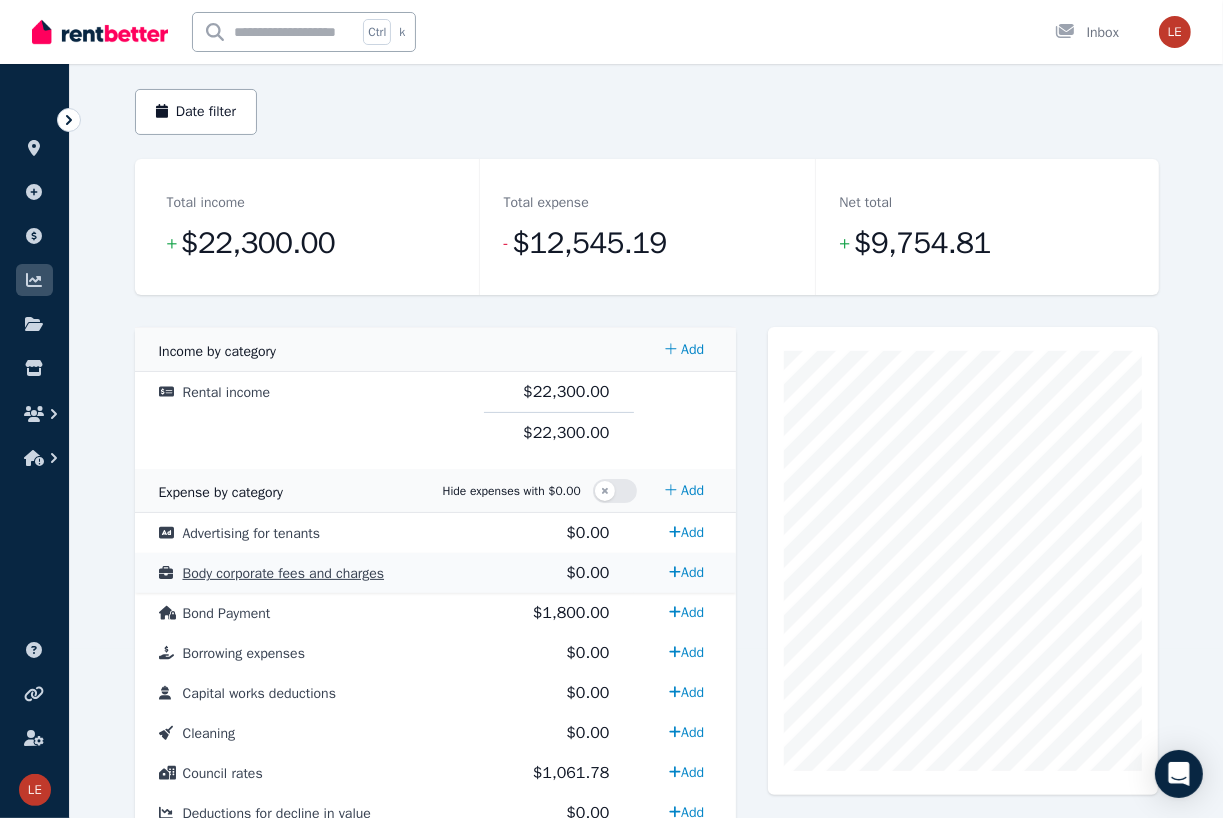 scroll, scrollTop: 100, scrollLeft: 0, axis: vertical 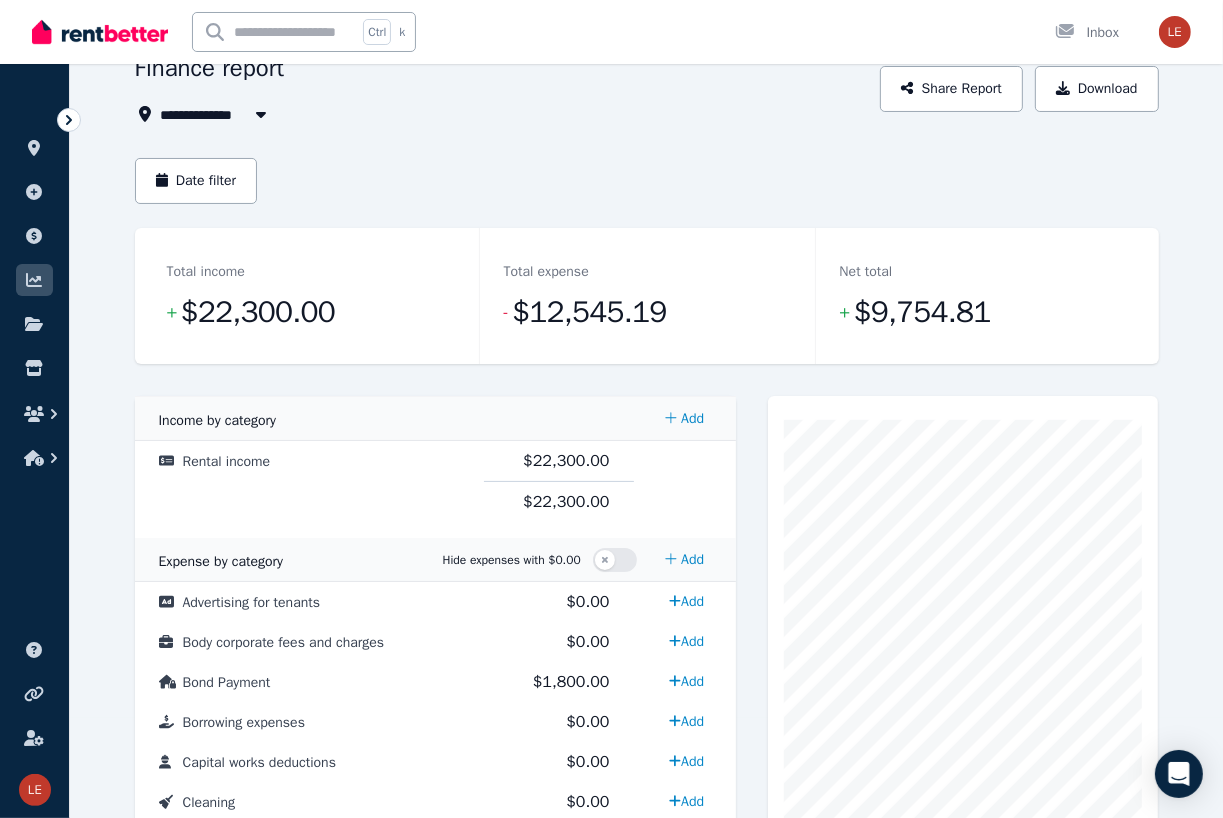 click on "Cost Code Amount Income by category   Add Rental income $22,300.00 $22,300.00 Expense by category Hide expenses with $0.00   Add Advertising for tenants $0.00  Add Body corporate fees and charges $0.00  Add Bond Payment $1,800.00  Add Borrowing expenses $0.00  Add Capital works deductions $0.00  Add Cleaning $0.00  Add Council rates $1,061.78  Add Deductions for decline in value $0.00  Add Electricity Charges $0.00  Add Gardening / lawn mowing $0.00  Add Gas Charges $0.00  Add Insurance $143.41  Add Interest on loan(s) $0.00  Add Land tax $6,365.00  Add Legal expenses $0.00  Add Other $2,800.00  Add Pay to $0.00  Add Pest control $0.00  Add Platform subscription fees $375.00  Add Property agent fees / commission $0.00  Add Repairs and maintenance $0.00  Add SHARED ACC $0.00  Add Stationery, telephone and postage $0.00  Add Sundry rental expenses $0.00  Add Travel expenses $0.00  Add Water charges $0.00  Add $12,545.19" at bounding box center (647, 1045) 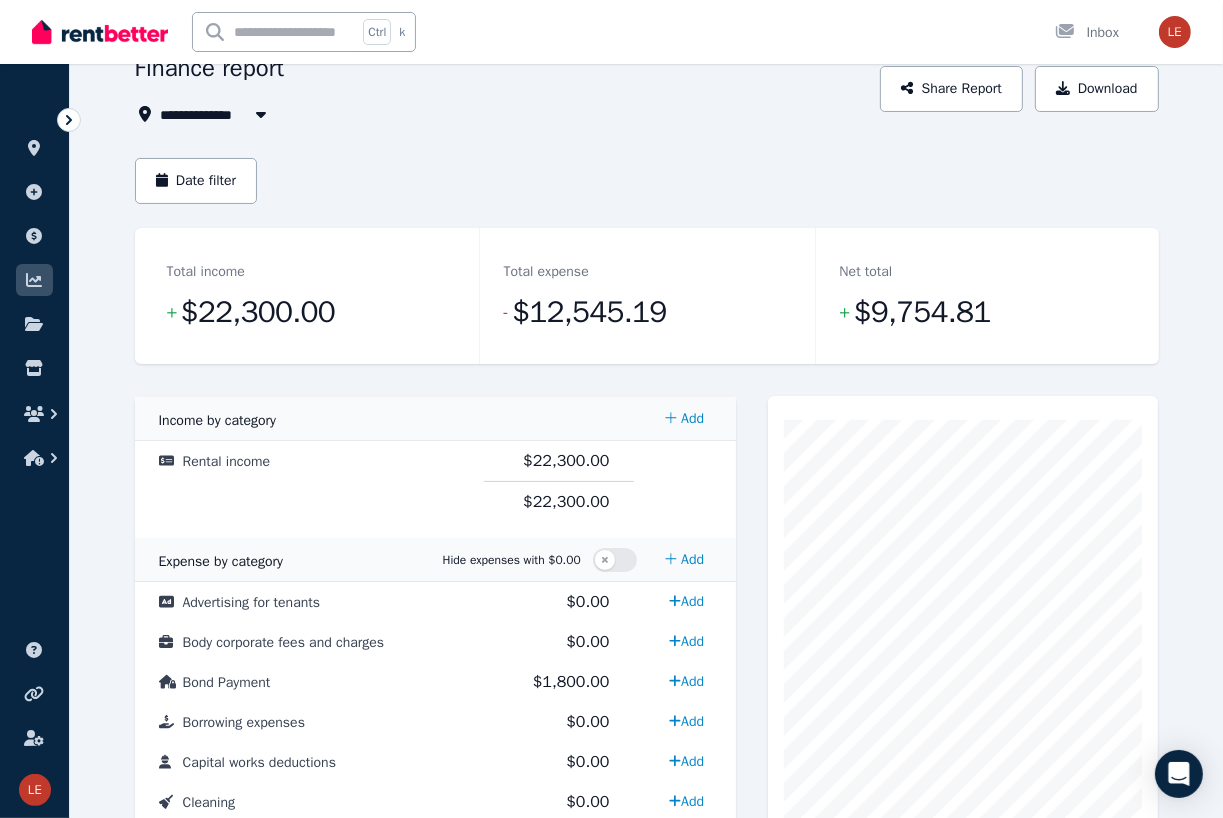 click on "Cost Code Amount Income by category   Add Rental income $22,300.00 $22,300.00 Expense by category Hide expenses with $0.00   Add Advertising for tenants $0.00  Add Body corporate fees and charges $0.00  Add Bond Payment $1,800.00  Add Borrowing expenses $0.00  Add Capital works deductions $0.00  Add Cleaning $0.00  Add Council rates $1,061.78  Add Deductions for decline in value $0.00  Add Electricity Charges $0.00  Add Gardening / lawn mowing $0.00  Add Gas Charges $0.00  Add Insurance $143.41  Add Interest on loan(s) $0.00  Add Land tax $6,365.00  Add Legal expenses $0.00  Add Other $2,800.00  Add Pay to $0.00  Add Pest control $0.00  Add Platform subscription fees $375.00  Add Property agent fees / commission $0.00  Add Repairs and maintenance $0.00  Add SHARED ACC $0.00  Add Stationery, telephone and postage $0.00  Add Sundry rental expenses $0.00  Add Travel expenses $0.00  Add Water charges $0.00  Add $12,545.19" at bounding box center [647, 1045] 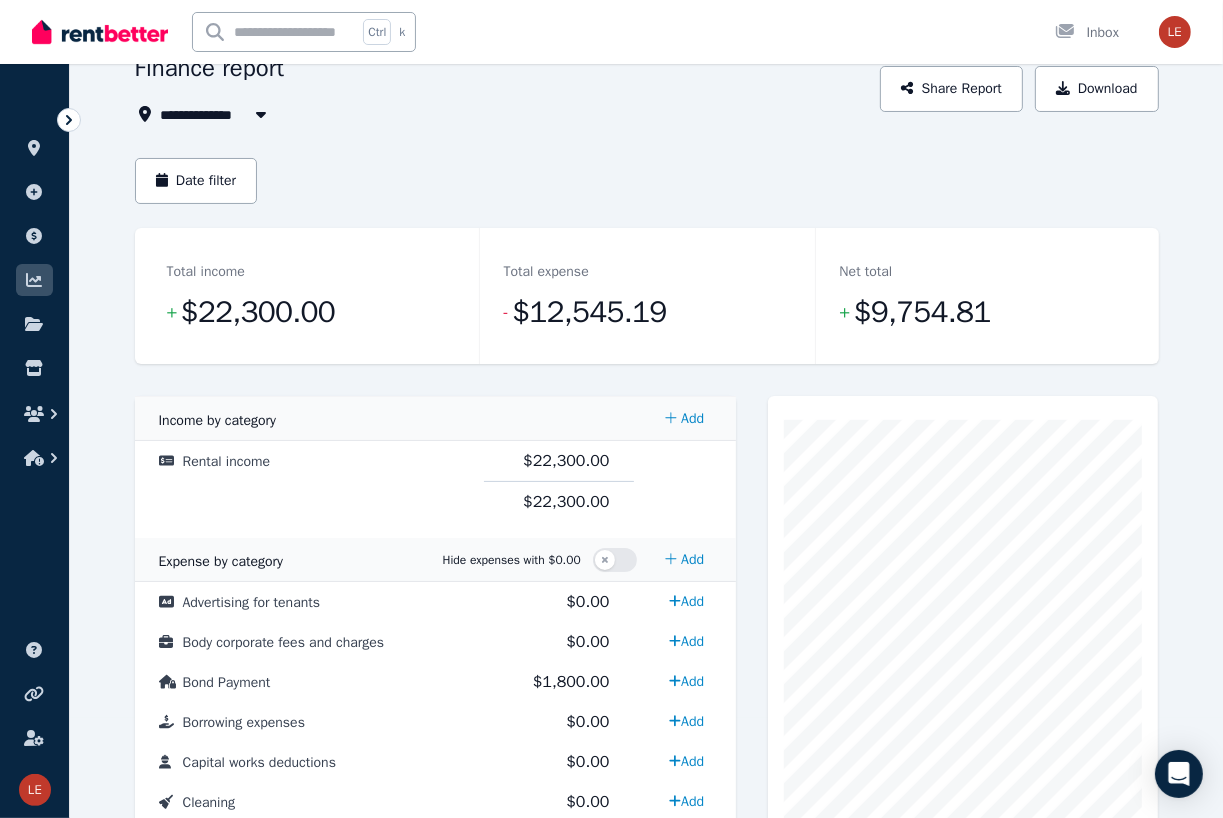 click on "Cost Code Amount Income by category   Add Rental income $22,300.00 $22,300.00 Expense by category Hide expenses with $0.00   Add Advertising for tenants $0.00  Add Body corporate fees and charges $0.00  Add Bond Payment $1,800.00  Add Borrowing expenses $0.00  Add Capital works deductions $0.00  Add Cleaning $0.00  Add Council rates $1,061.78  Add Deductions for decline in value $0.00  Add Electricity Charges $0.00  Add Gardening / lawn mowing $0.00  Add Gas Charges $0.00  Add Insurance $143.41  Add Interest on loan(s) $0.00  Add Land tax $6,365.00  Add Legal expenses $0.00  Add Other $2,800.00  Add Pay to $0.00  Add Pest control $0.00  Add Platform subscription fees $375.00  Add Property agent fees / commission $0.00  Add Repairs and maintenance $0.00  Add SHARED ACC $0.00  Add Stationery, telephone and postage $0.00  Add Sundry rental expenses $0.00  Add Travel expenses $0.00  Add Water charges $0.00  Add $12,545.19" at bounding box center (647, 1045) 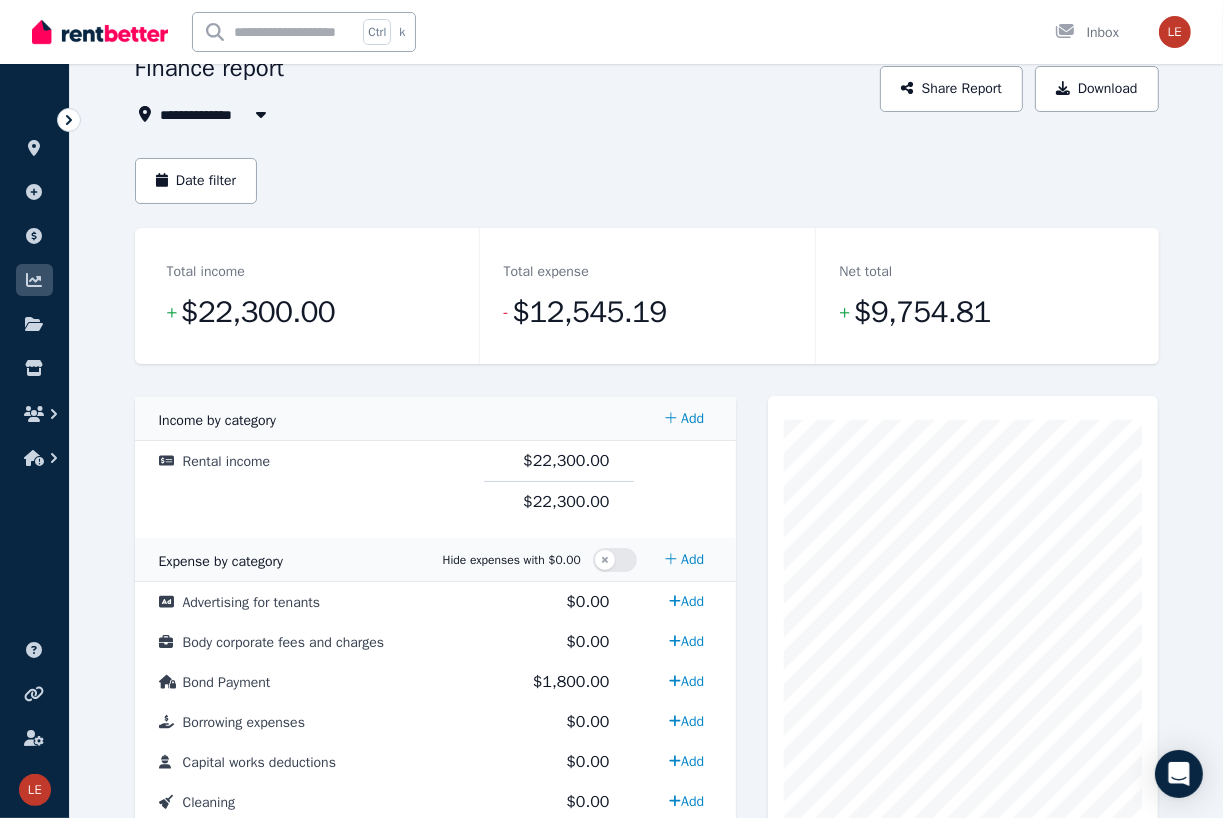 click on "Cost Code Amount Income by category   Add Rental income $22,300.00 $22,300.00 Expense by category Hide expenses with $0.00   Add Advertising for tenants $0.00  Add Body corporate fees and charges $0.00  Add Bond Payment $1,800.00  Add Borrowing expenses $0.00  Add Capital works deductions $0.00  Add Cleaning $0.00  Add Council rates $1,061.78  Add Deductions for decline in value $0.00  Add Electricity Charges $0.00  Add Gardening / lawn mowing $0.00  Add Gas Charges $0.00  Add Insurance $143.41  Add Interest on loan(s) $0.00  Add Land tax $6,365.00  Add Legal expenses $0.00  Add Other $2,800.00  Add Pay to $0.00  Add Pest control $0.00  Add Platform subscription fees $375.00  Add Property agent fees / commission $0.00  Add Repairs and maintenance $0.00  Add SHARED ACC $0.00  Add Stationery, telephone and postage $0.00  Add Sundry rental expenses $0.00  Add Travel expenses $0.00  Add Water charges $0.00  Add $12,545.19" at bounding box center [647, 1045] 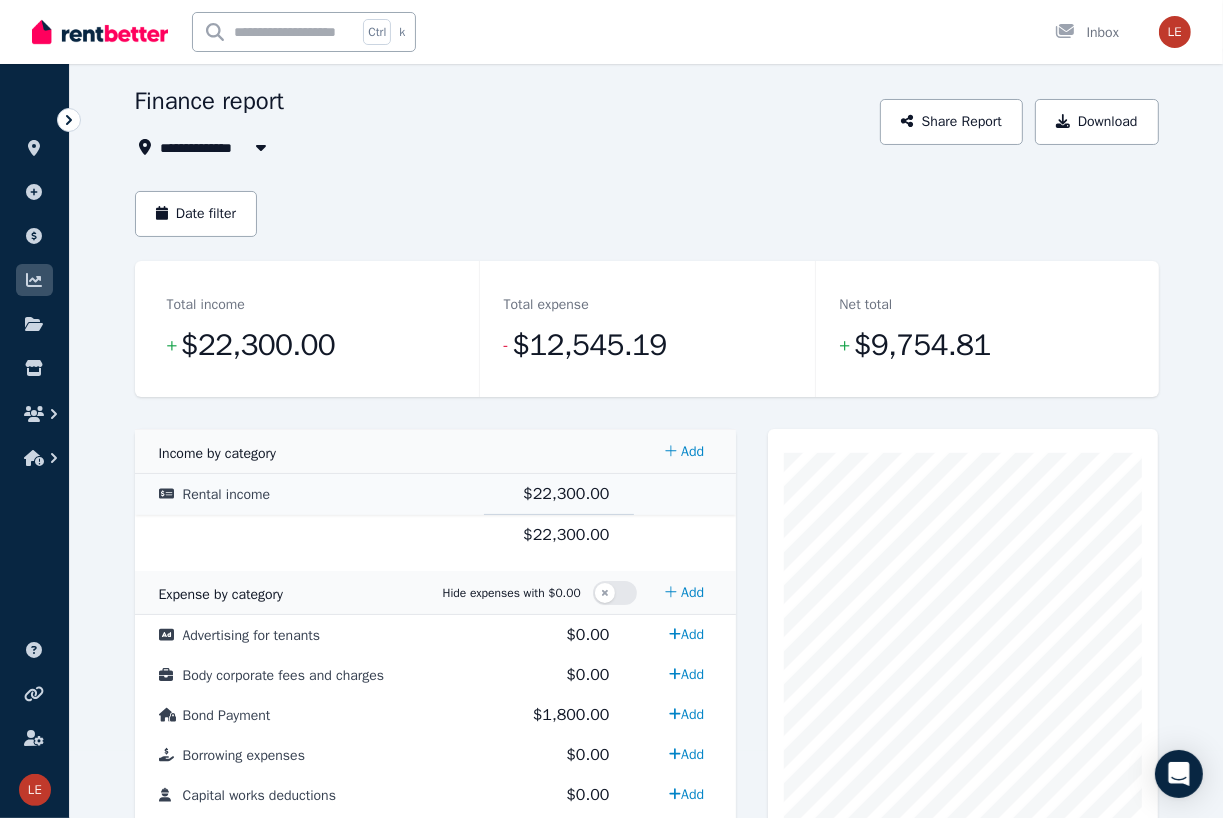 scroll, scrollTop: 0, scrollLeft: 0, axis: both 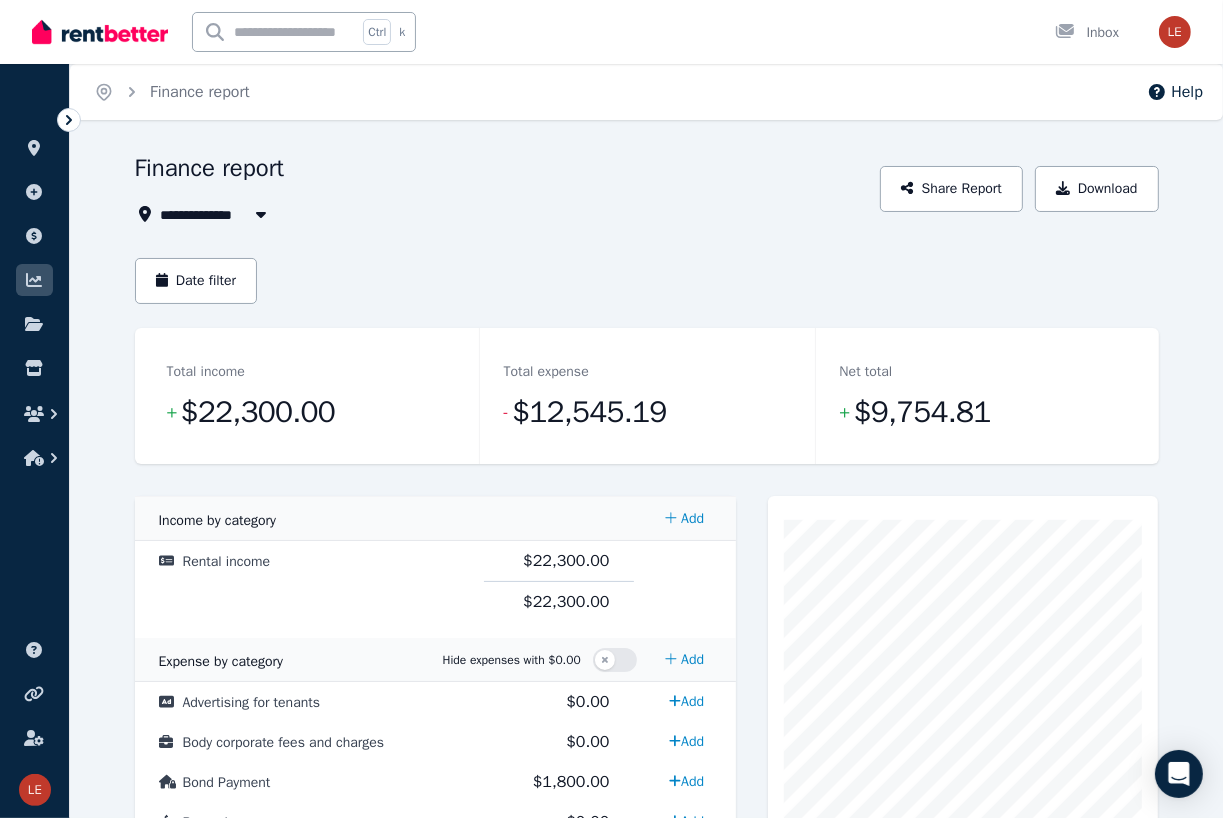 click at bounding box center (261, 214) 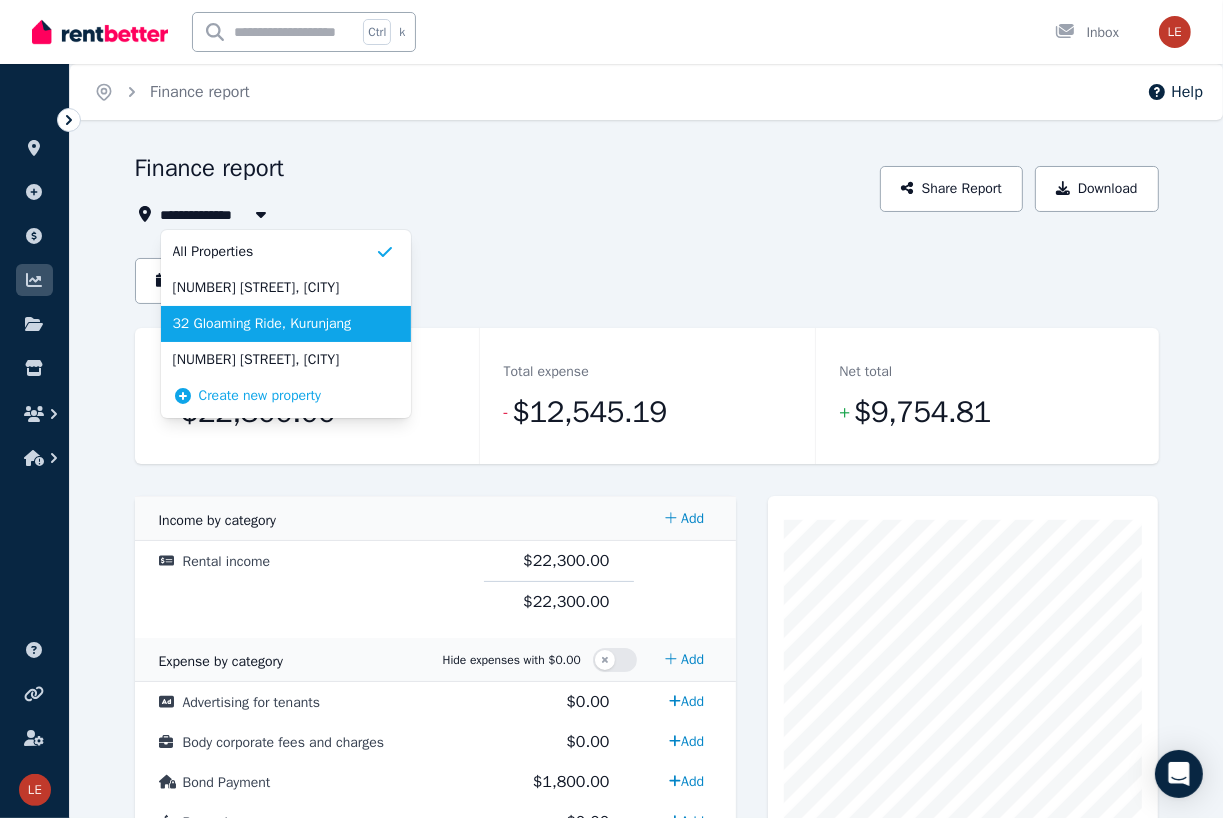 click on "32 Gloaming Ride, Kurunjang" at bounding box center (274, 324) 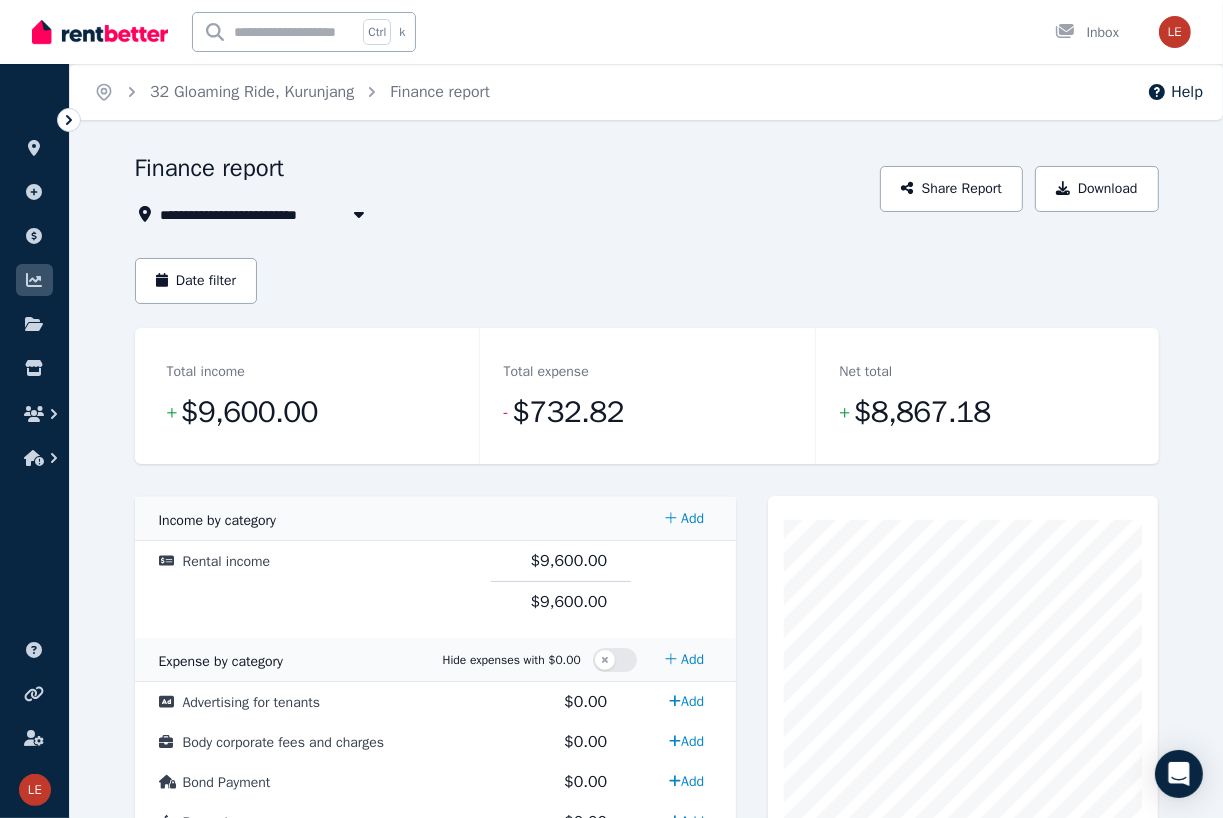 click on "**********" at bounding box center (647, 973) 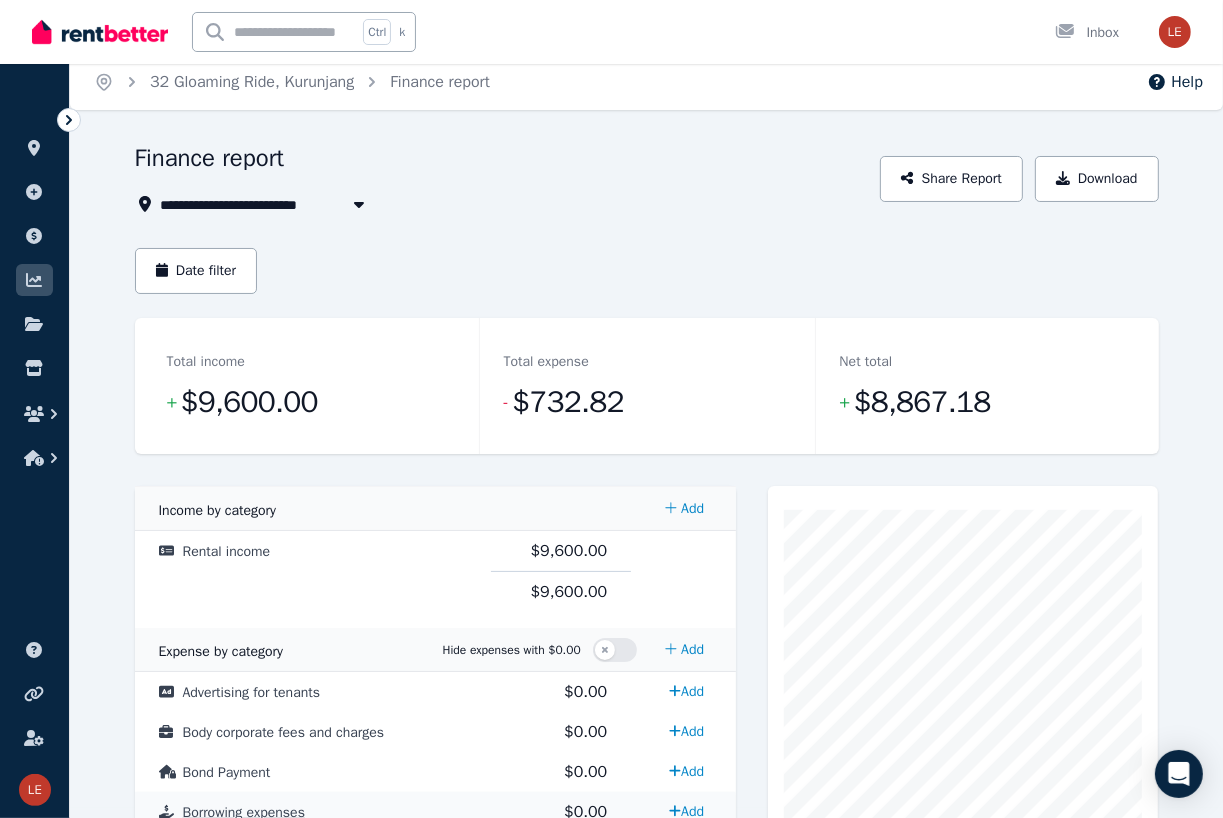 scroll, scrollTop: 0, scrollLeft: 0, axis: both 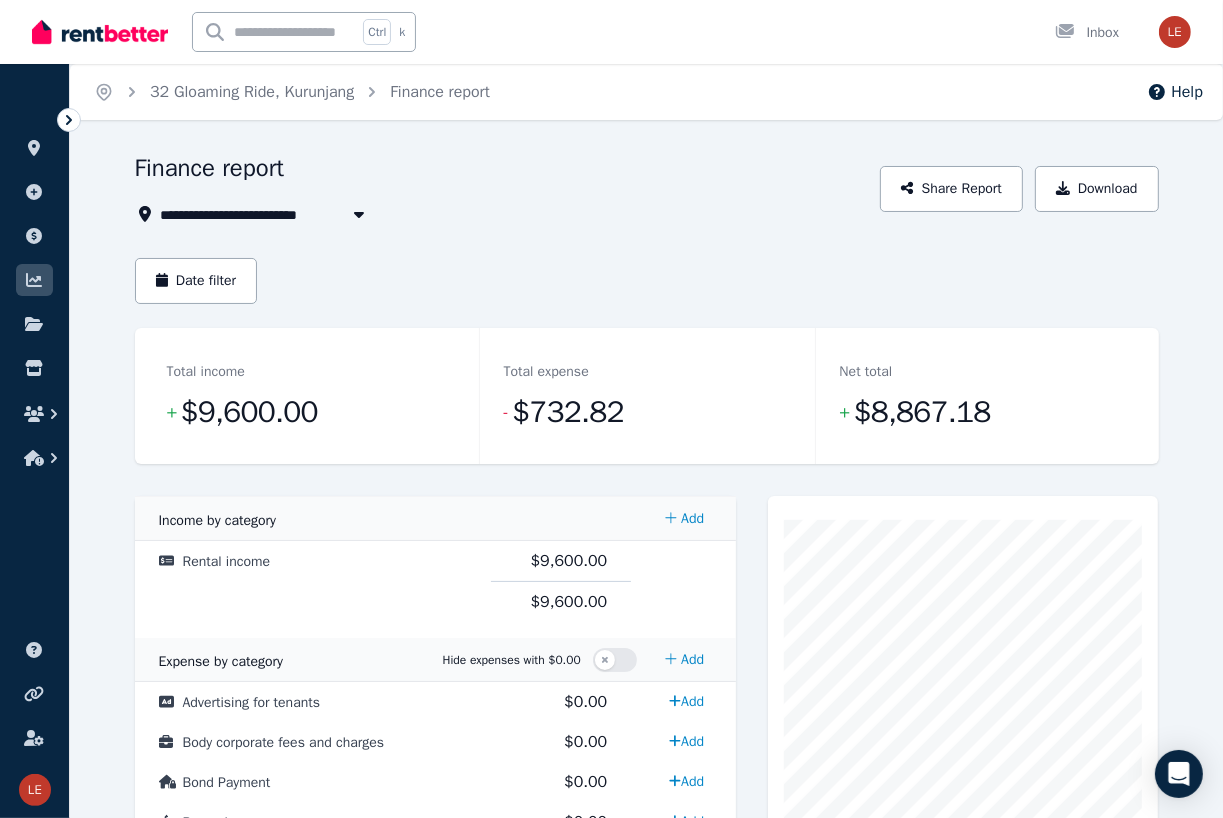 click on "Total income + $9,600.00 Total expense - $732.82 Net total + $8,867.18 Cost Code Amount Income by category   Add Rental income $9,600.00 $9,600.00 Expense by category Hide expenses with $0.00   Add Advertising for tenants $0.00  Add Body corporate fees and charges $0.00  Add Bond Payment $0.00  Add Borrowing expenses $0.00  Add Capital works deductions $0.00  Add Cleaning $0.00  Add Council rates $607.82  Add Deductions for decline in value $0.00  Add Electricity Charges $0.00  Add Gardening / lawn mowing $0.00  Add Gas Charges $0.00  Add Insurance $0.00  Add Interest on loan(s) $0.00  Add Land tax $0.00  Add Legal expenses $0.00  Add Other $0.00  Add Pay to $0.00  Add Pest control $0.00  Add Platform subscription fees $125.00  Add Property agent fees / commission $0.00  Add Repairs and maintenance $0.00  Add SHARED ACC $0.00  Add Stationery, telephone and postage $0.00  Add Sundry rental expenses $0.00  Add Travel expenses $0.00  Add Water charges $0.00  Add $732.82" at bounding box center (647, 1061) 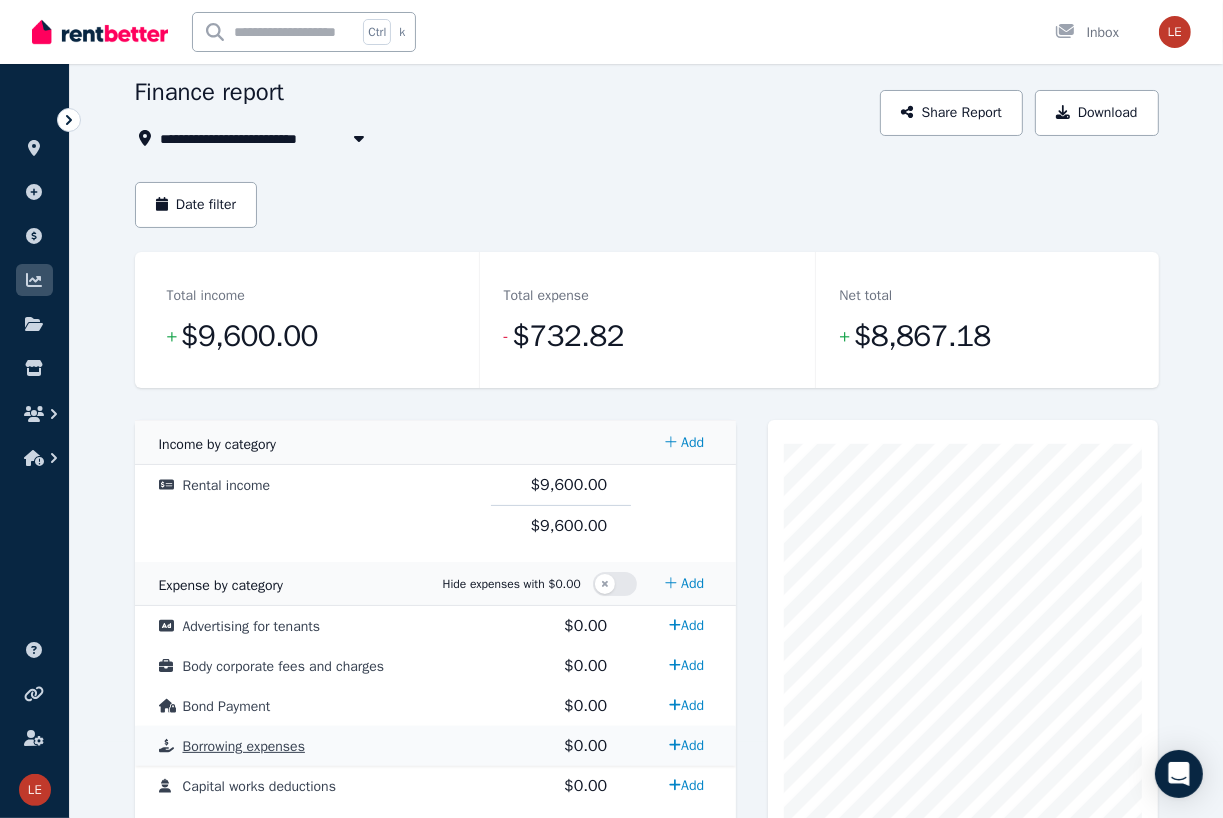 scroll, scrollTop: 0, scrollLeft: 0, axis: both 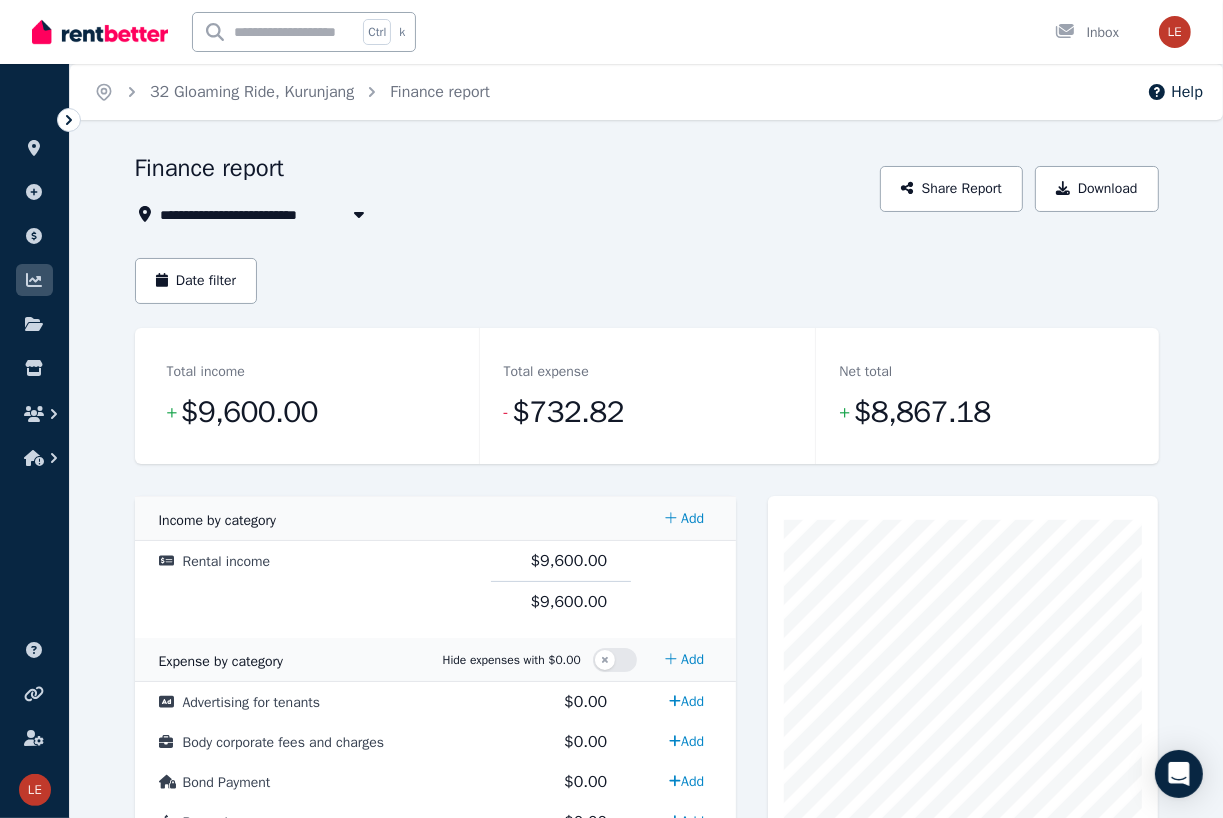 click on "Total income + $9,600.00 Total expense - $732.82 Net total + $8,867.18 Cost Code Amount Income by category   Add Rental income $9,600.00 $9,600.00 Expense by category Hide expenses with $0.00   Add Advertising for tenants $0.00  Add Body corporate fees and charges $0.00  Add Bond Payment $0.00  Add Borrowing expenses $0.00  Add Capital works deductions $0.00  Add Cleaning $0.00  Add Council rates $607.82  Add Deductions for decline in value $0.00  Add Electricity Charges $0.00  Add Gardening / lawn mowing $0.00  Add Gas Charges $0.00  Add Insurance $0.00  Add Interest on loan(s) $0.00  Add Land tax $0.00  Add Legal expenses $0.00  Add Other $0.00  Add Pay to $0.00  Add Pest control $0.00  Add Platform subscription fees $125.00  Add Property agent fees / commission $0.00  Add Repairs and maintenance $0.00  Add SHARED ACC $0.00  Add Stationery, telephone and postage $0.00  Add Sundry rental expenses $0.00  Add Travel expenses $0.00  Add Water charges $0.00  Add $732.82" at bounding box center (647, 1061) 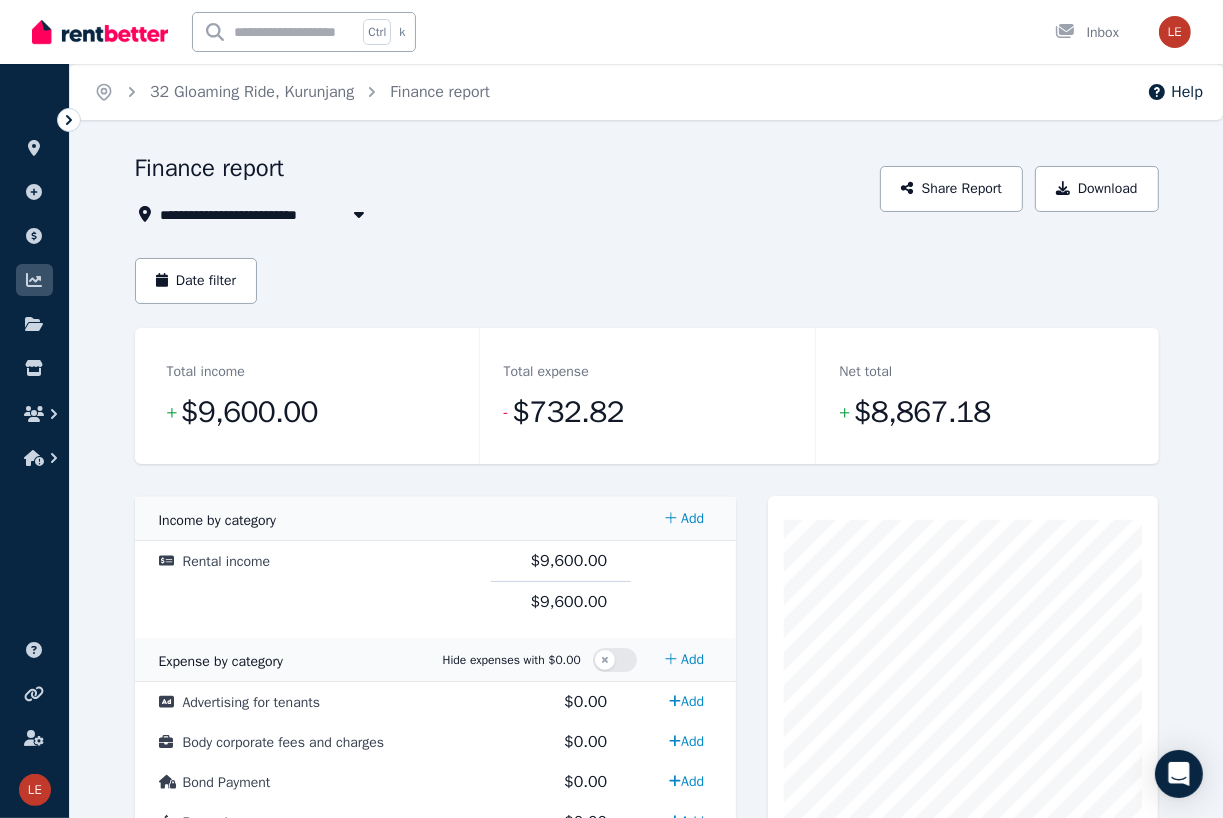 click on "Total income + $9,600.00 Total expense - $732.82 Net total + $8,867.18 Cost Code Amount Income by category   Add Rental income $9,600.00 $9,600.00 Expense by category Hide expenses with $0.00   Add Advertising for tenants $0.00  Add Body corporate fees and charges $0.00  Add Bond Payment $0.00  Add Borrowing expenses $0.00  Add Capital works deductions $0.00  Add Cleaning $0.00  Add Council rates $607.82  Add Deductions for decline in value $0.00  Add Electricity Charges $0.00  Add Gardening / lawn mowing $0.00  Add Gas Charges $0.00  Add Insurance $0.00  Add Interest on loan(s) $0.00  Add Land tax $0.00  Add Legal expenses $0.00  Add Other $0.00  Add Pay to $0.00  Add Pest control $0.00  Add Platform subscription fees $125.00  Add Property agent fees / commission $0.00  Add Repairs and maintenance $0.00  Add SHARED ACC $0.00  Add Stationery, telephone and postage $0.00  Add Sundry rental expenses $0.00  Add Travel expenses $0.00  Add Water charges $0.00  Add $732.82" at bounding box center (647, 1061) 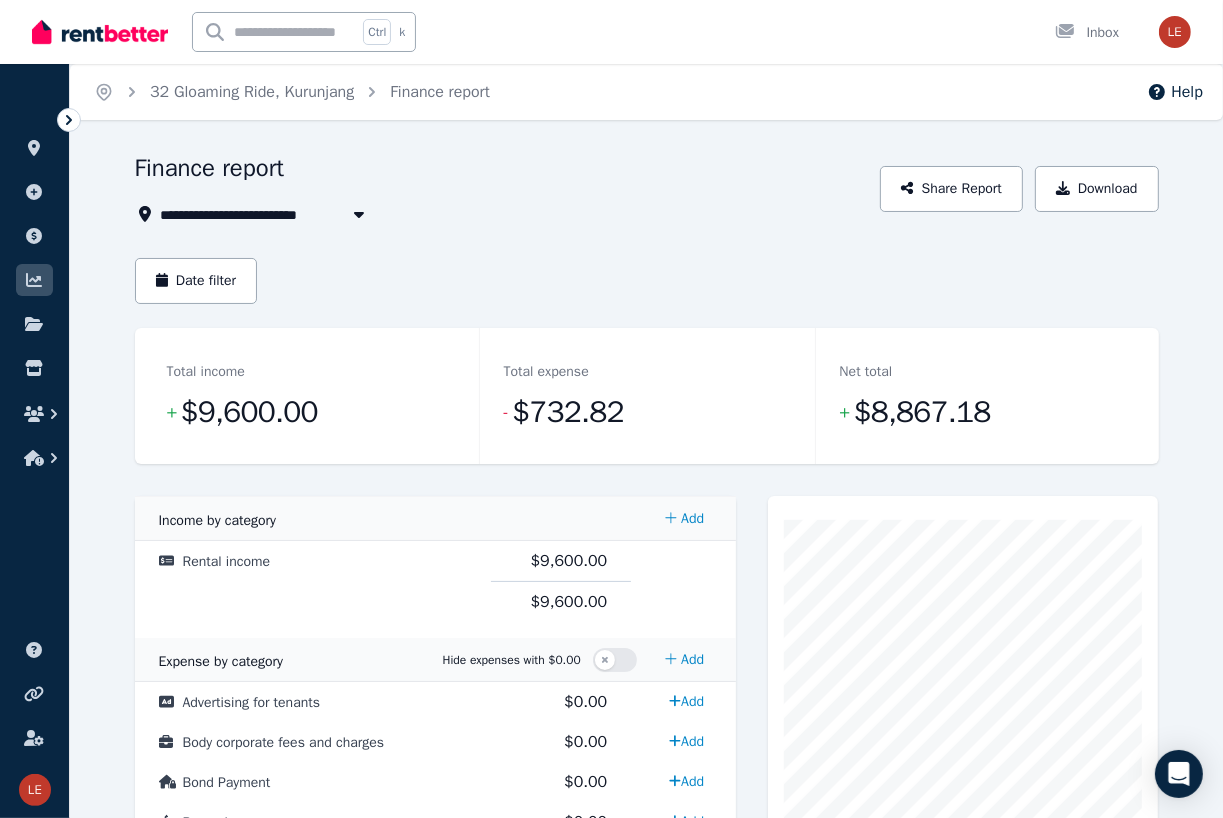 click on "Total income + $9,600.00 Total expense - $732.82 Net total + $8,867.18 Cost Code Amount Income by category   Add Rental income $9,600.00 $9,600.00 Expense by category Hide expenses with $0.00   Add Advertising for tenants $0.00  Add Body corporate fees and charges $0.00  Add Bond Payment $0.00  Add Borrowing expenses $0.00  Add Capital works deductions $0.00  Add Cleaning $0.00  Add Council rates $607.82  Add Deductions for decline in value $0.00  Add Electricity Charges $0.00  Add Gardening / lawn mowing $0.00  Add Gas Charges $0.00  Add Insurance $0.00  Add Interest on loan(s) $0.00  Add Land tax $0.00  Add Legal expenses $0.00  Add Other $0.00  Add Pay to $0.00  Add Pest control $0.00  Add Platform subscription fees $125.00  Add Property agent fees / commission $0.00  Add Repairs and maintenance $0.00  Add SHARED ACC $0.00  Add Stationery, telephone and postage $0.00  Add Sundry rental expenses $0.00  Add Travel expenses $0.00  Add Water charges $0.00  Add $732.82" at bounding box center [647, 1061] 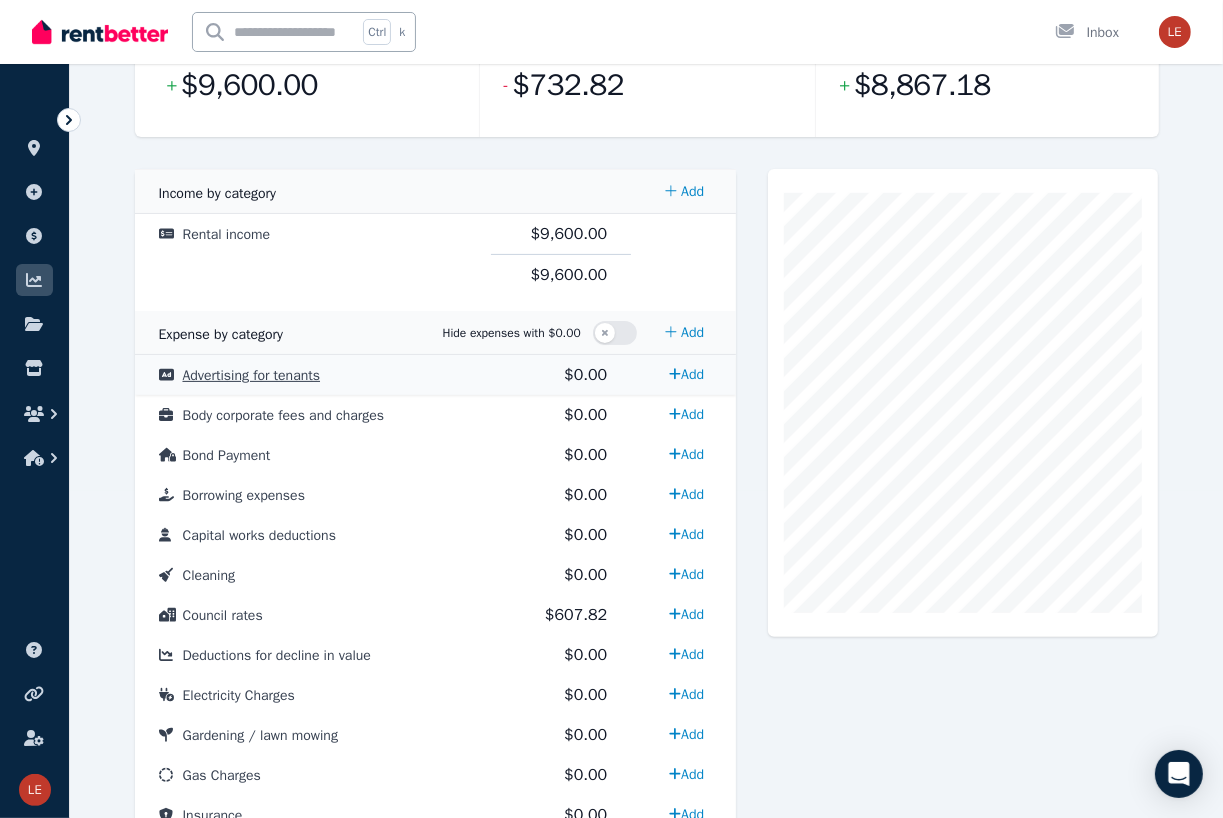 scroll, scrollTop: 300, scrollLeft: 0, axis: vertical 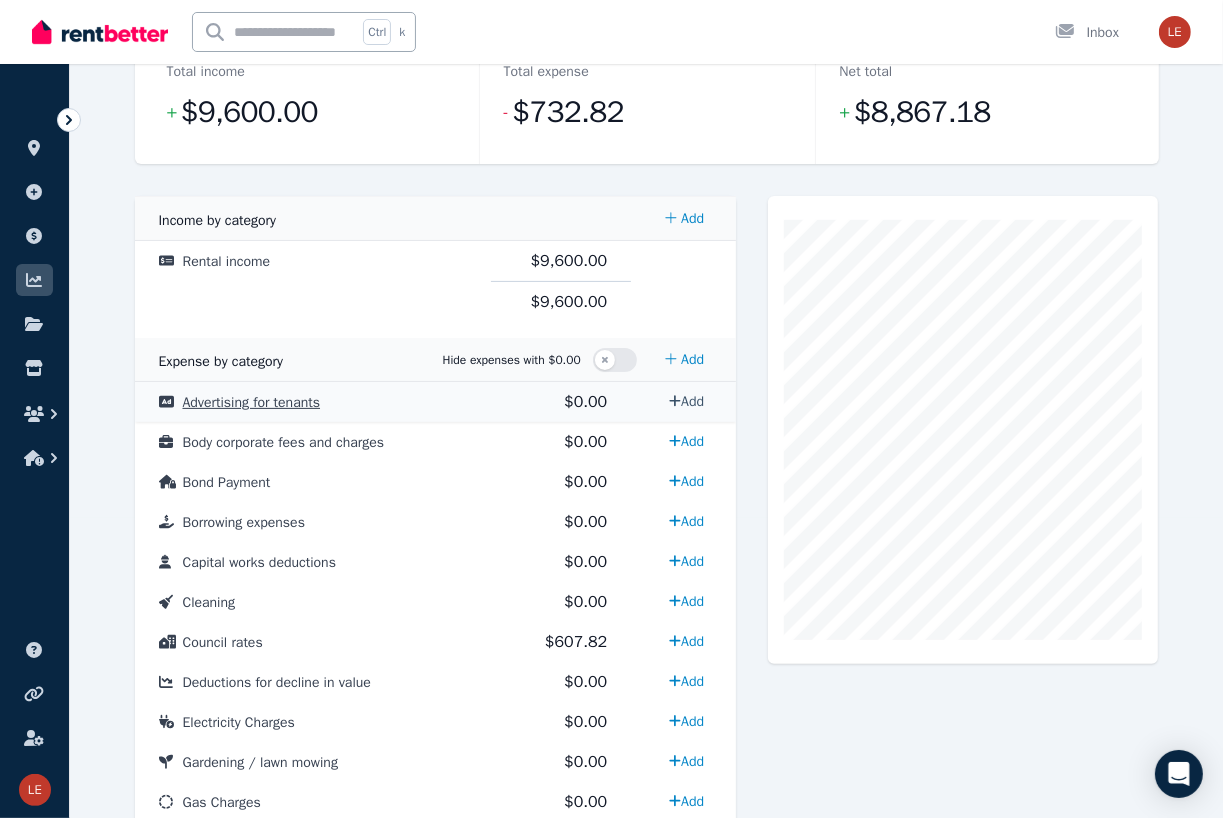 click on "Add" at bounding box center [686, 401] 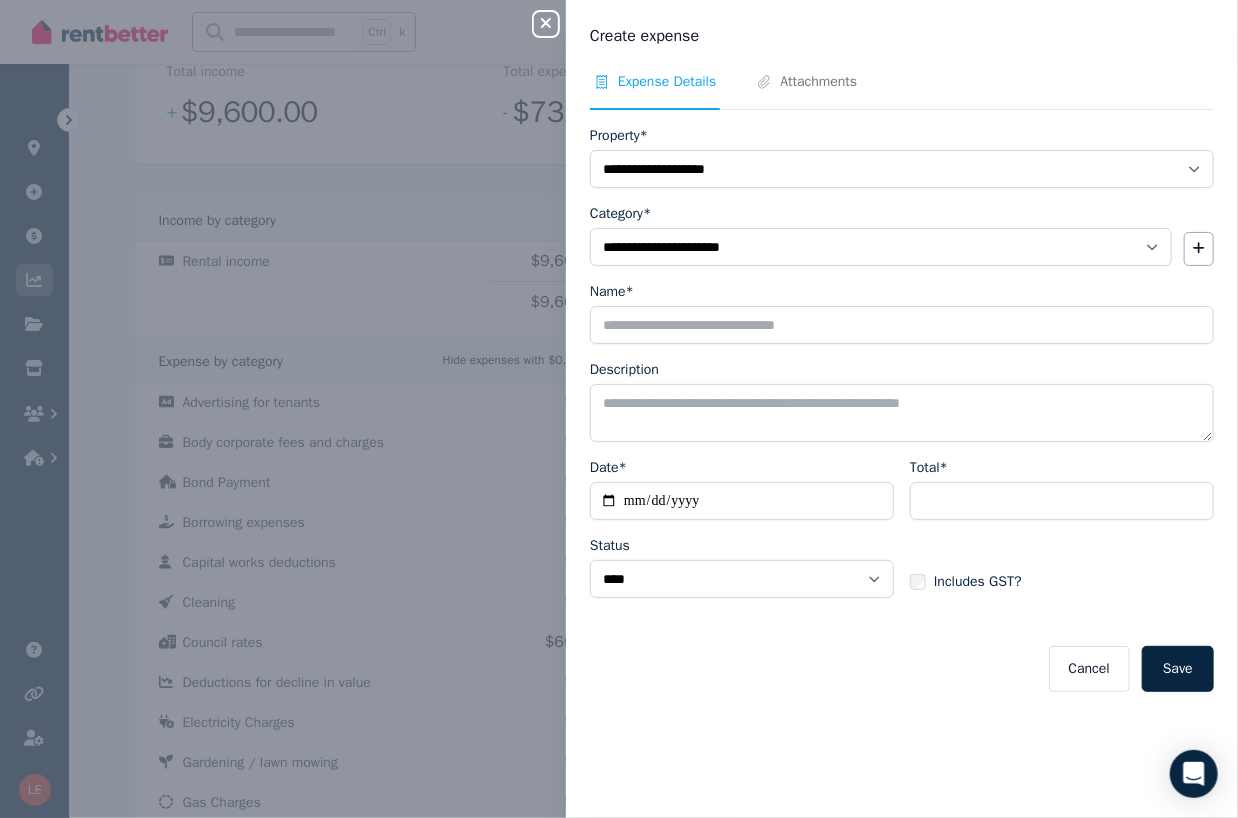 click on "**********" at bounding box center [619, 409] 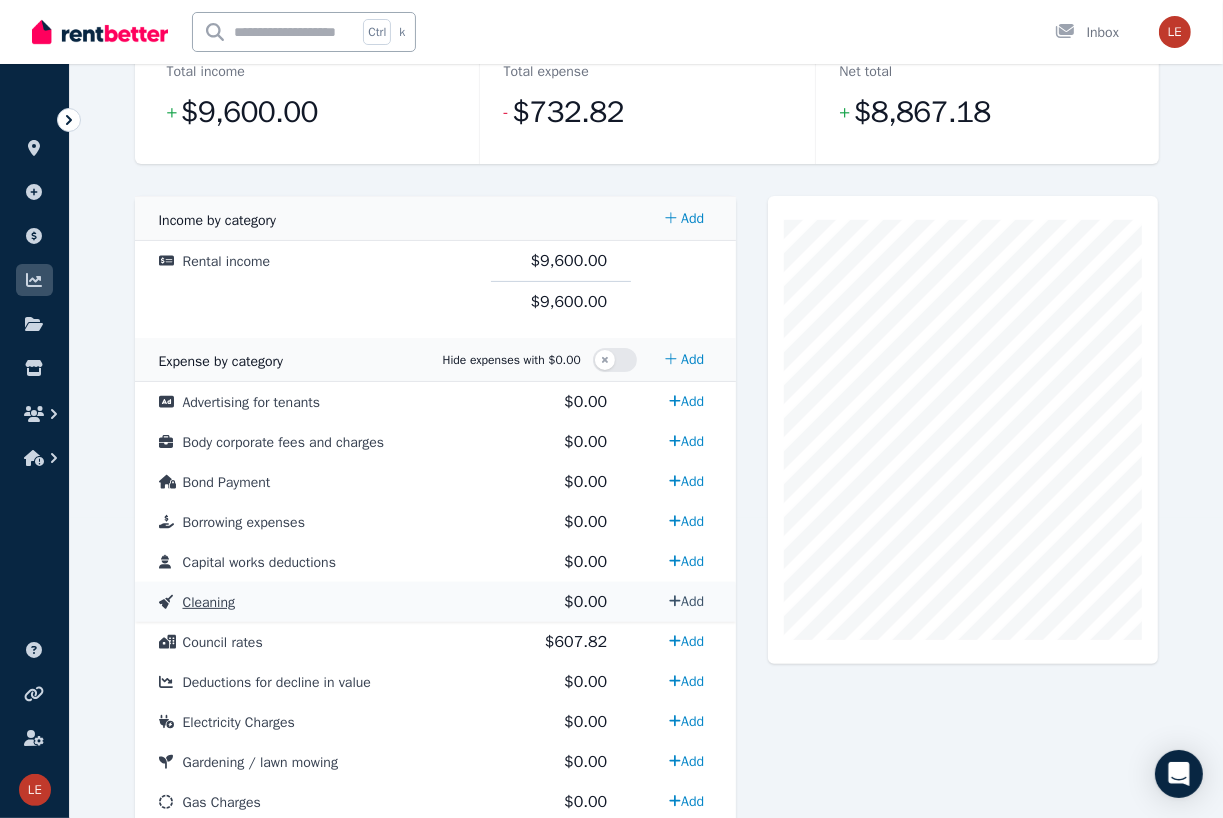 click 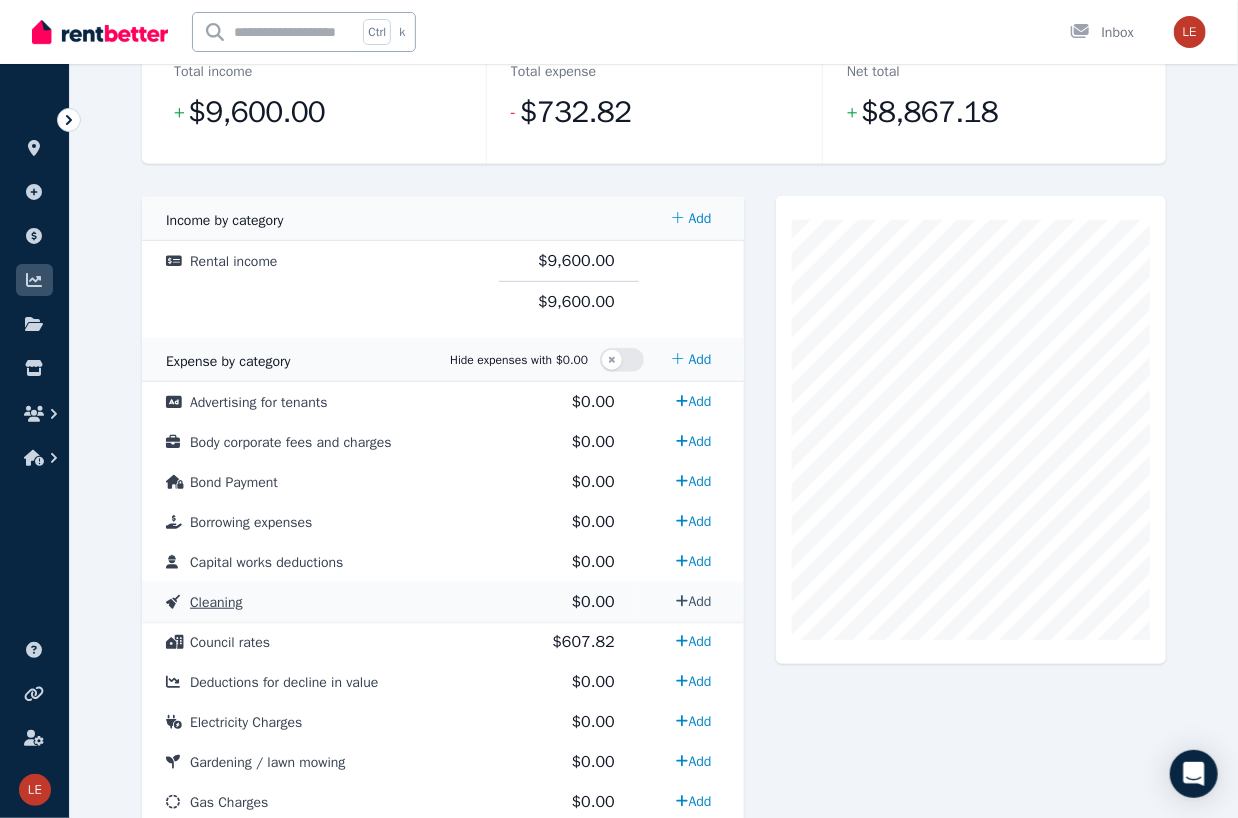 select on "**********" 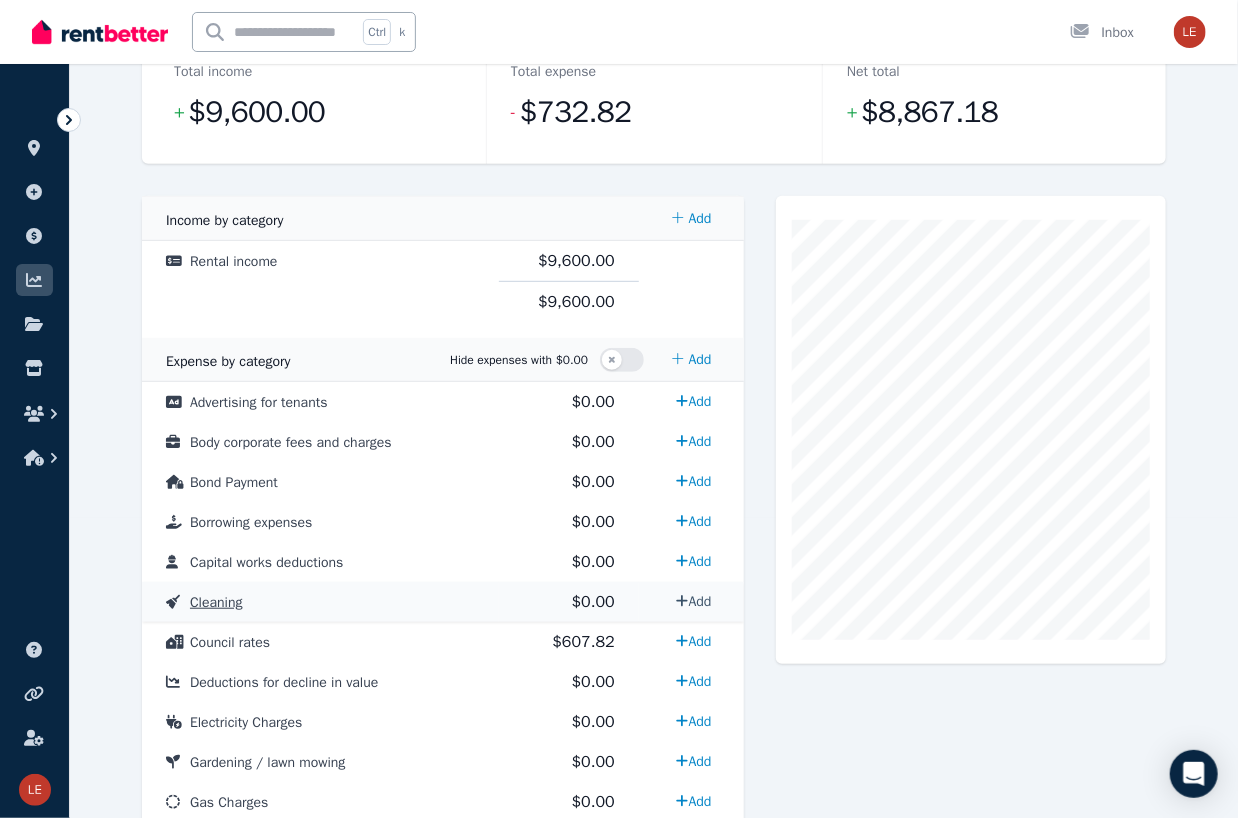 select on "**********" 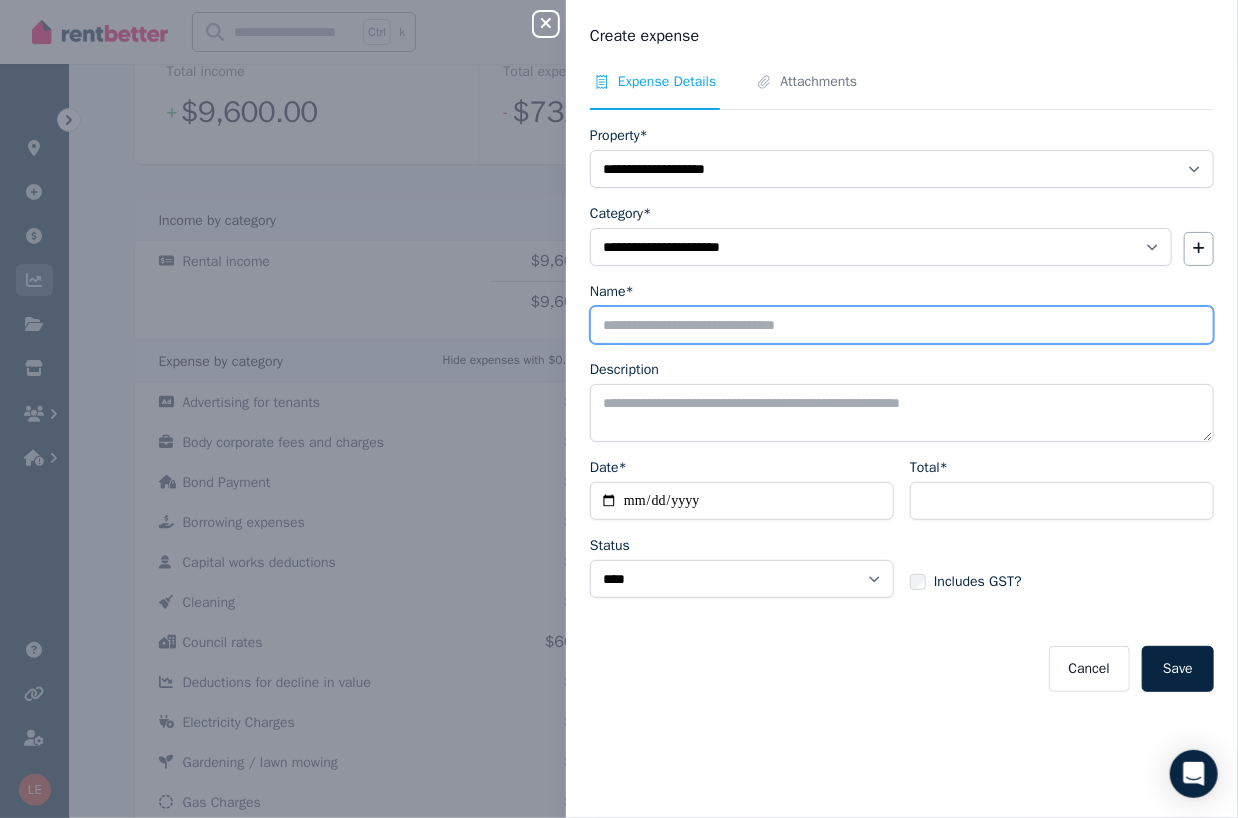 click on "Name*" at bounding box center [902, 325] 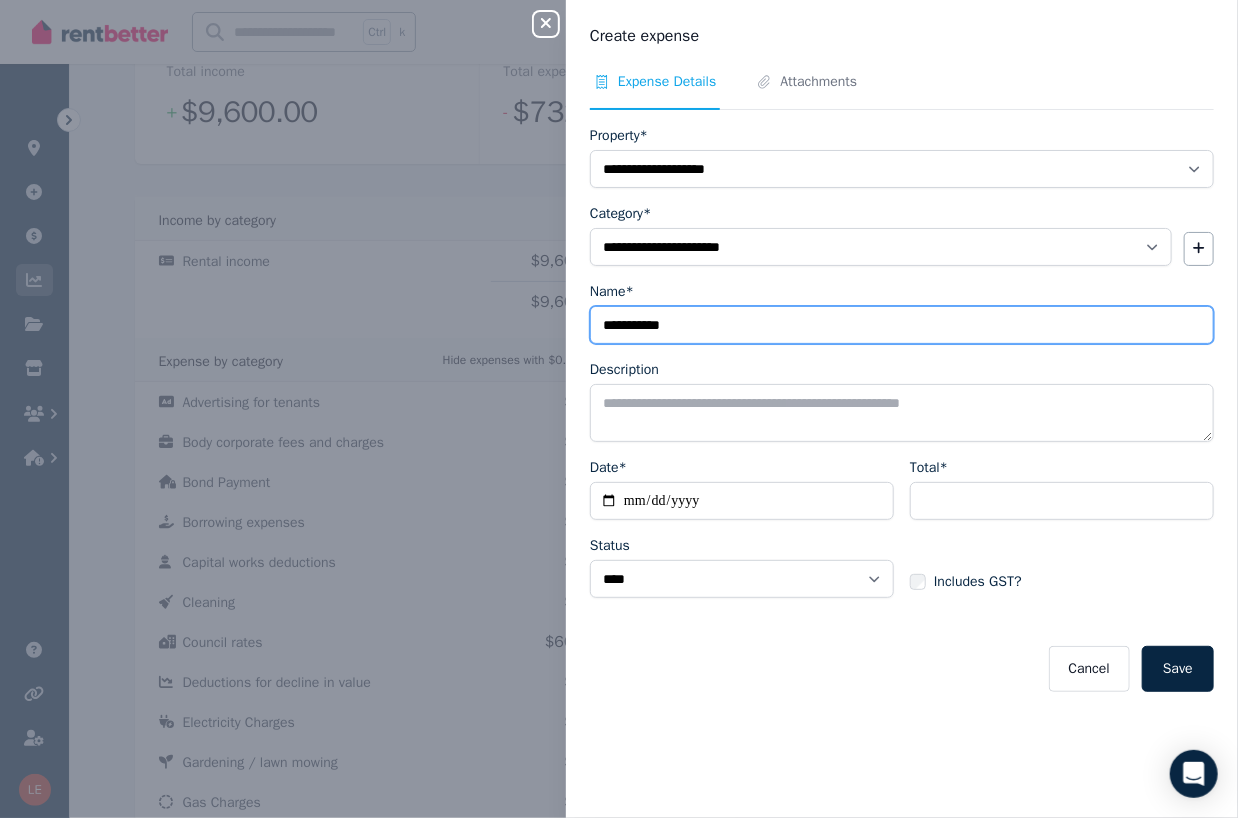 type on "**********" 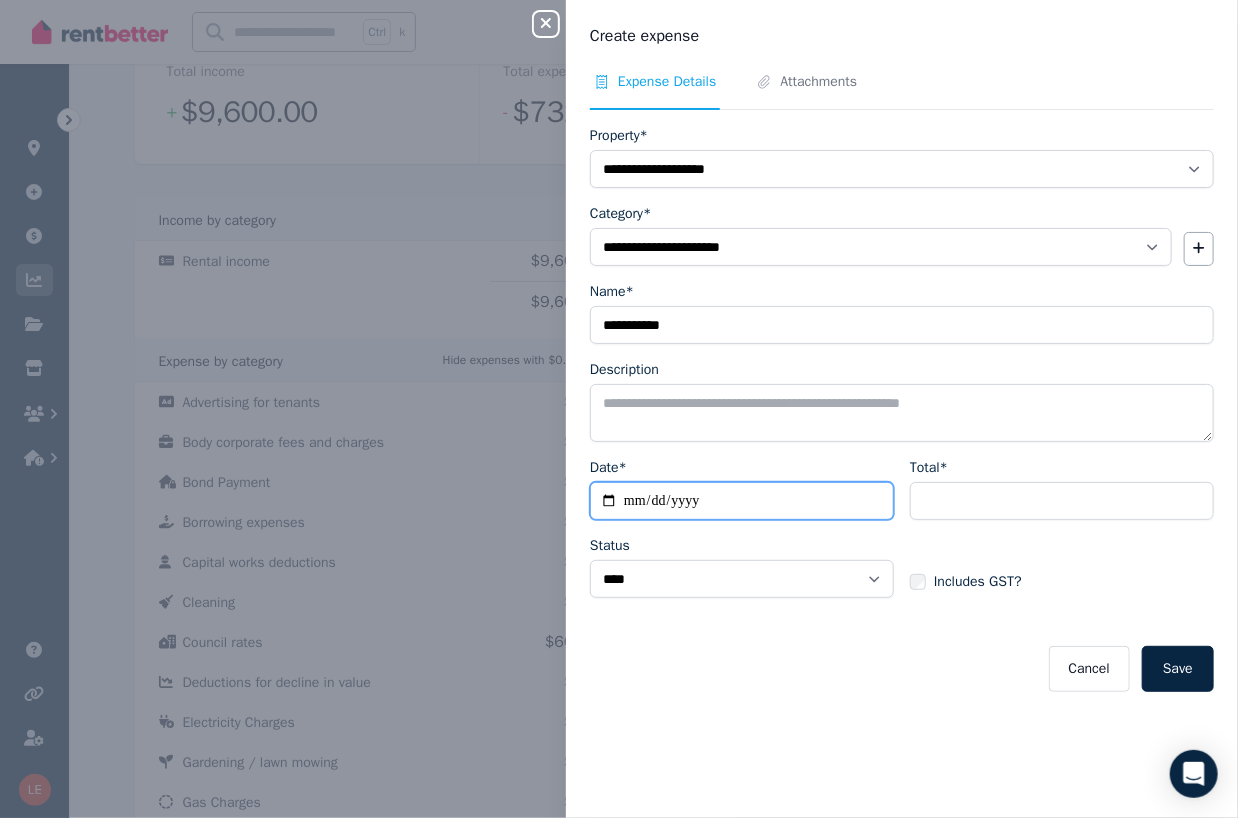 click on "Date*" at bounding box center [742, 501] 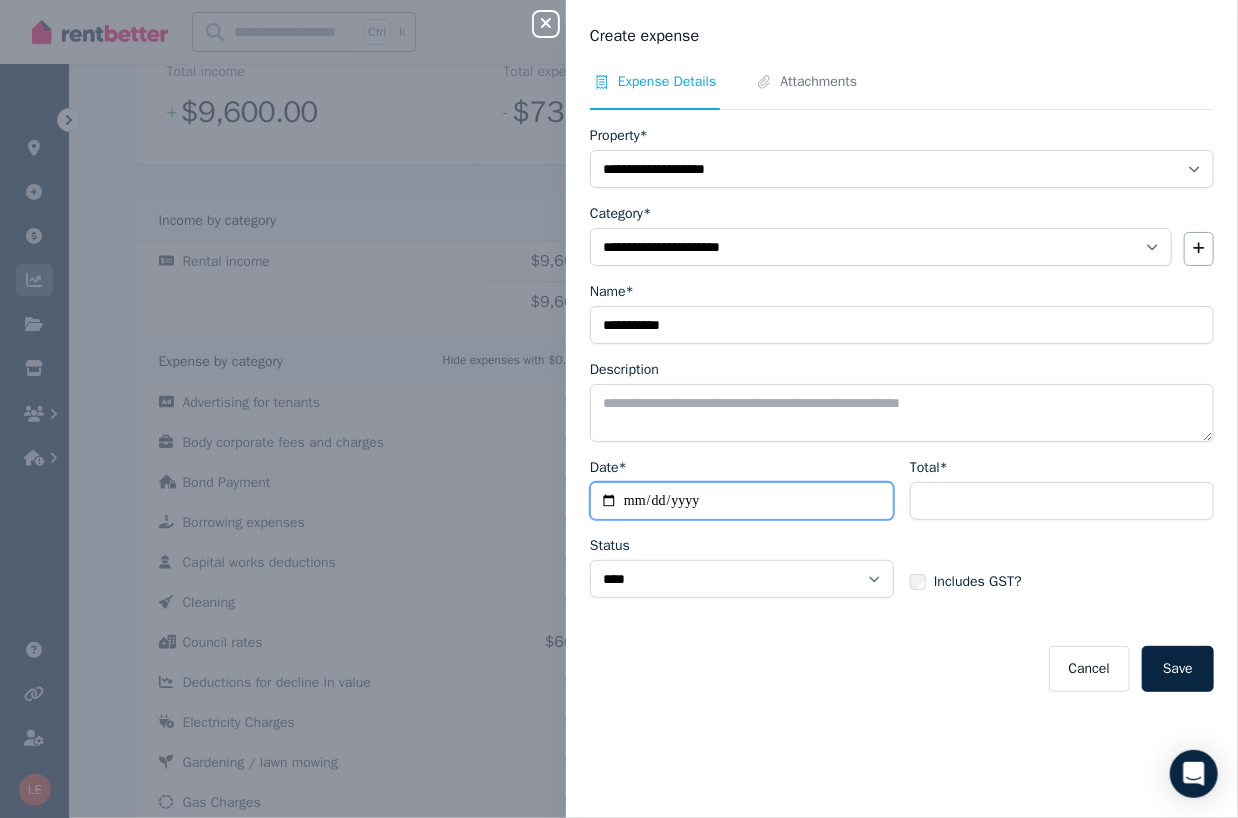 type on "**********" 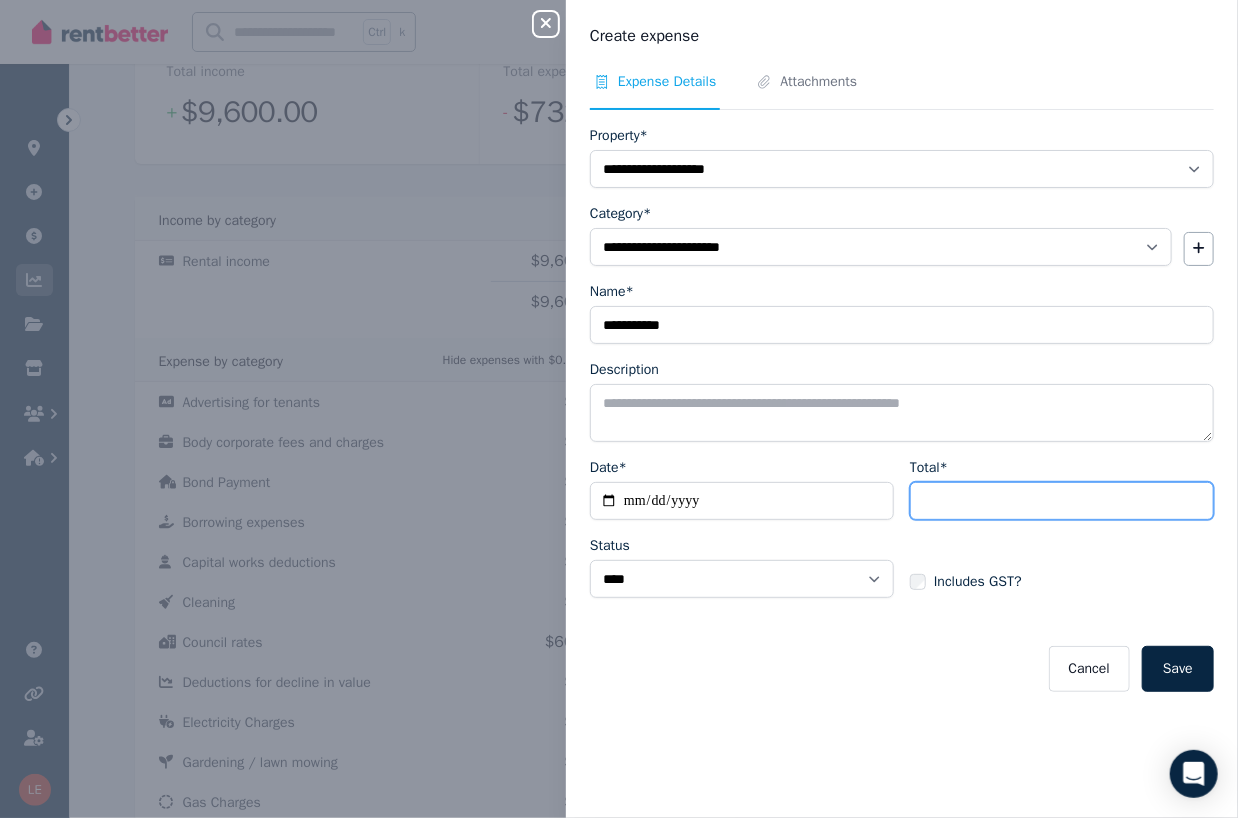click on "Total*" at bounding box center (1062, 501) 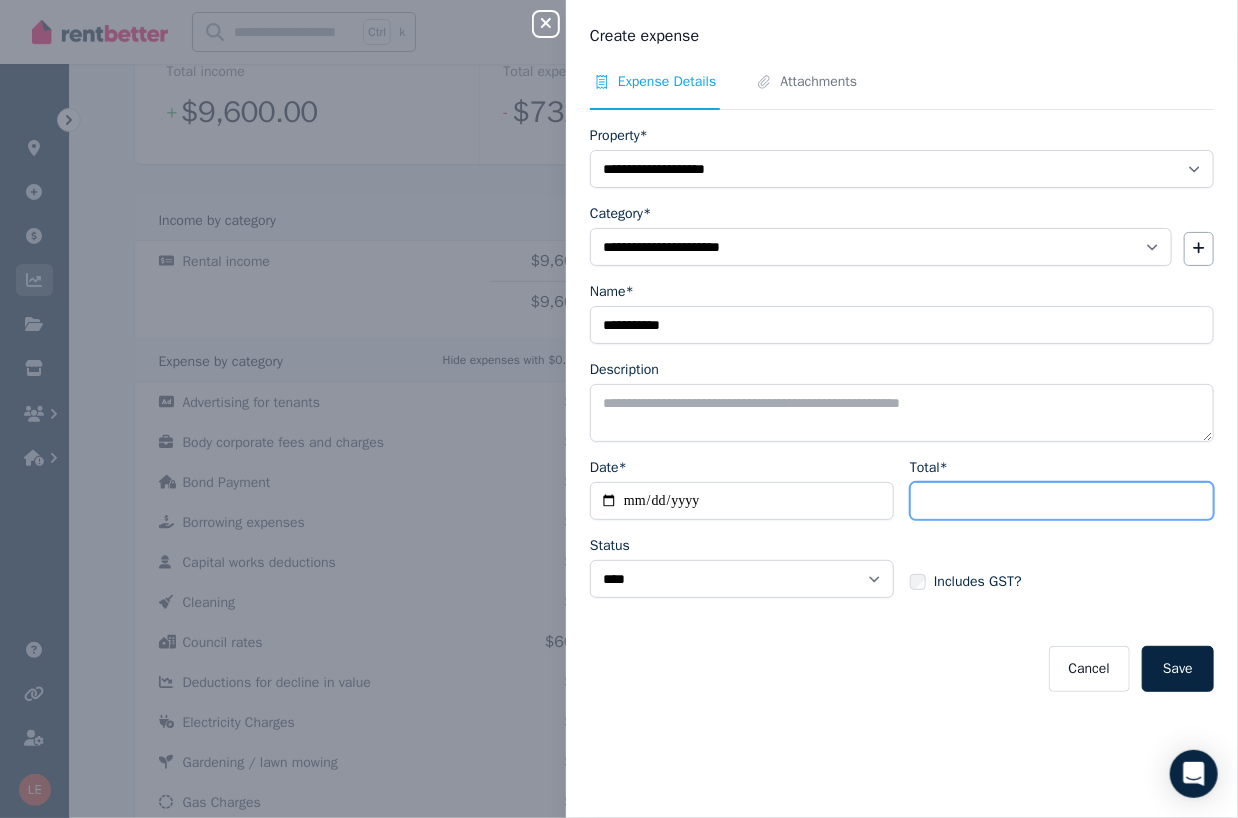 type on "****" 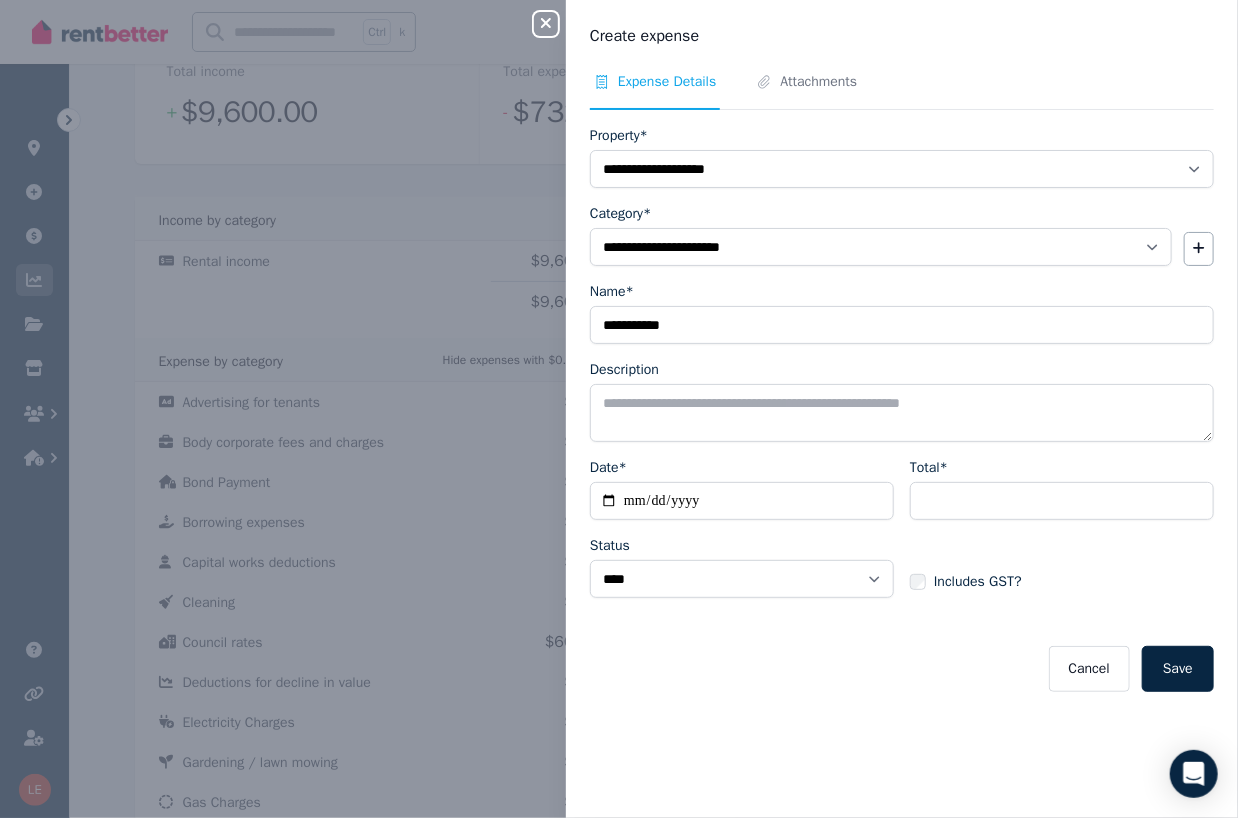 click on "Includes GST?" at bounding box center [1062, 564] 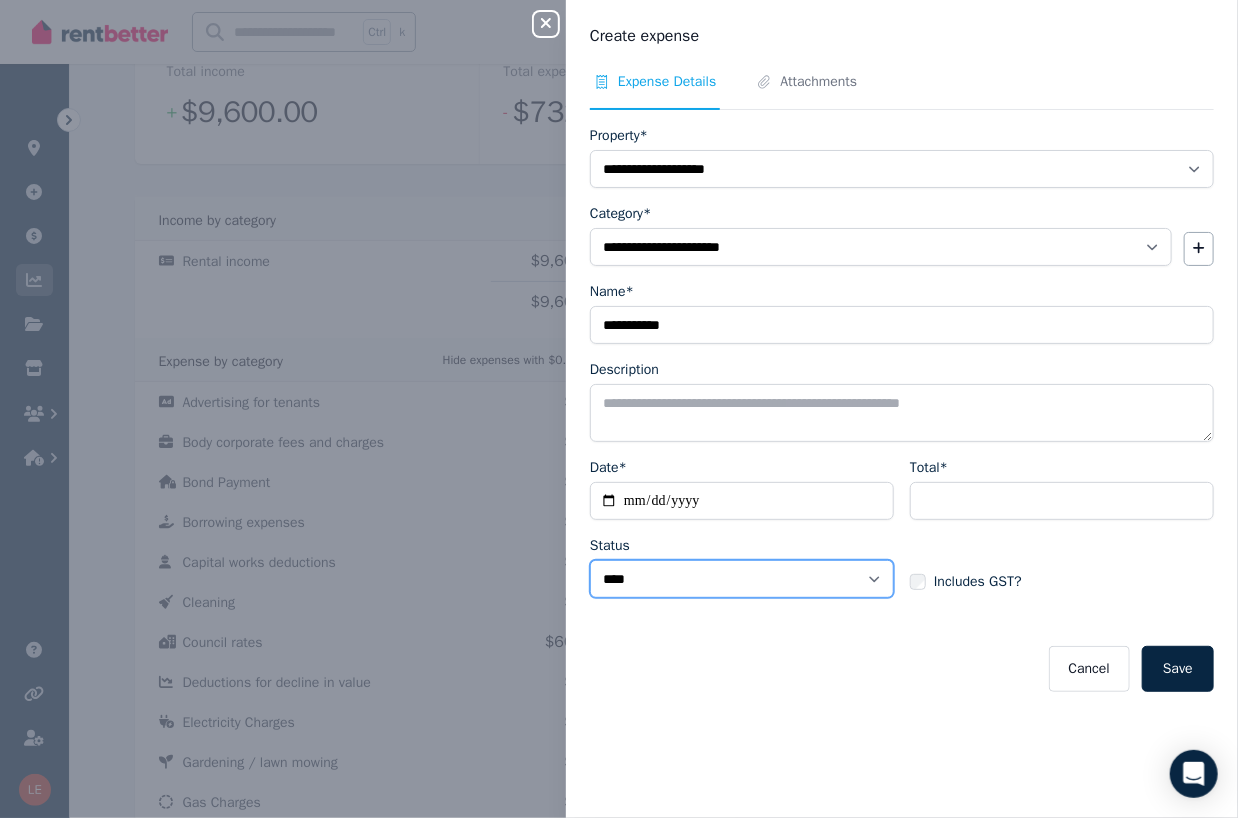 click on "****** ****" at bounding box center [742, 579] 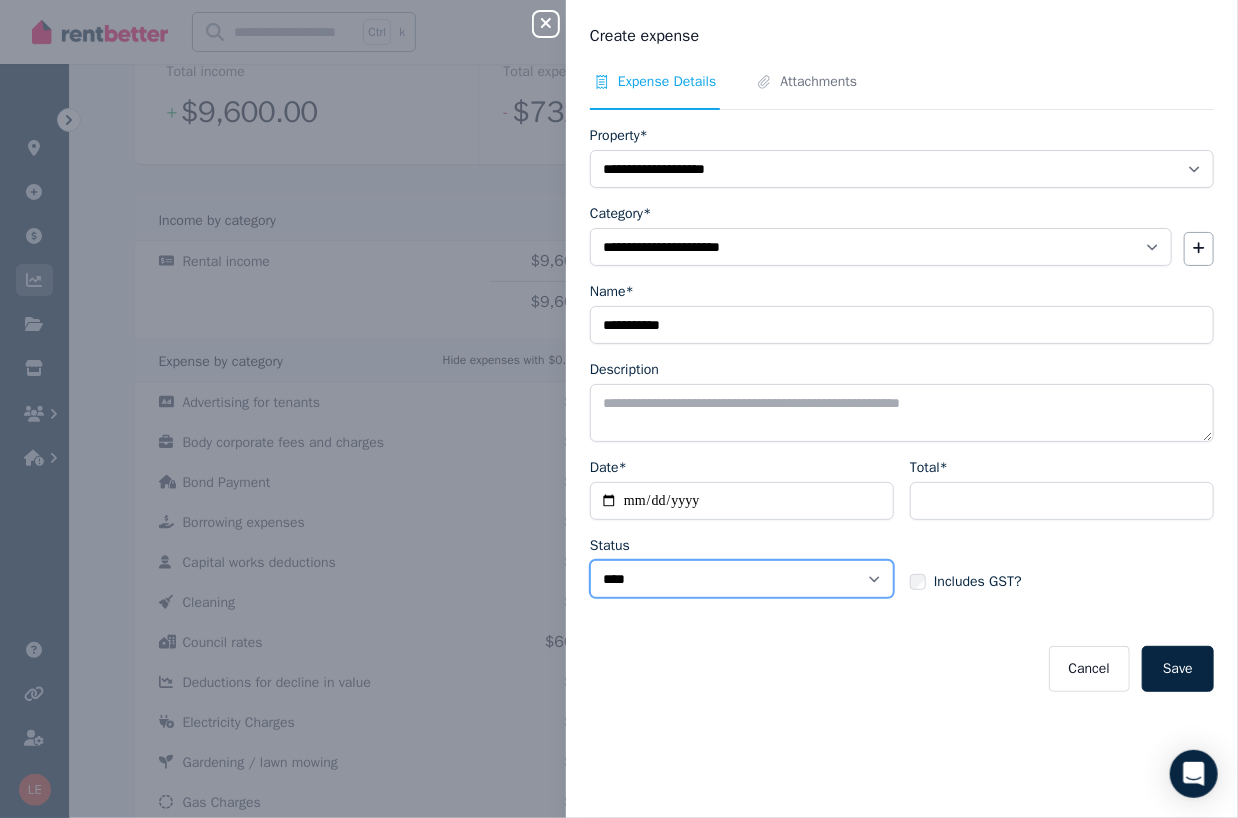 click on "****** ****" at bounding box center [742, 579] 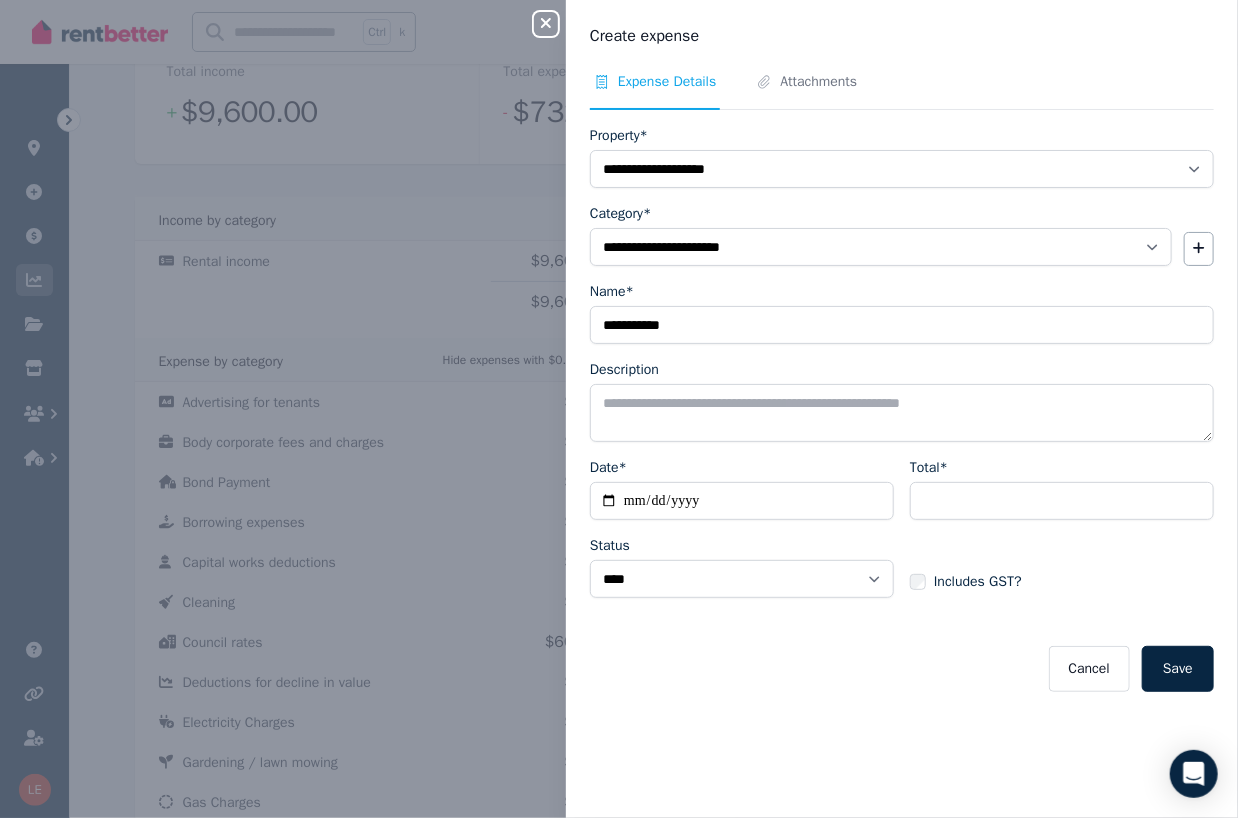 click on "Cancel Save" at bounding box center (902, 669) 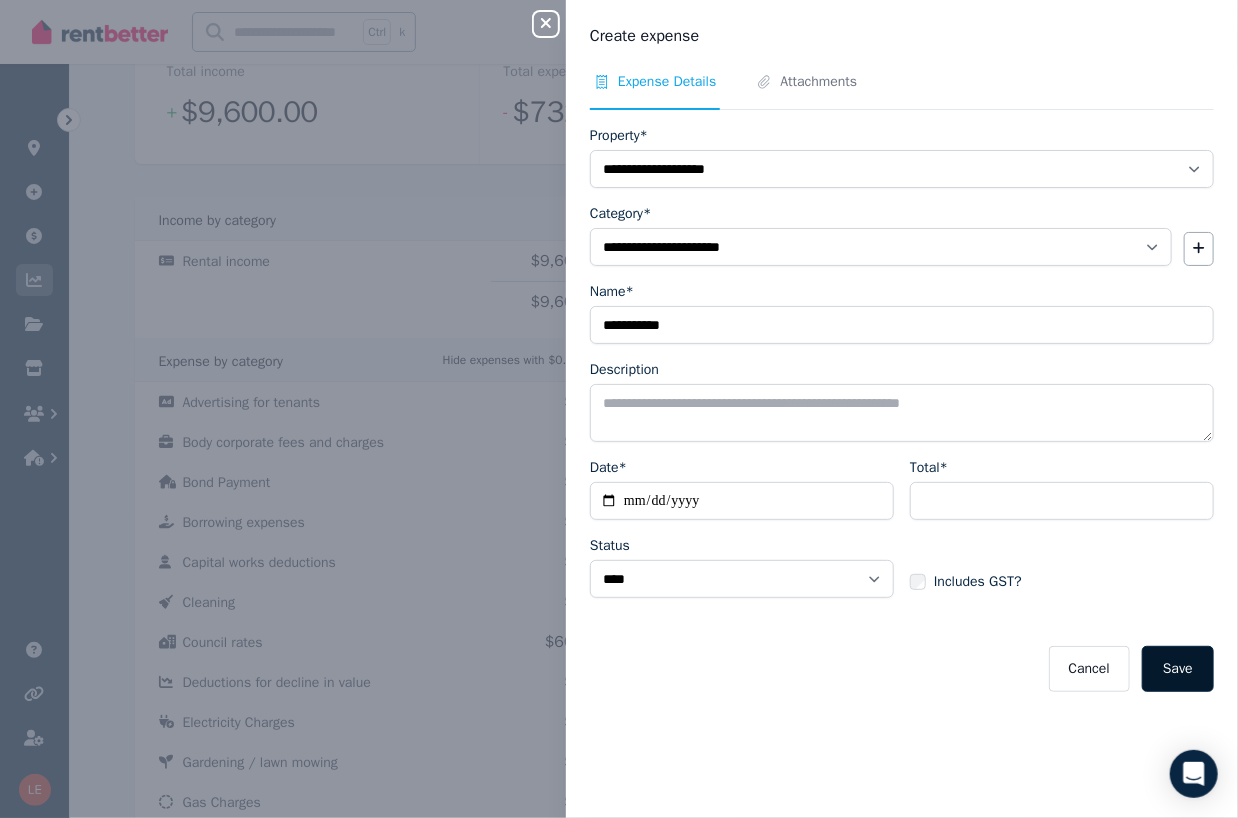 click on "Save" at bounding box center [1178, 669] 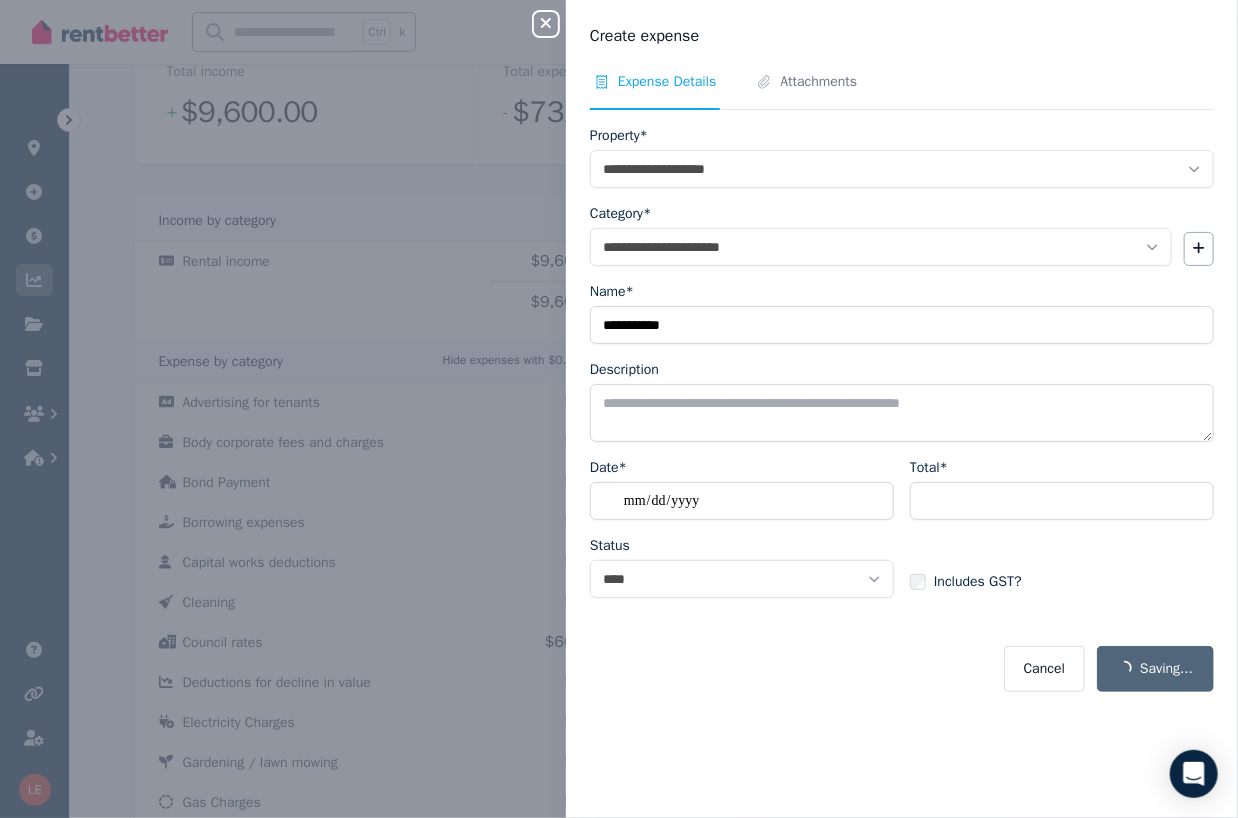 select 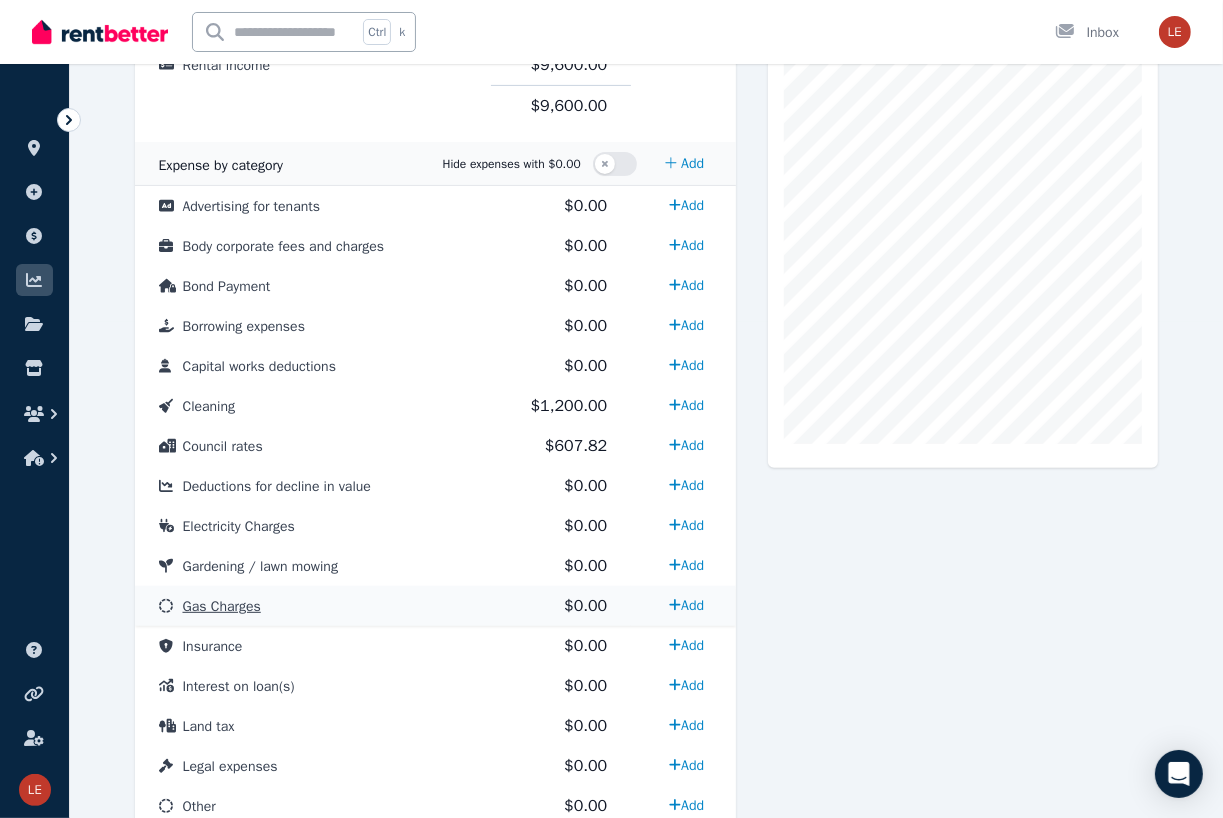 scroll, scrollTop: 500, scrollLeft: 0, axis: vertical 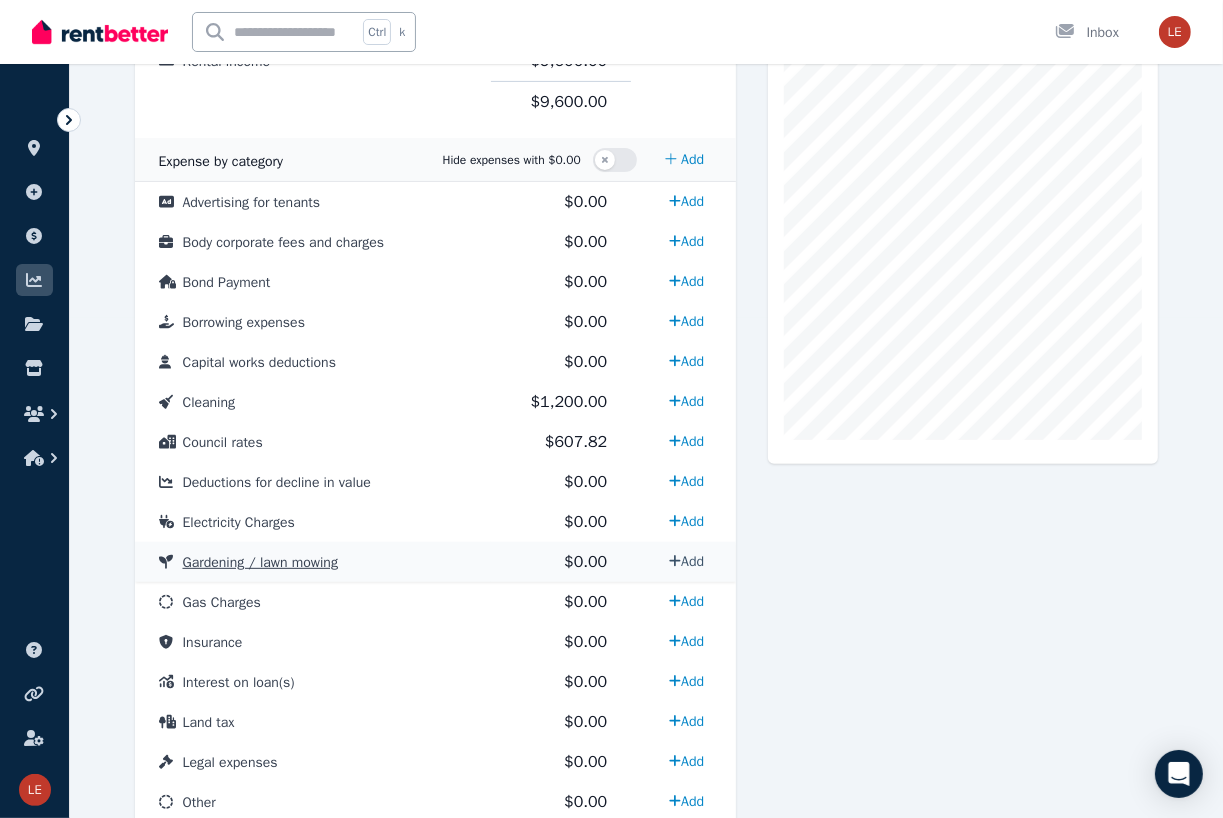 click 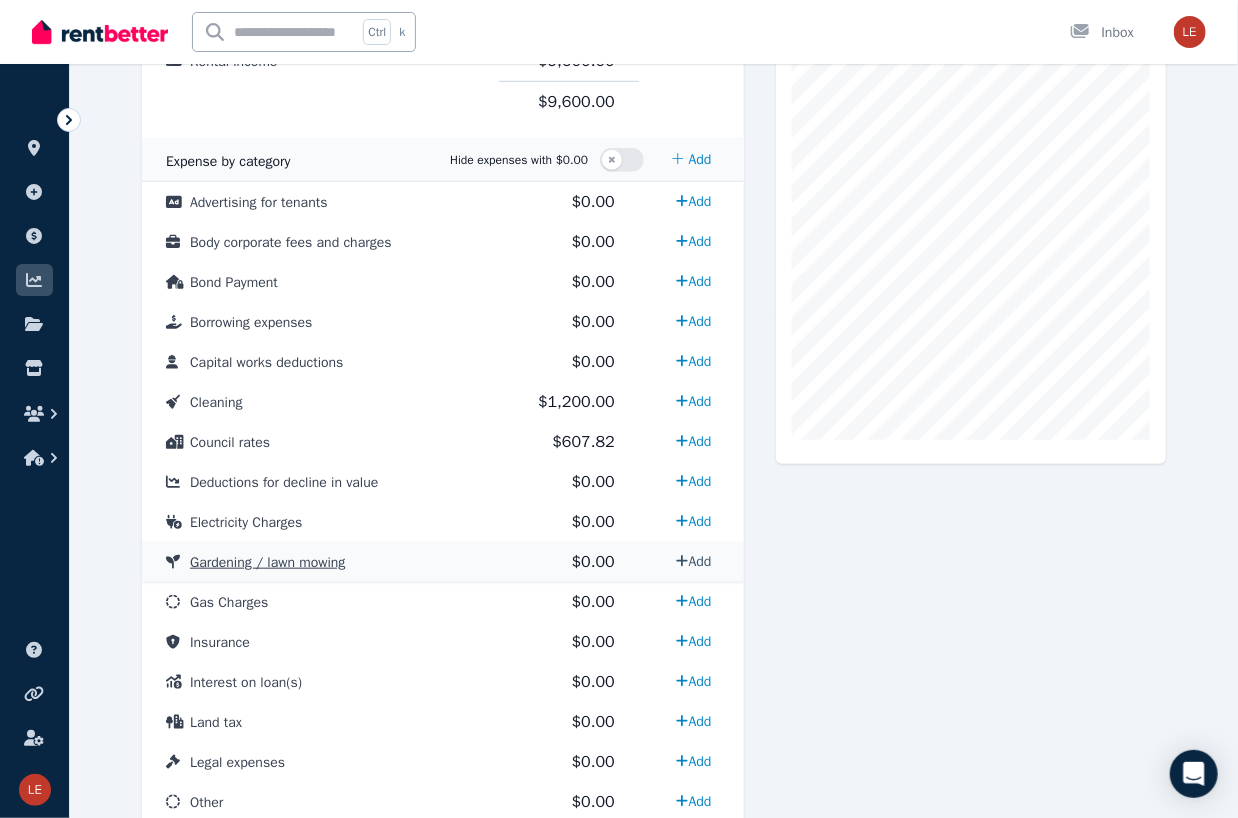 select on "**********" 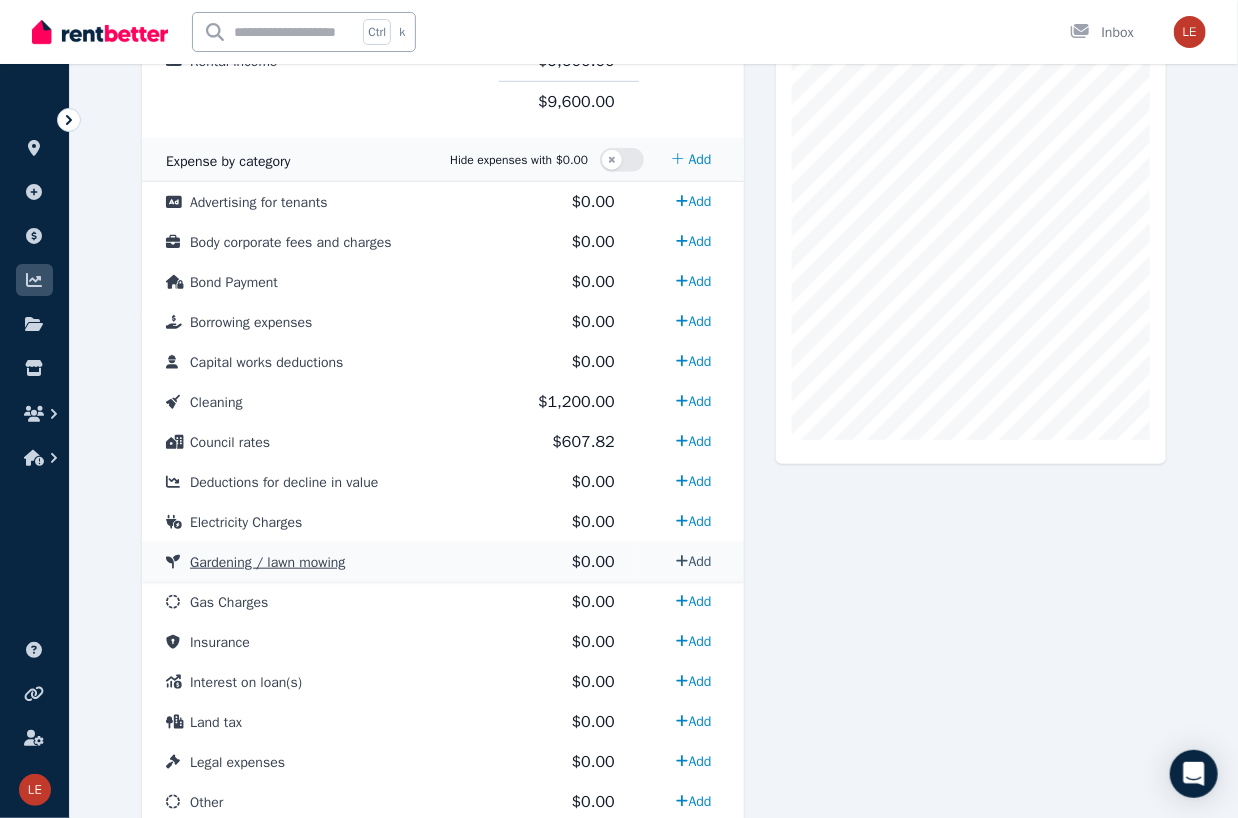select on "**********" 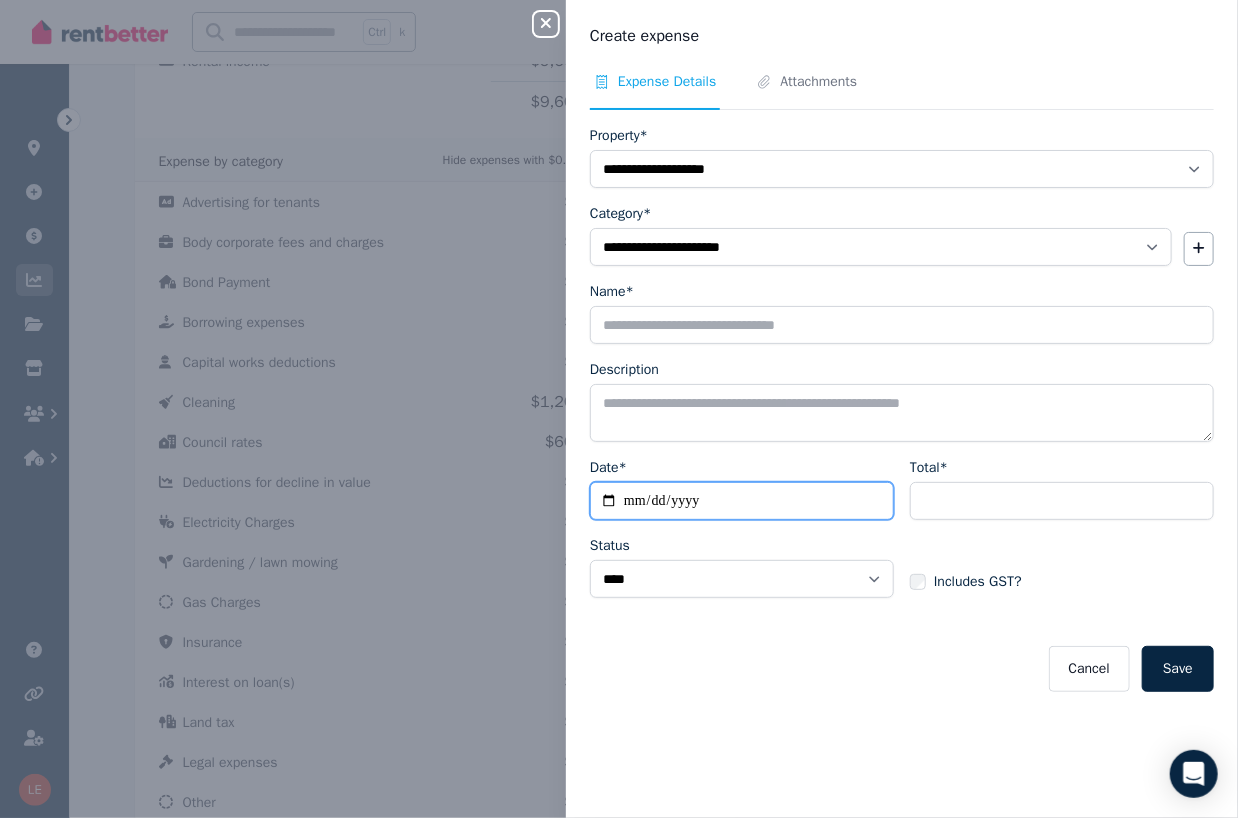 click on "Date*" at bounding box center [742, 501] 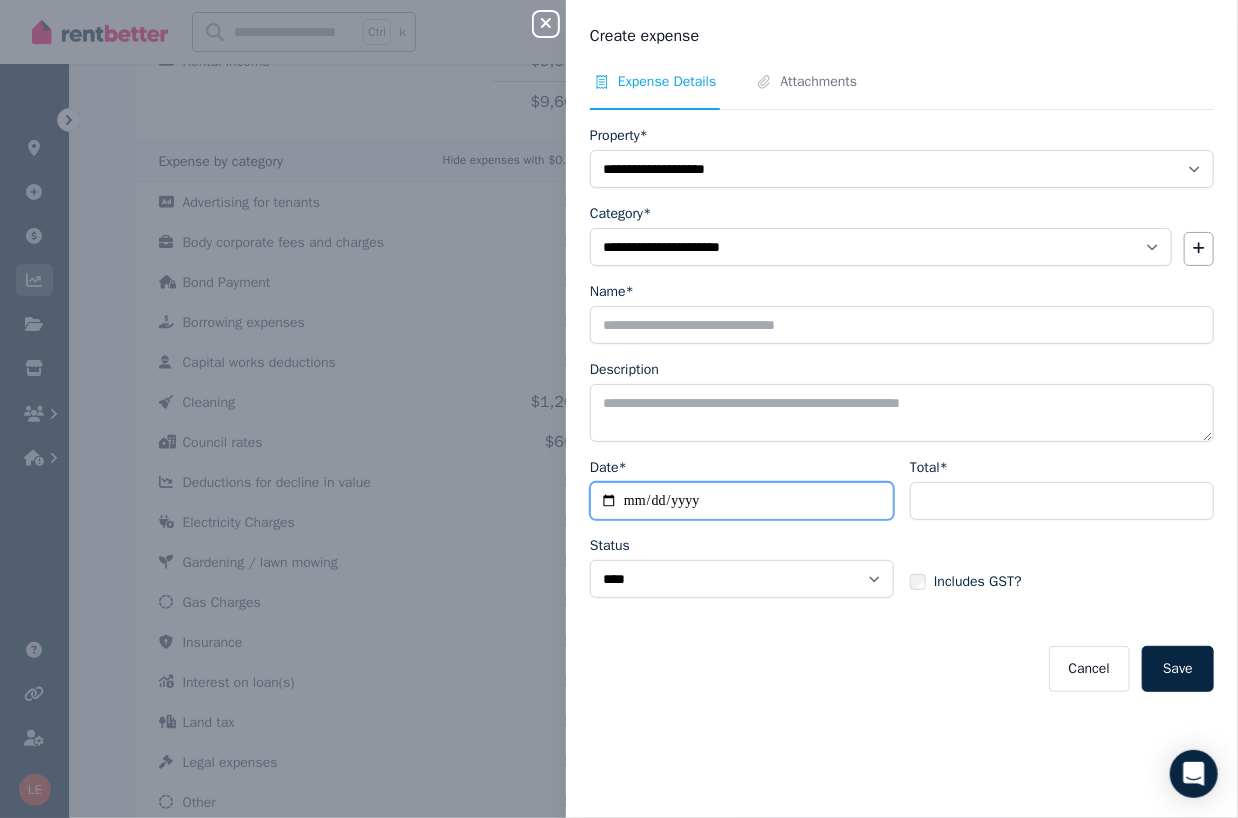 type on "**********" 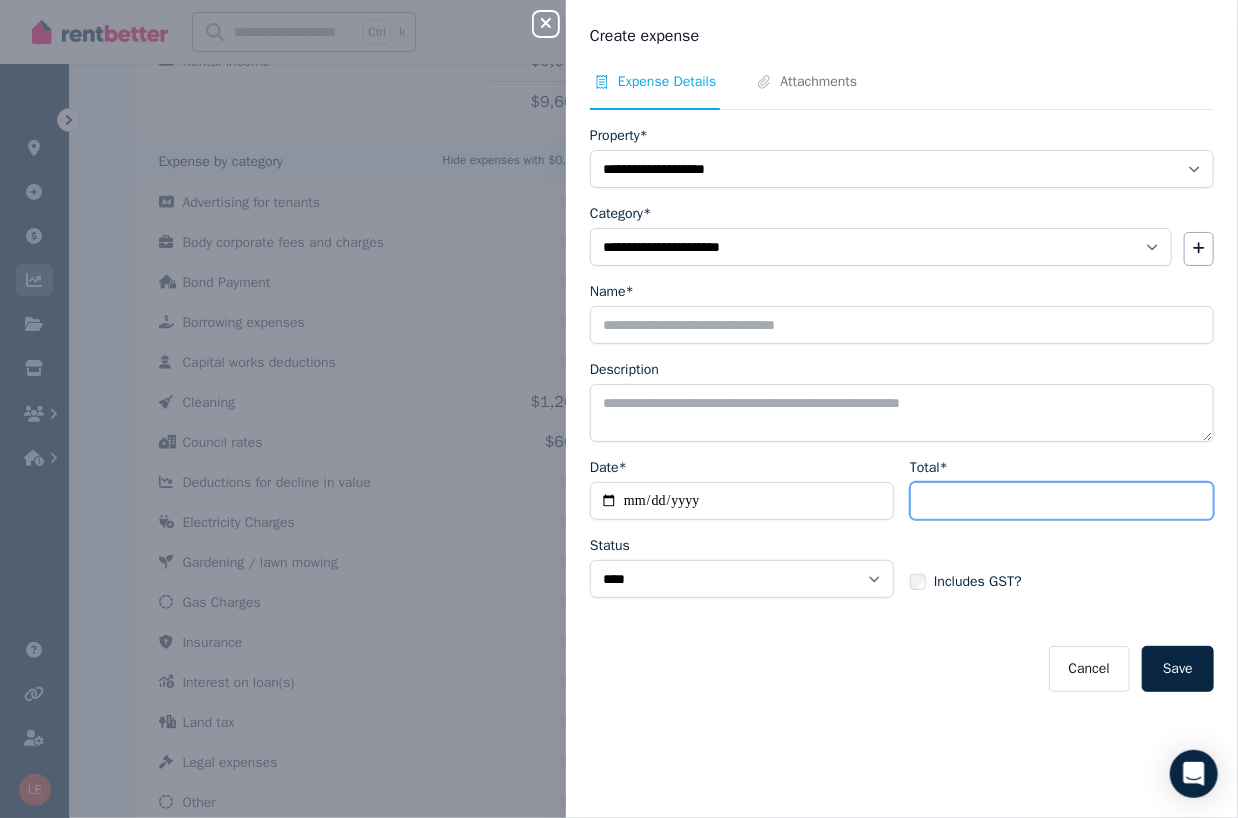 click on "Total*" at bounding box center (1062, 501) 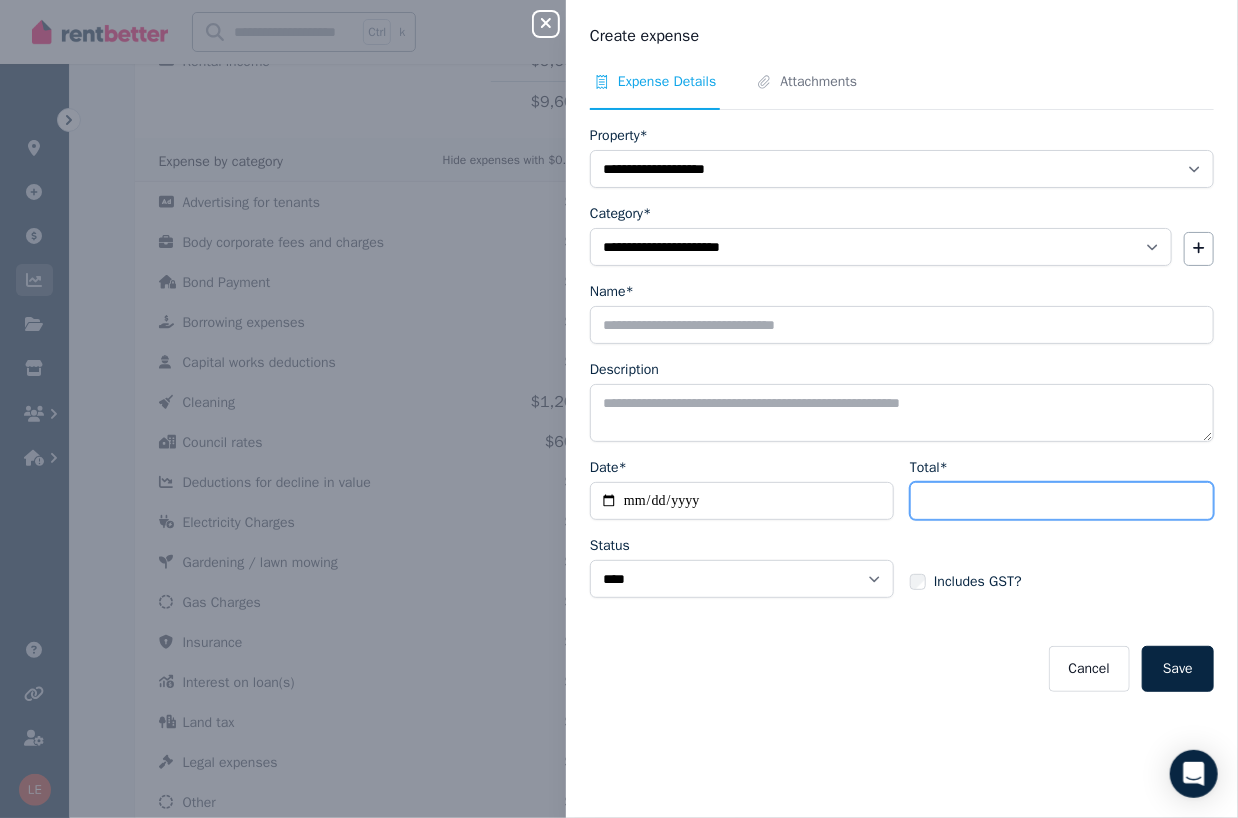 type on "*" 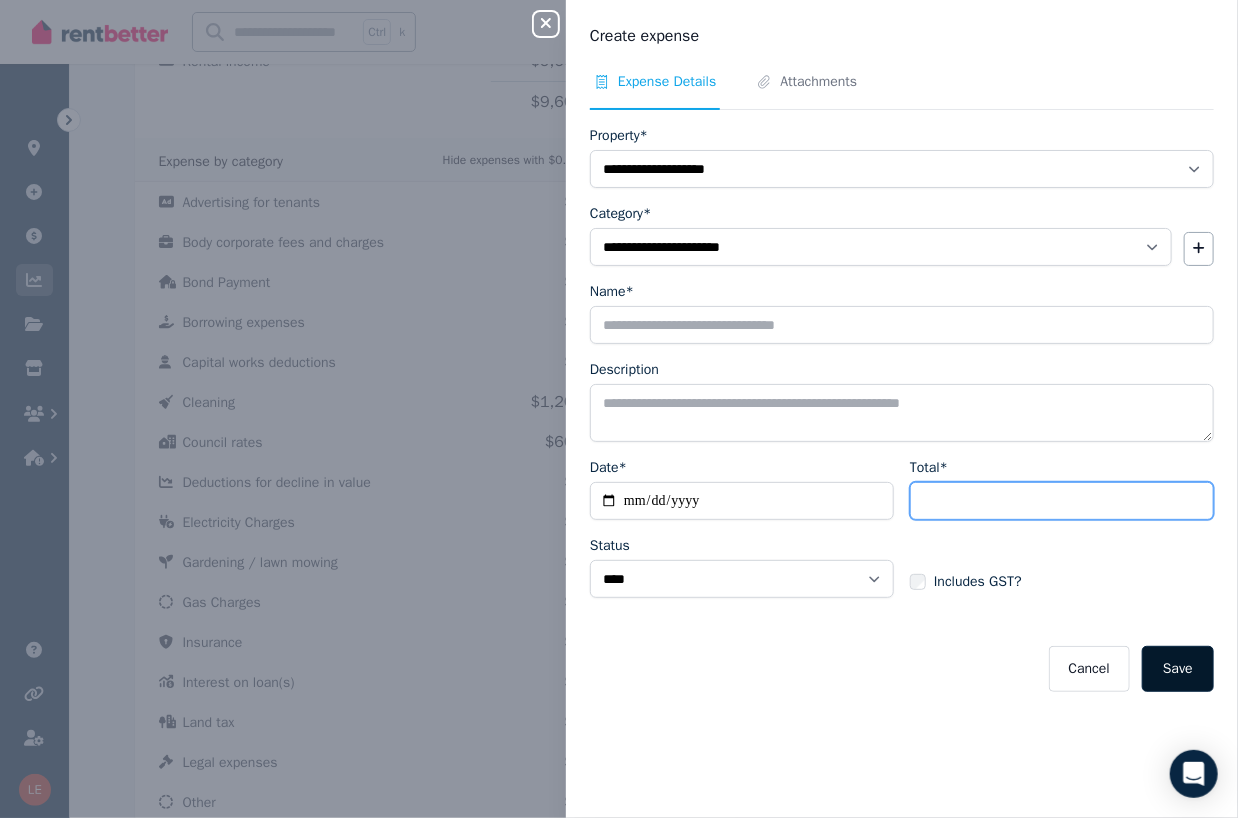 type on "***" 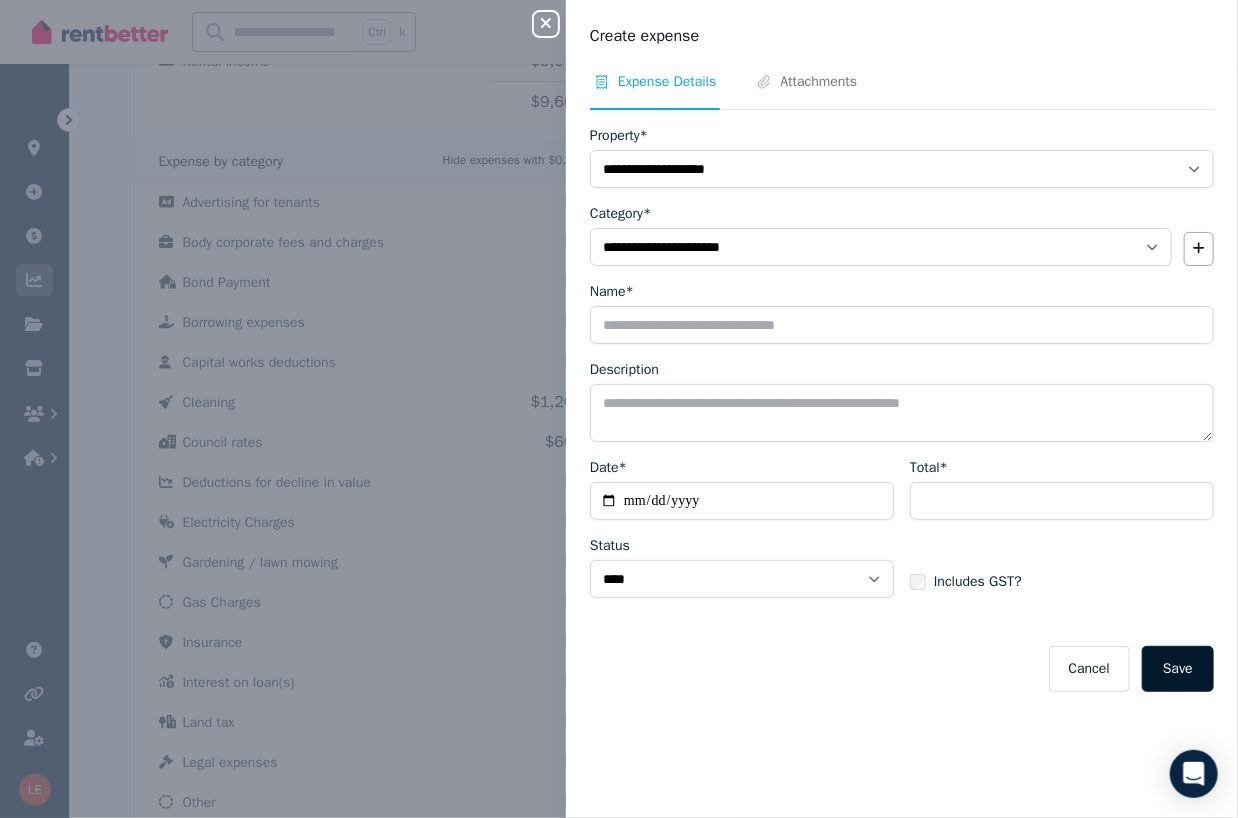 click on "Save" at bounding box center (1178, 669) 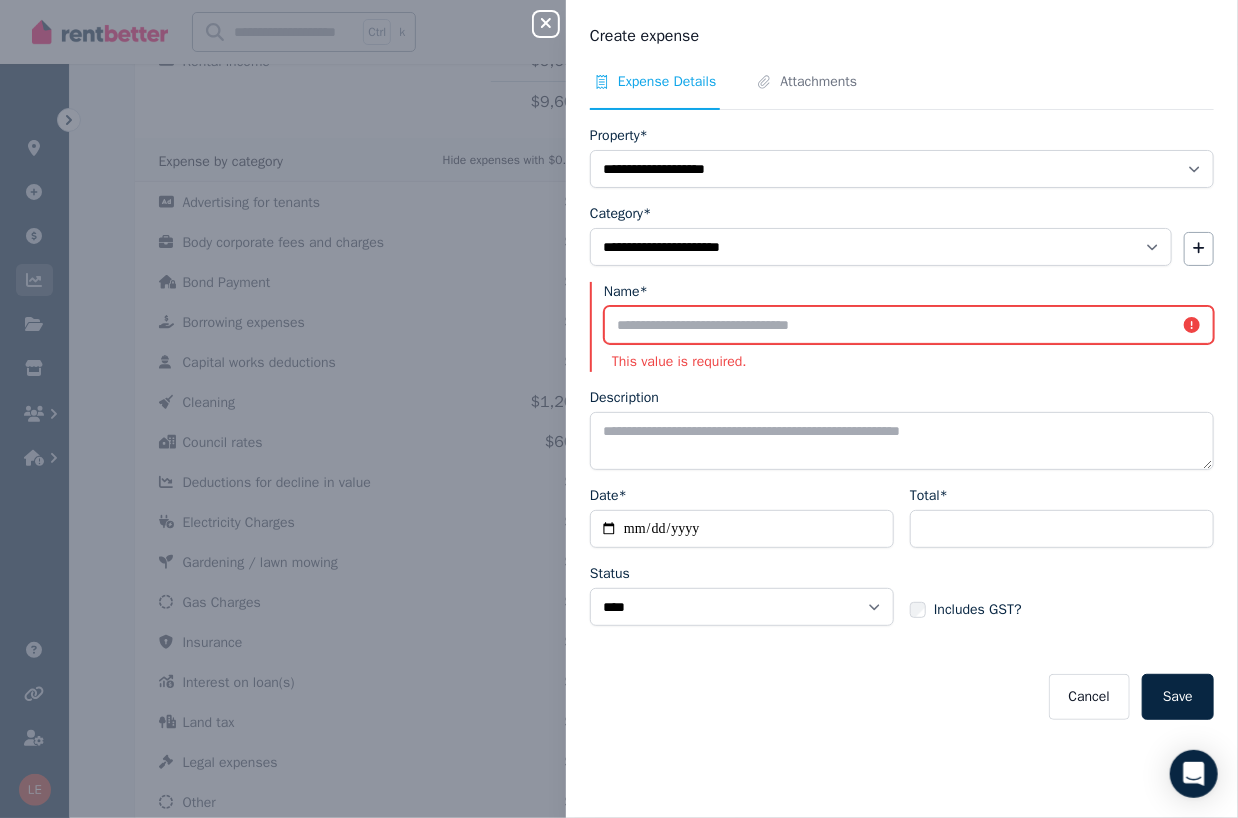 click on "Name*" at bounding box center (909, 325) 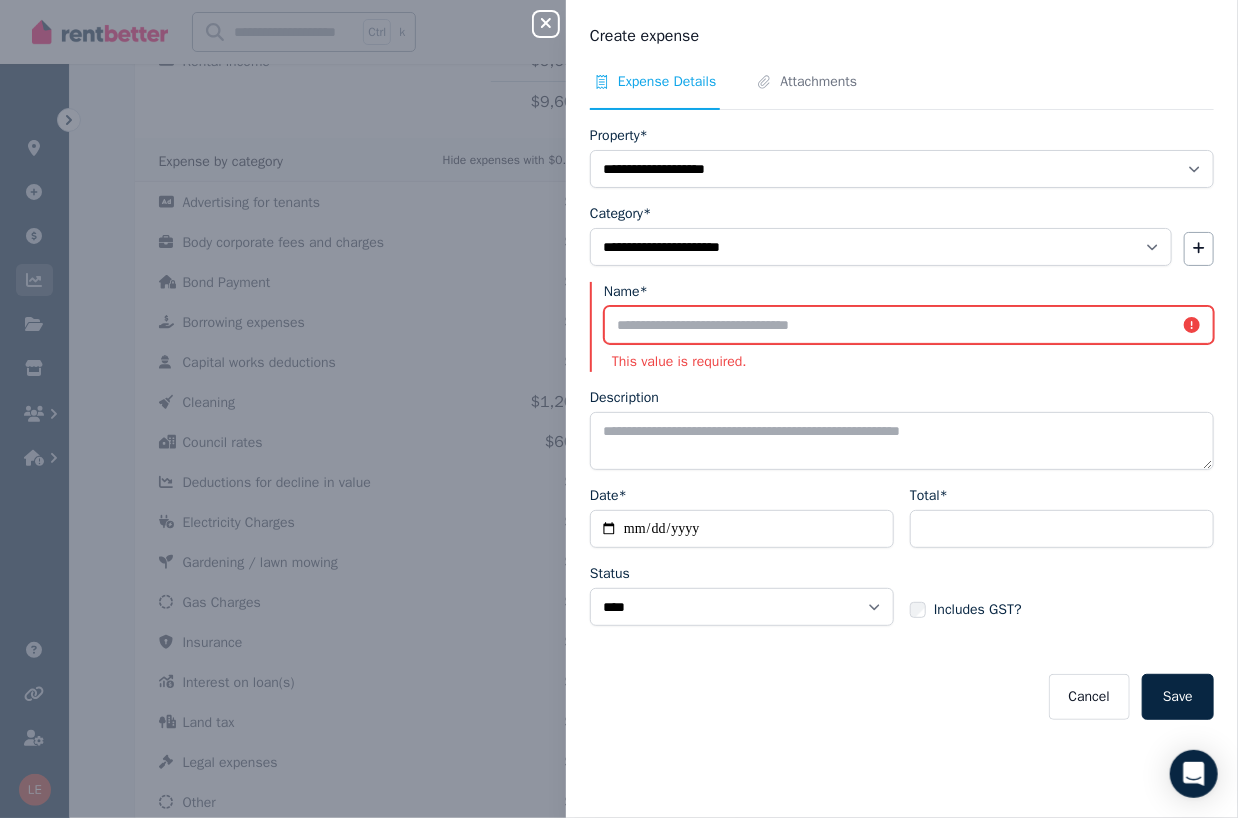 type on "**********" 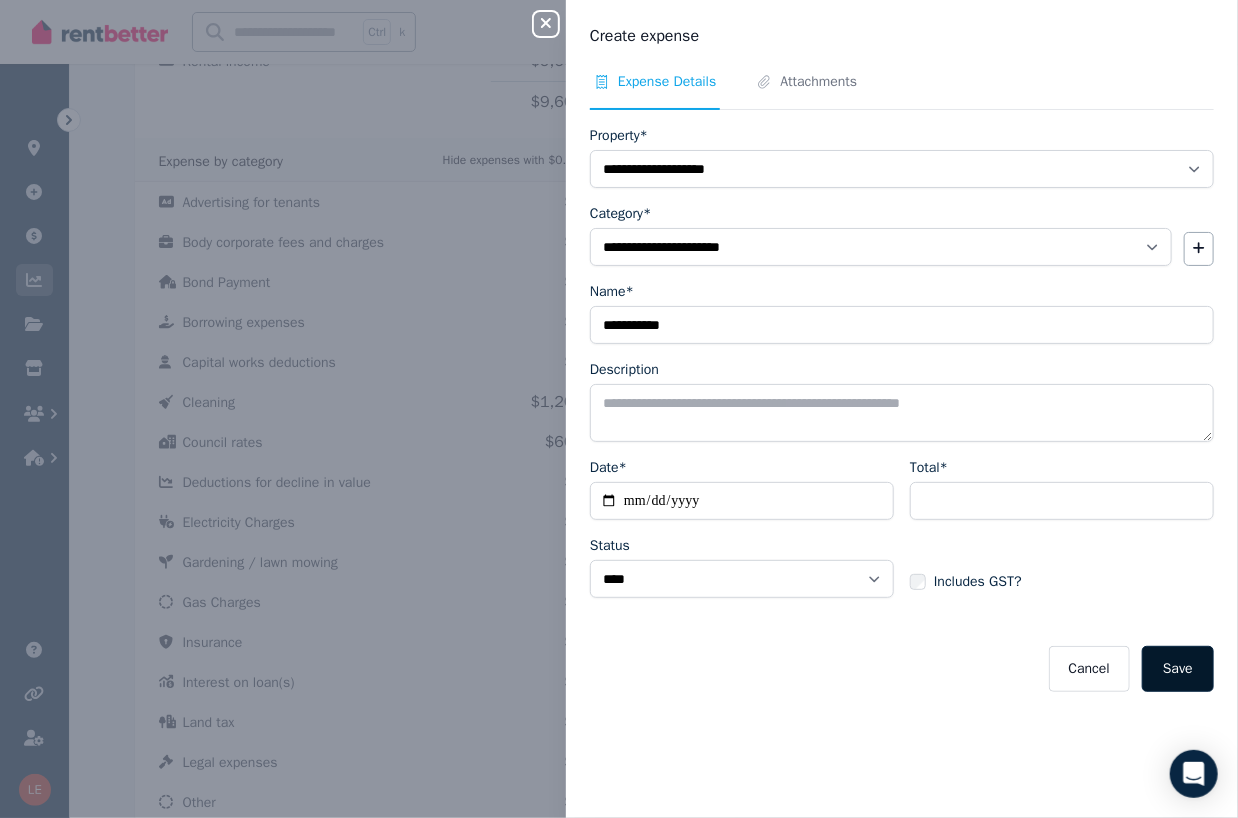 click on "Save" at bounding box center [1178, 669] 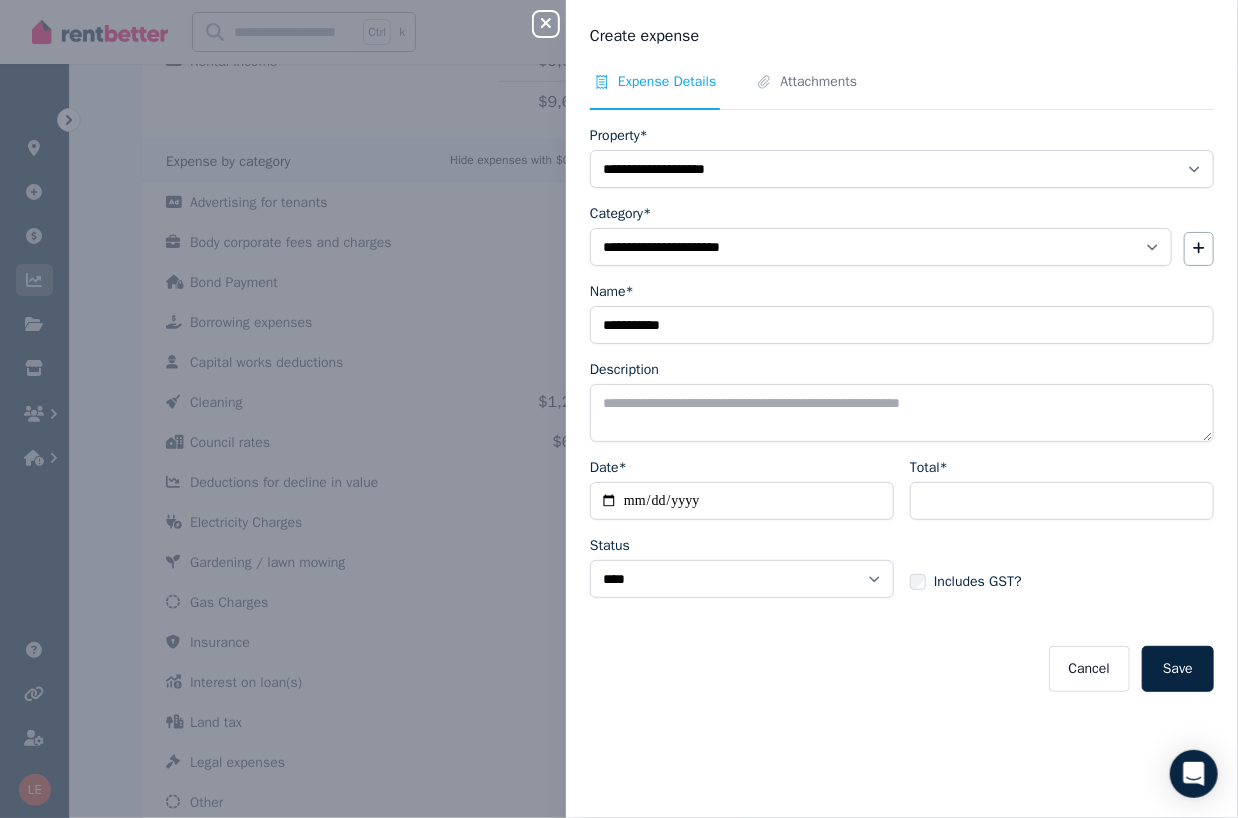 select 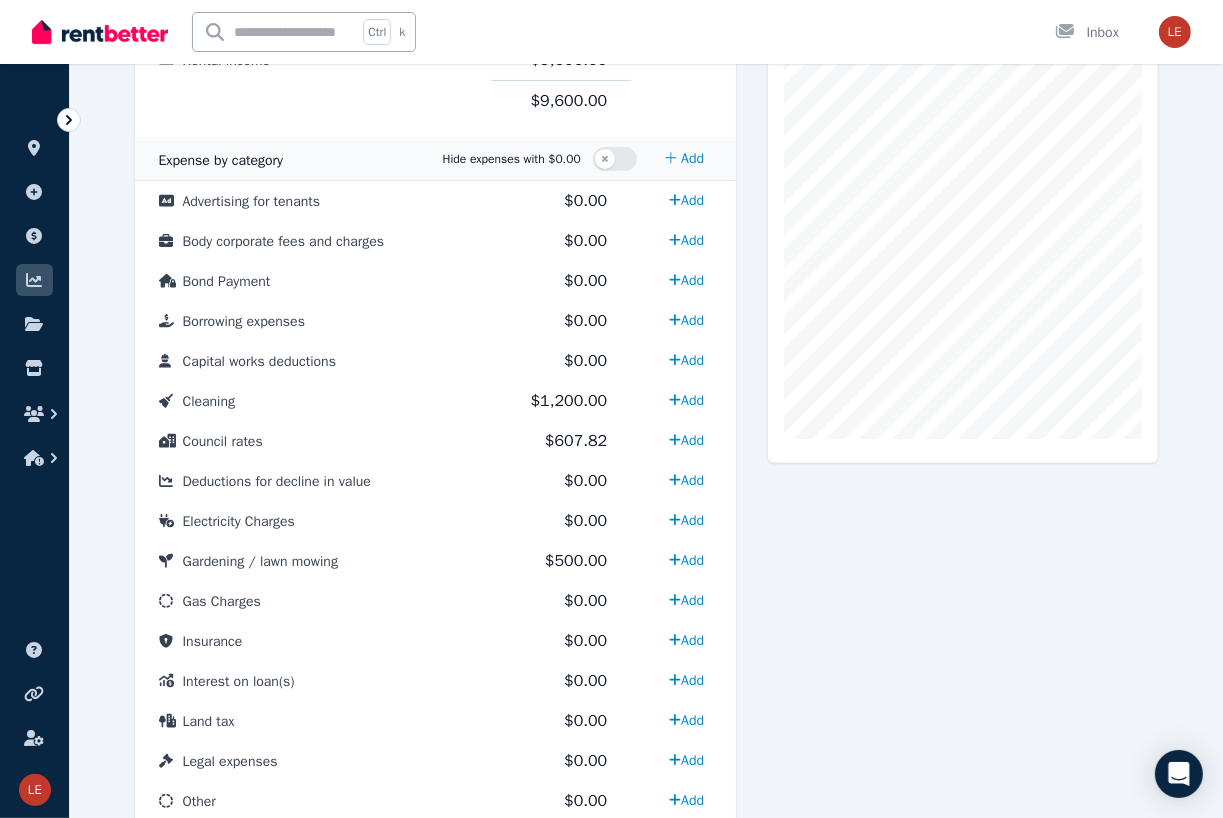 scroll, scrollTop: 500, scrollLeft: 0, axis: vertical 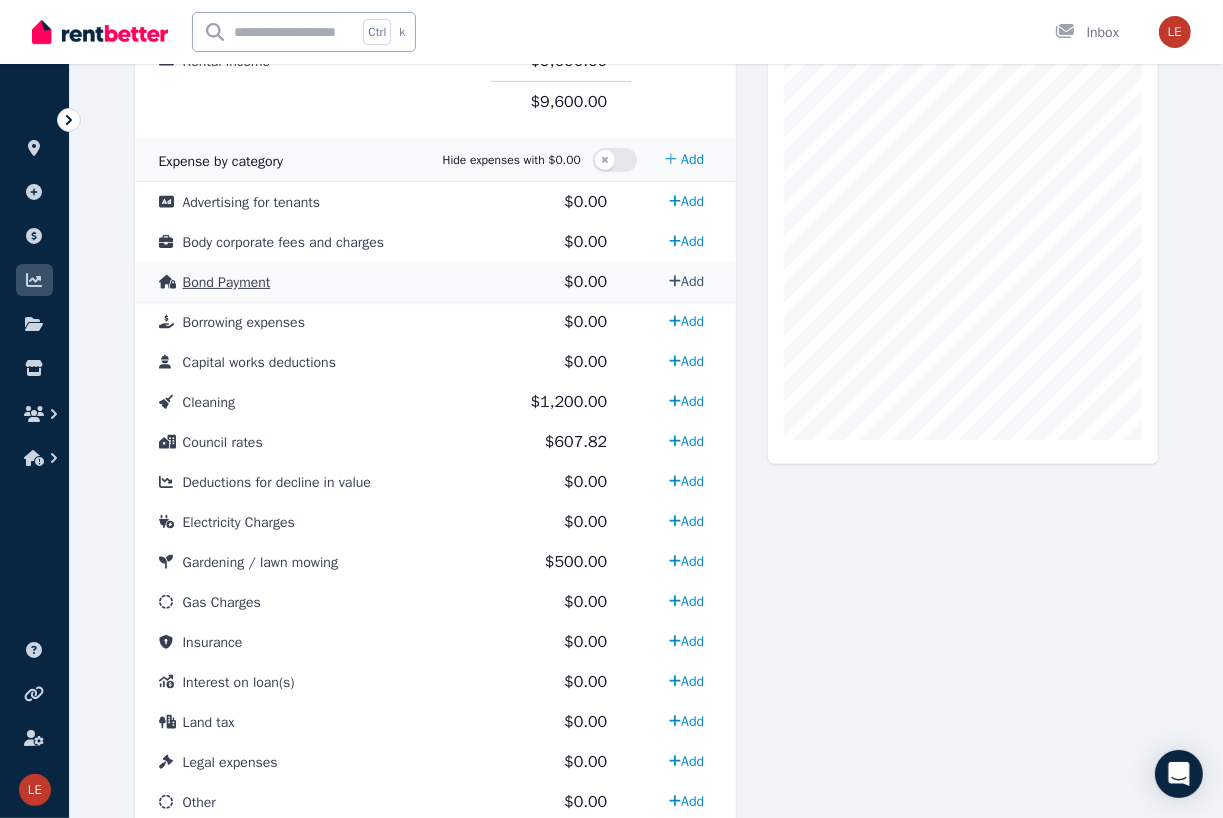 click on "Add" at bounding box center [686, 281] 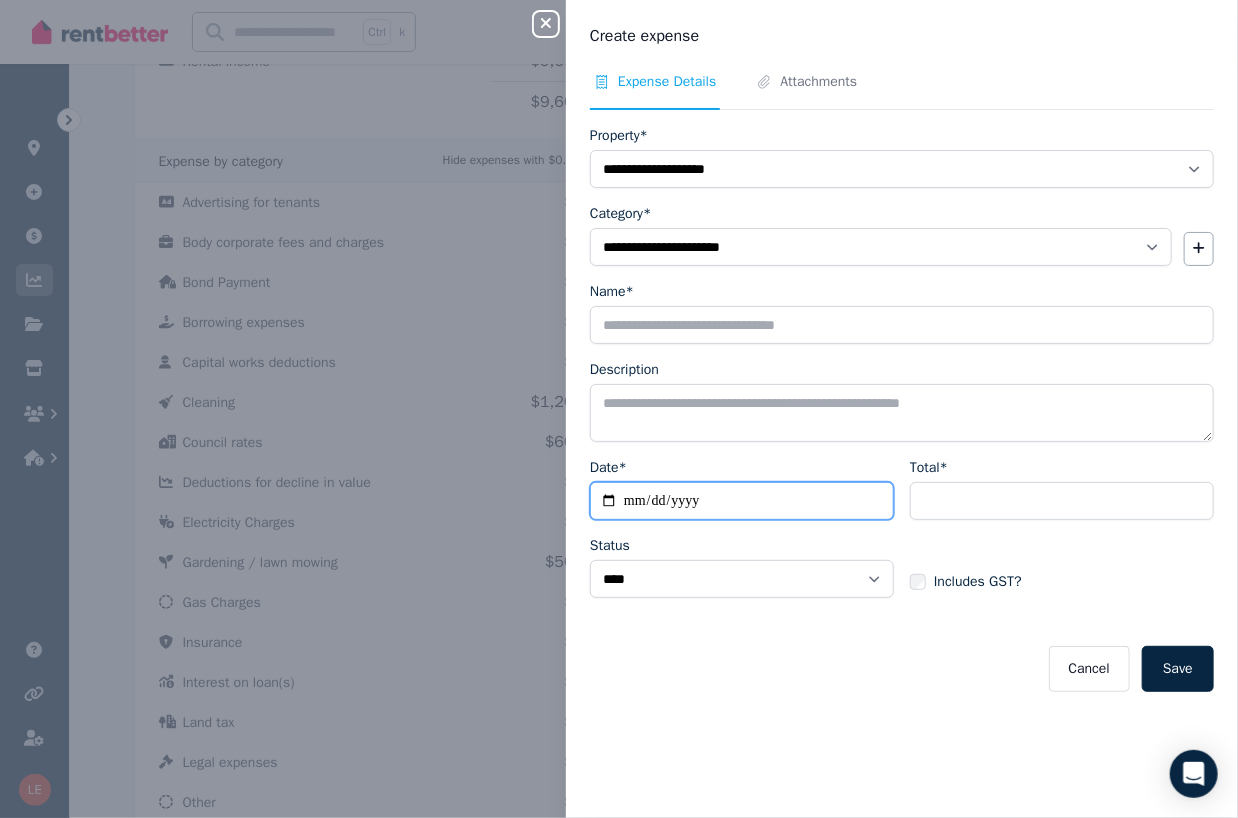click on "Date*" at bounding box center [742, 501] 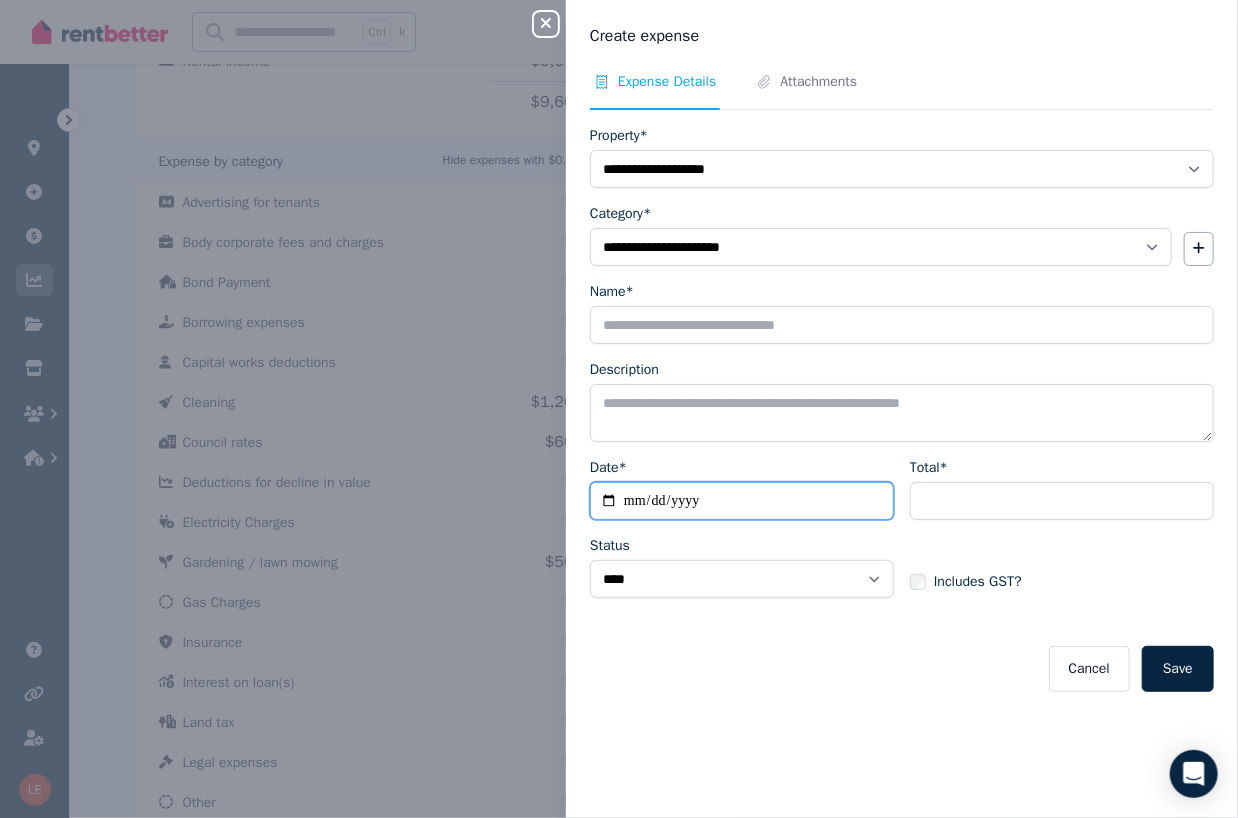 type on "**********" 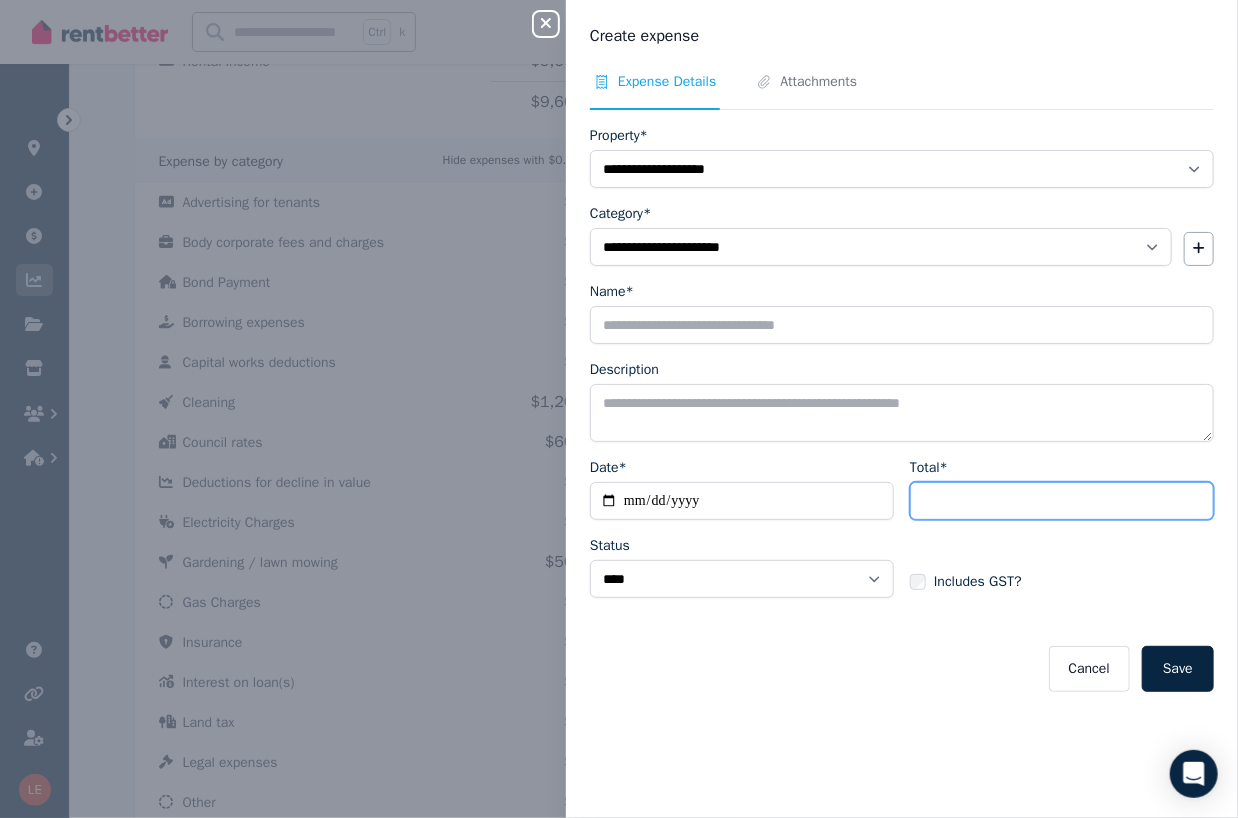click on "Total*" at bounding box center (1062, 501) 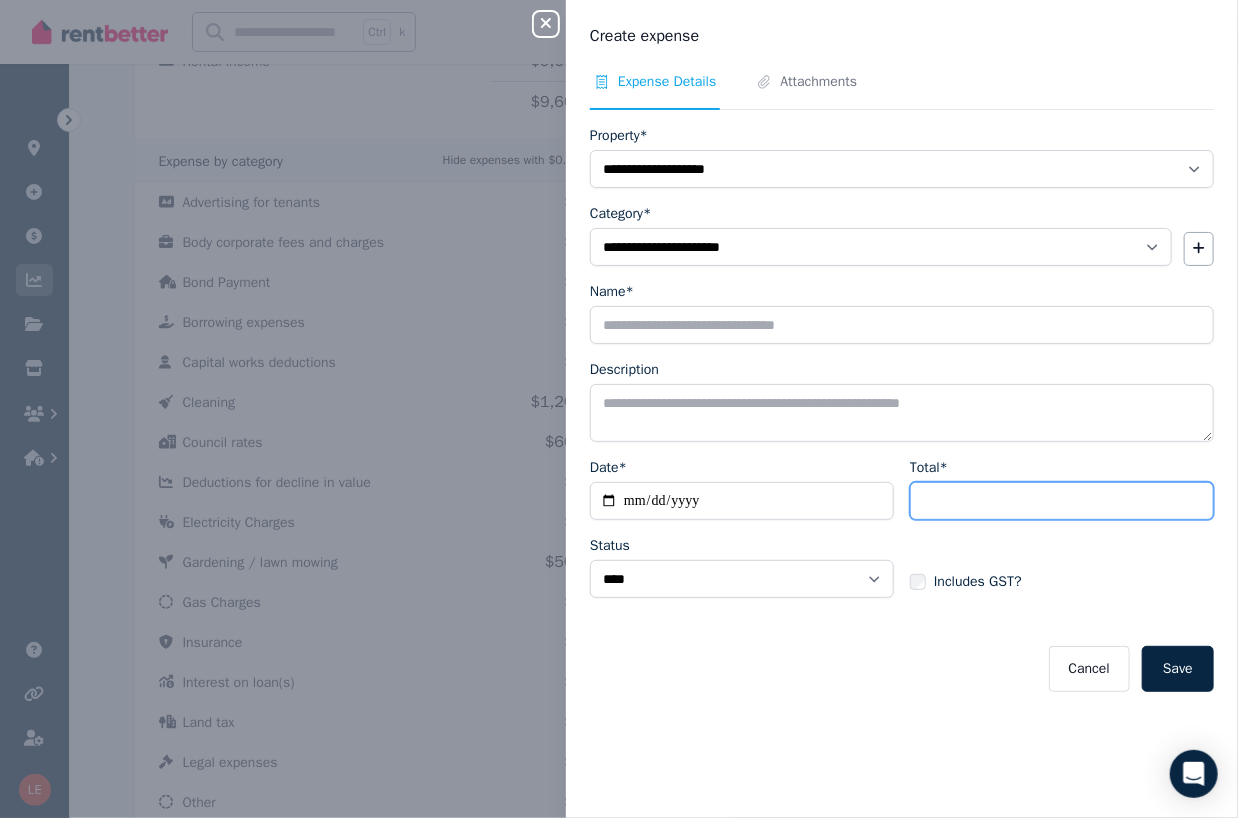 click on "Total*" at bounding box center [1062, 501] 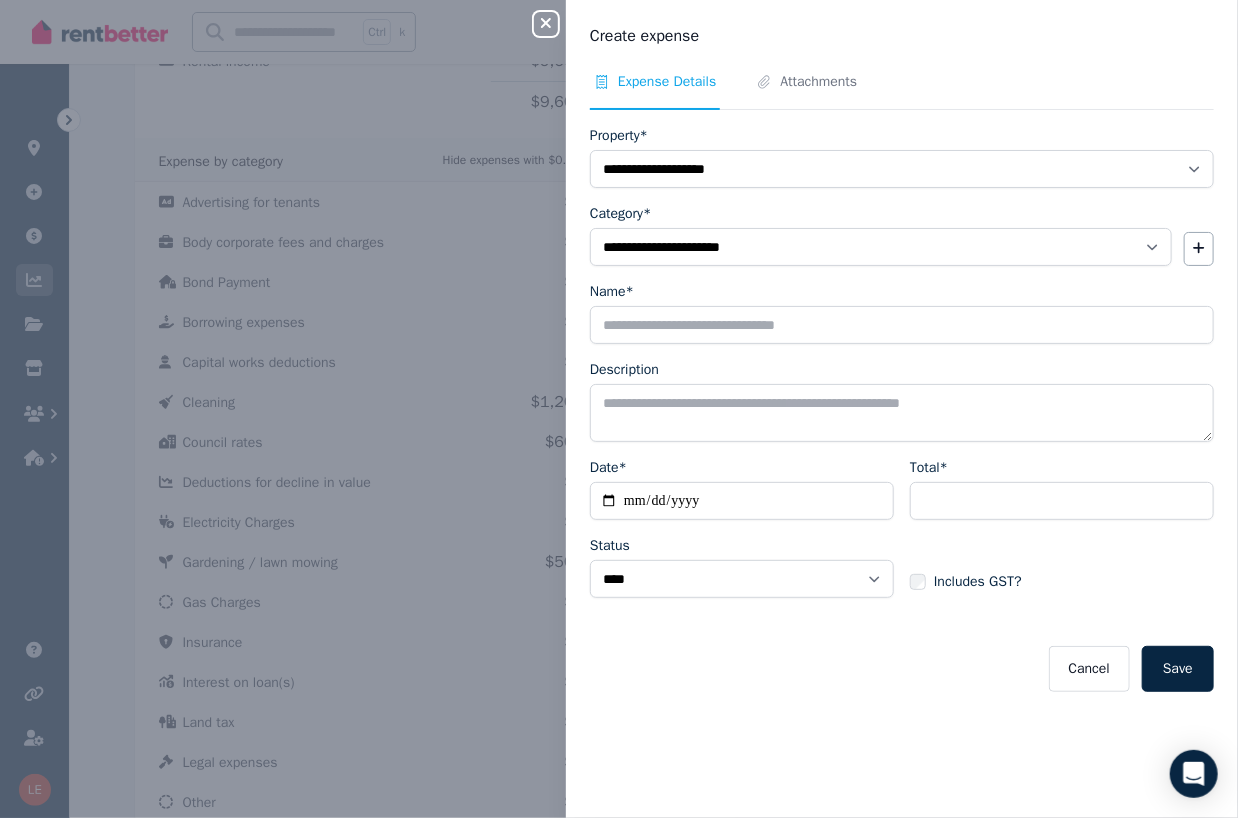click on "Includes GST?" at bounding box center [1062, 564] 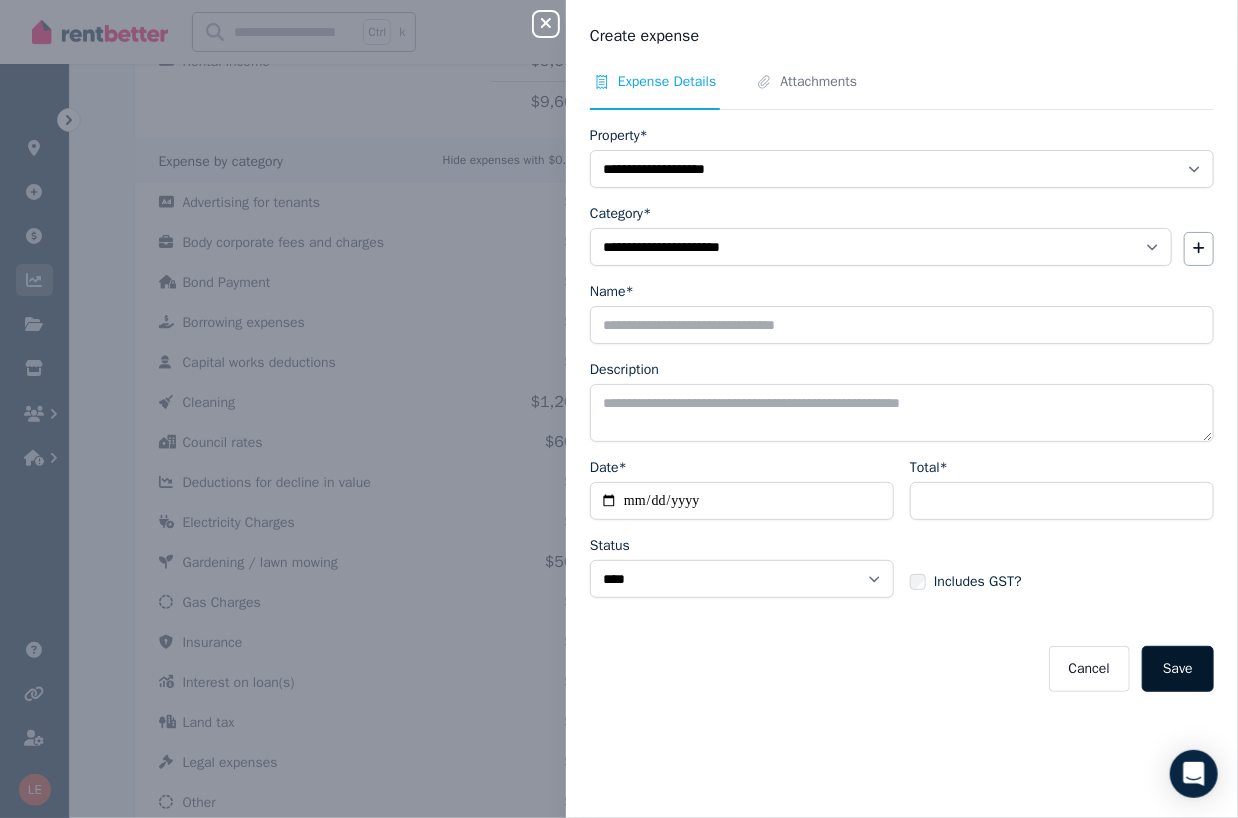 click on "Save" at bounding box center (1178, 669) 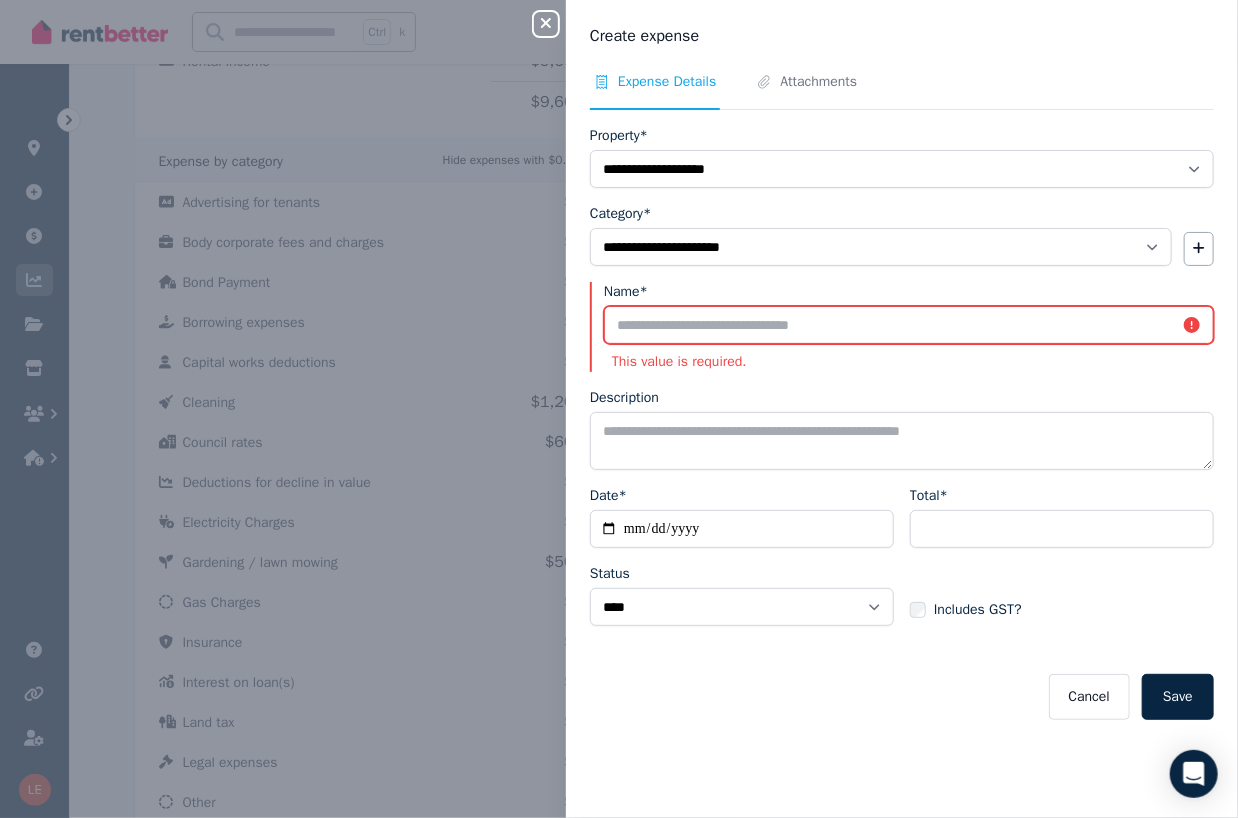 click on "Name*" at bounding box center [909, 325] 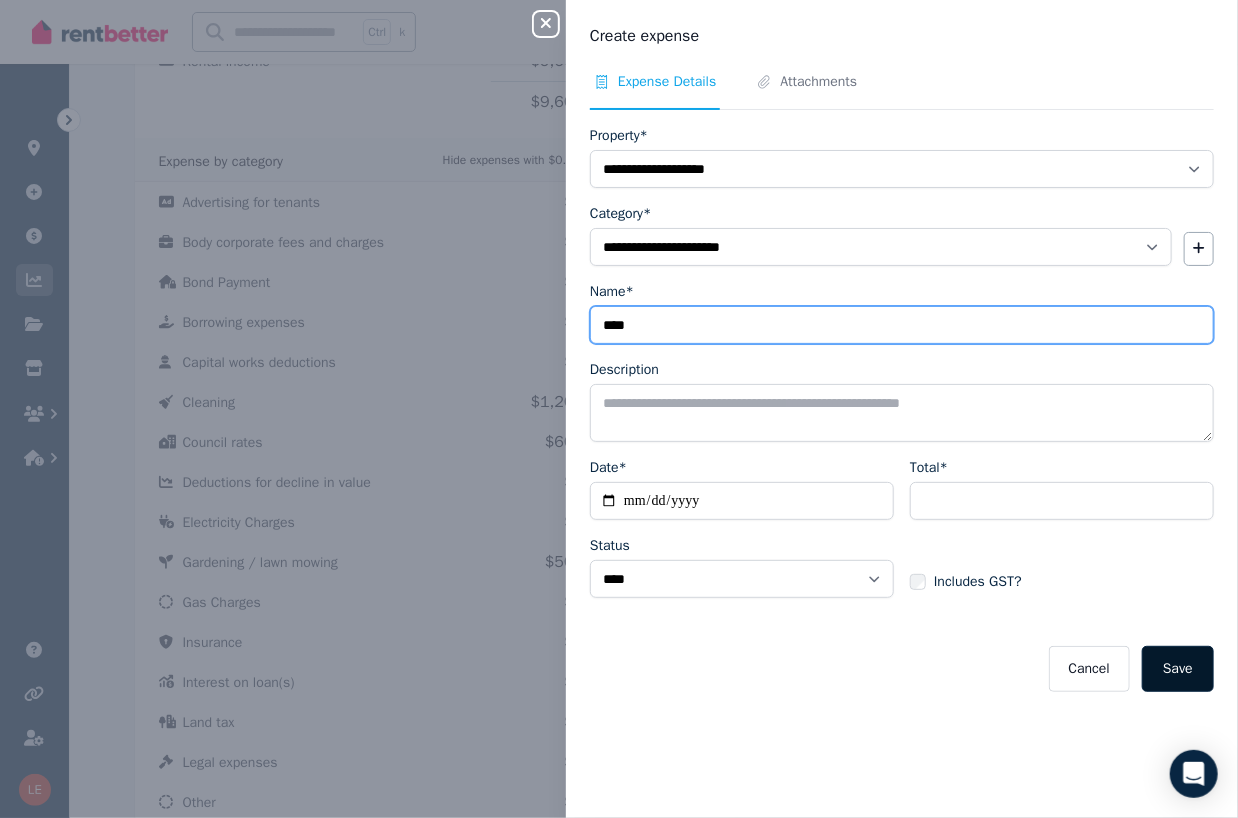 type on "****" 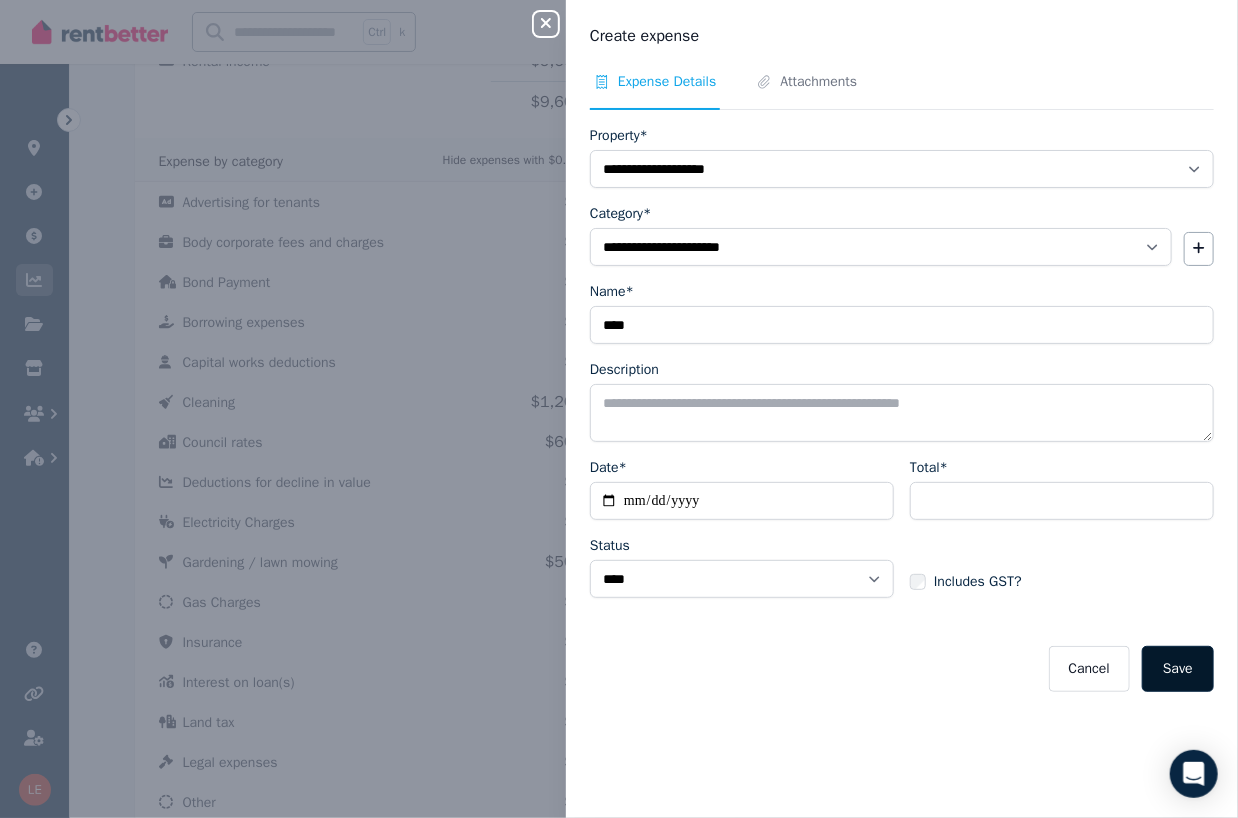 click on "Save" at bounding box center [1178, 669] 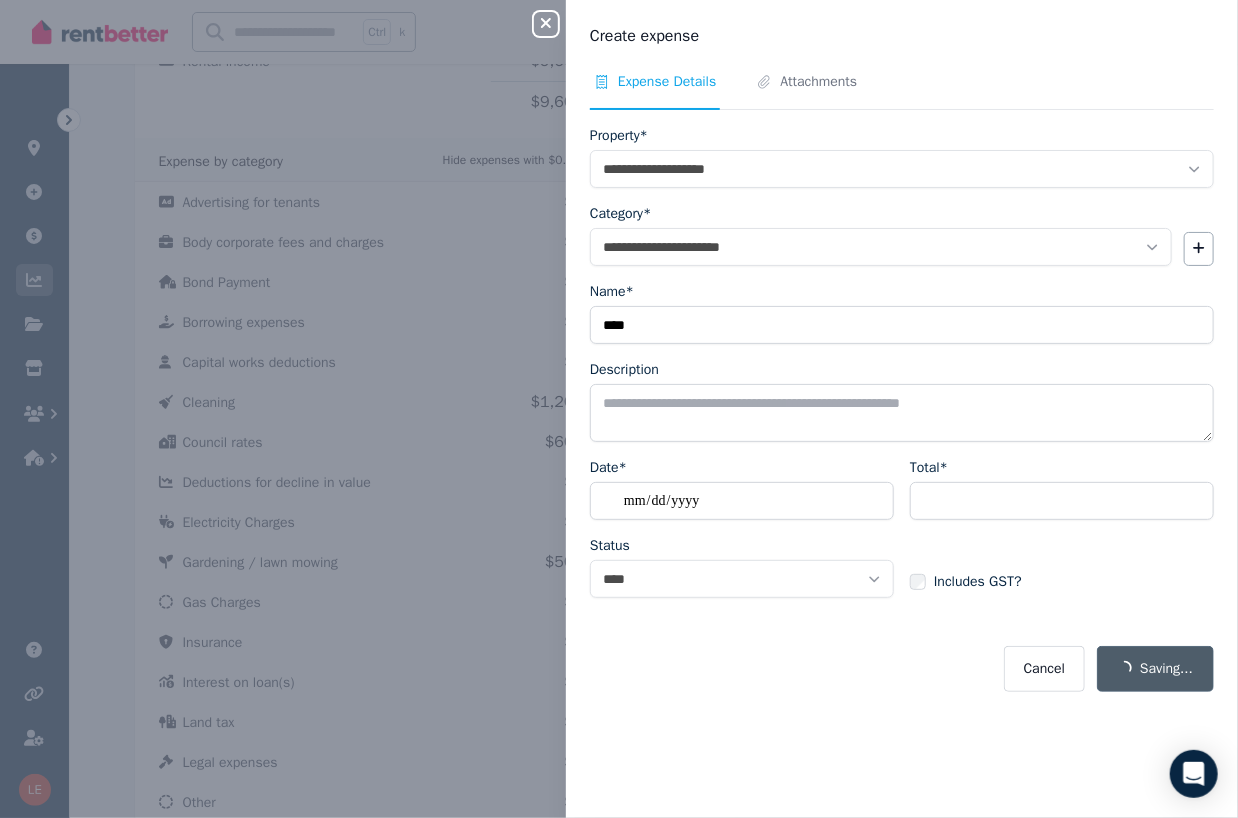 select 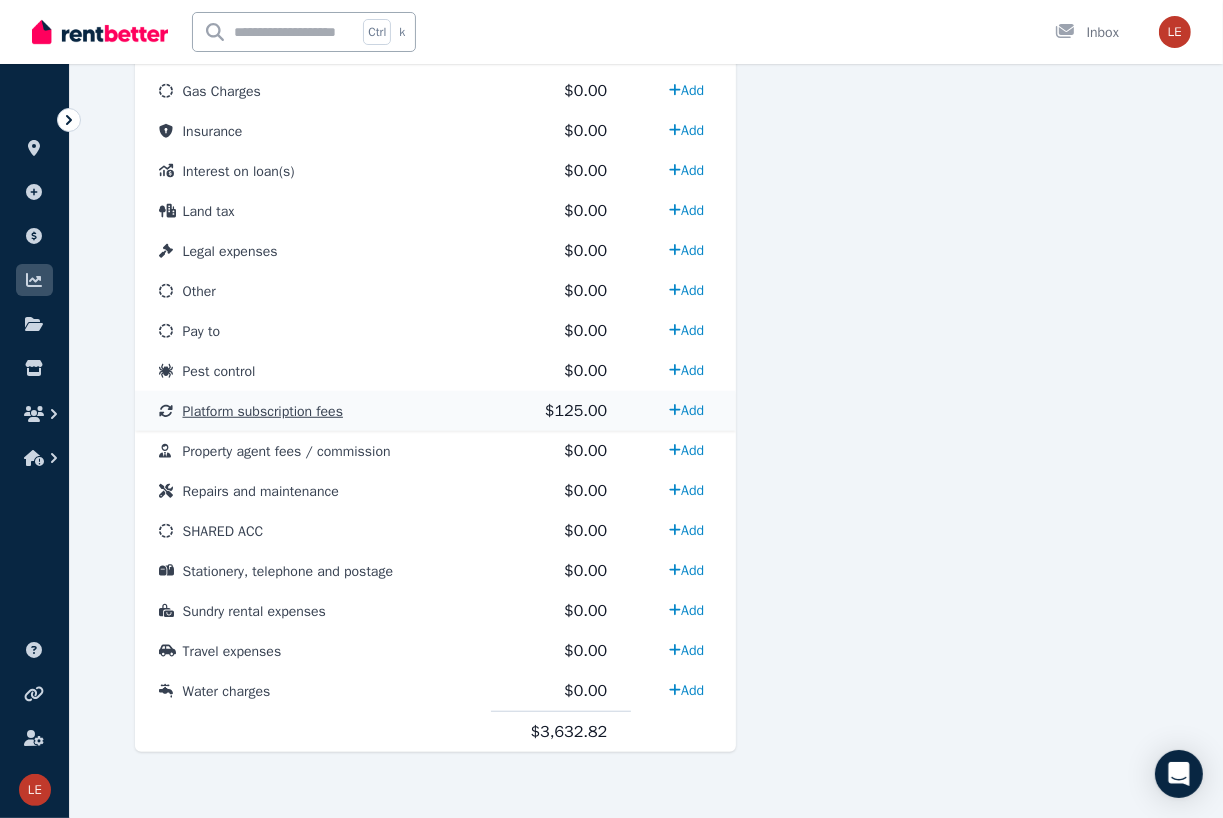 scroll, scrollTop: 1012, scrollLeft: 0, axis: vertical 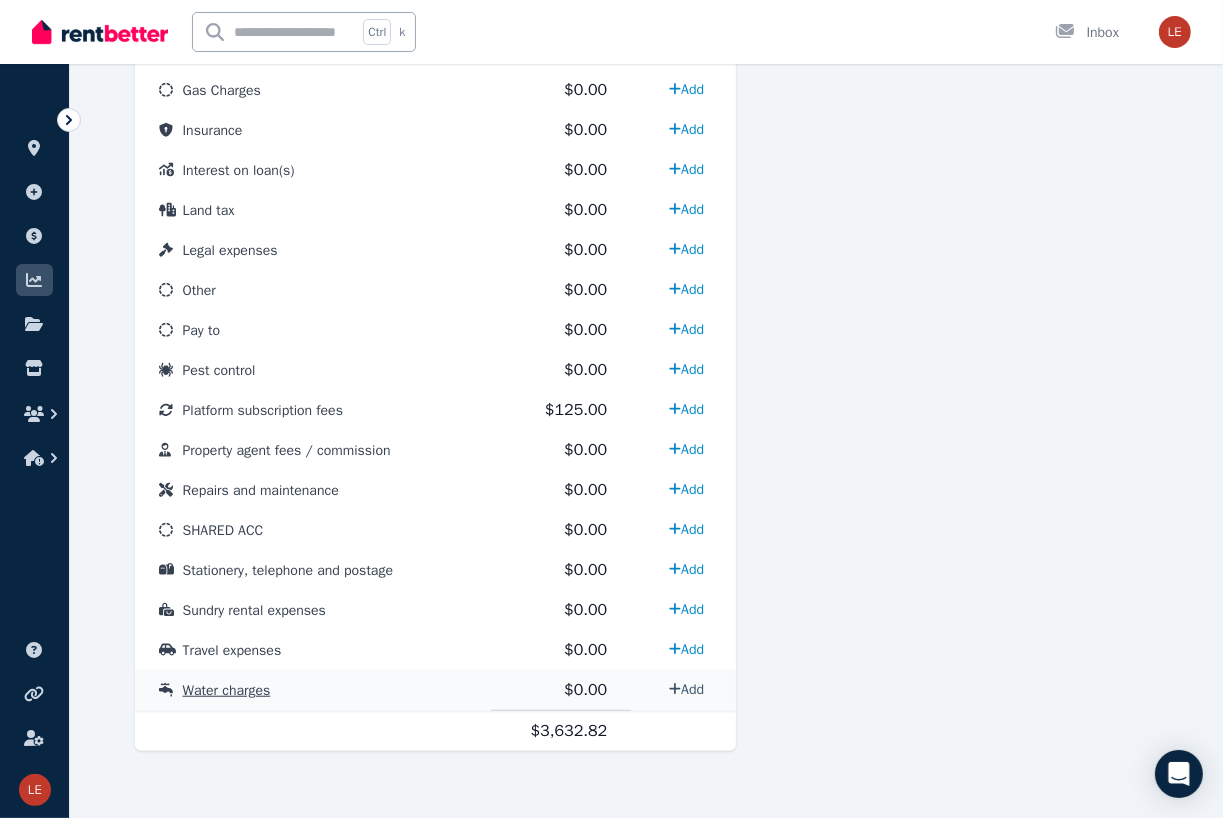 click on "Add" at bounding box center (686, 689) 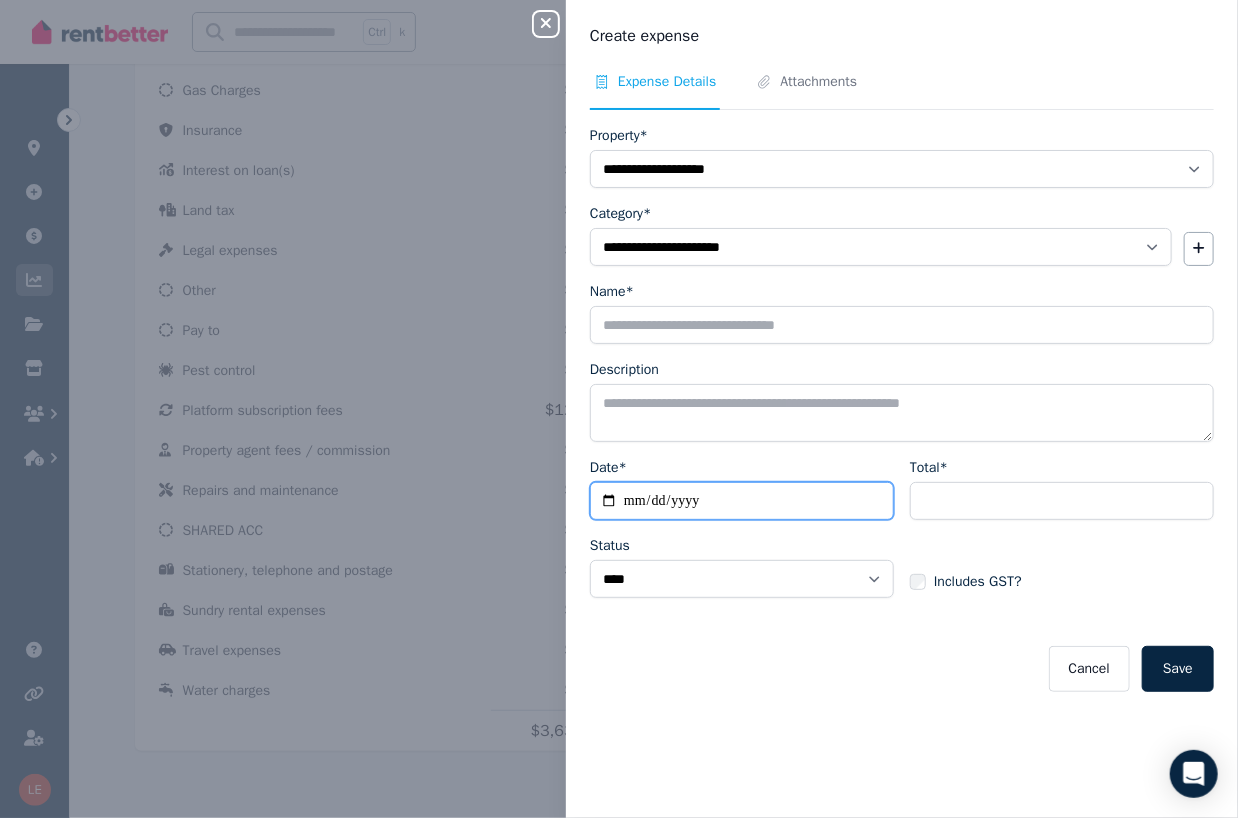 click on "Date*" at bounding box center [742, 501] 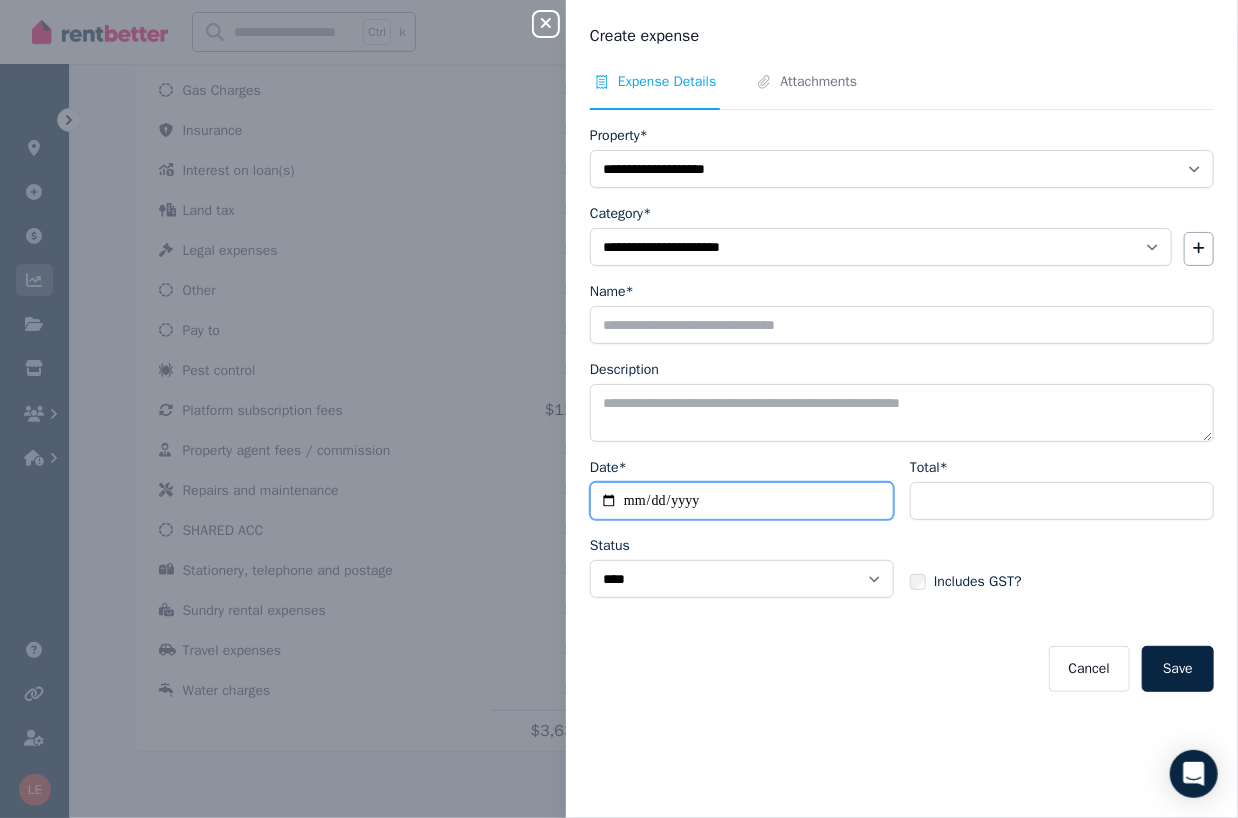 type on "**********" 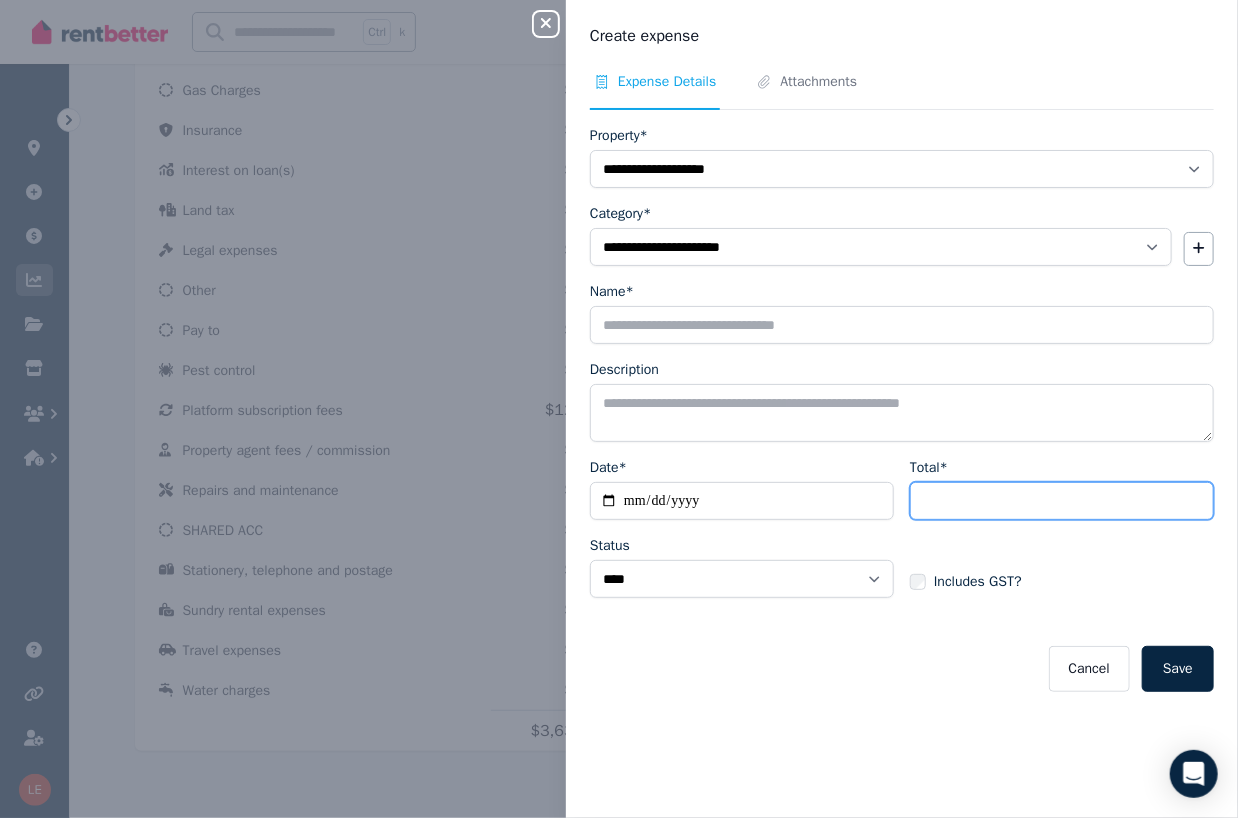 click on "Total*" at bounding box center (1062, 501) 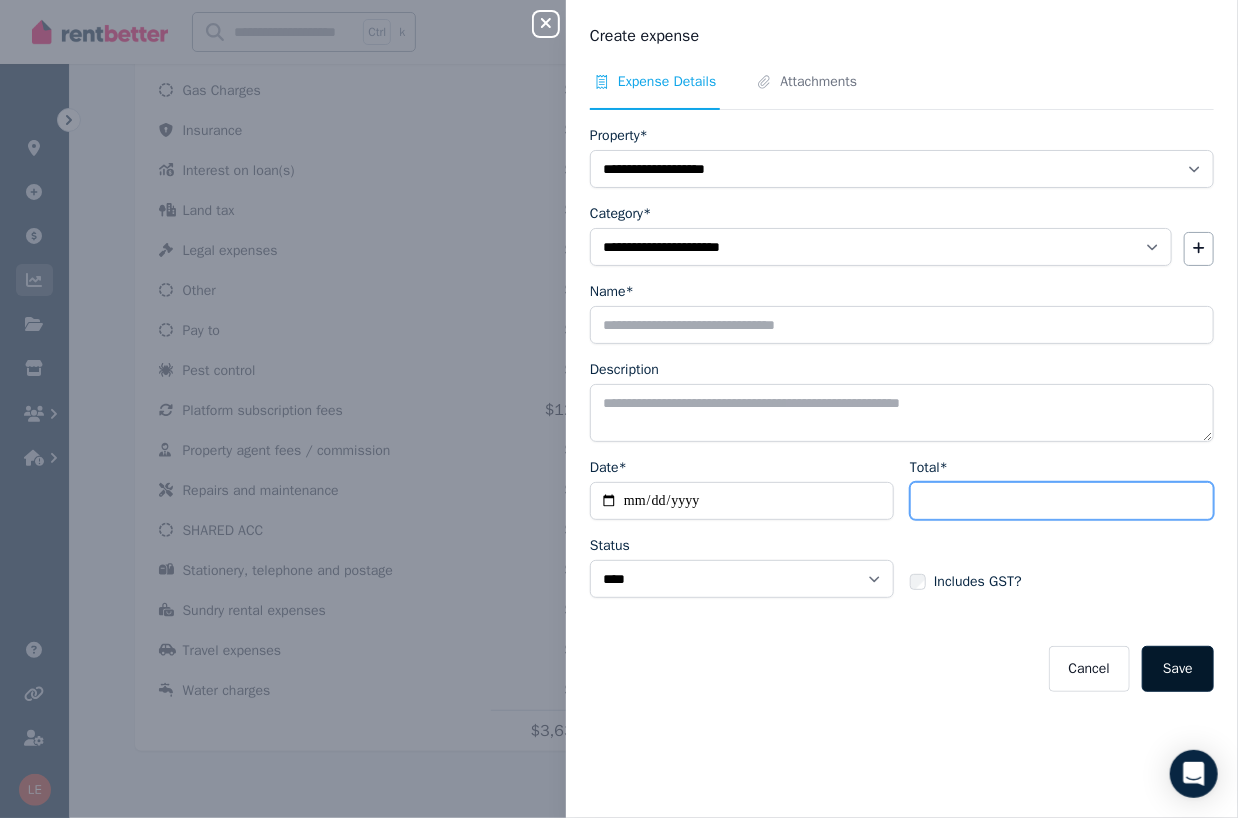 type on "****" 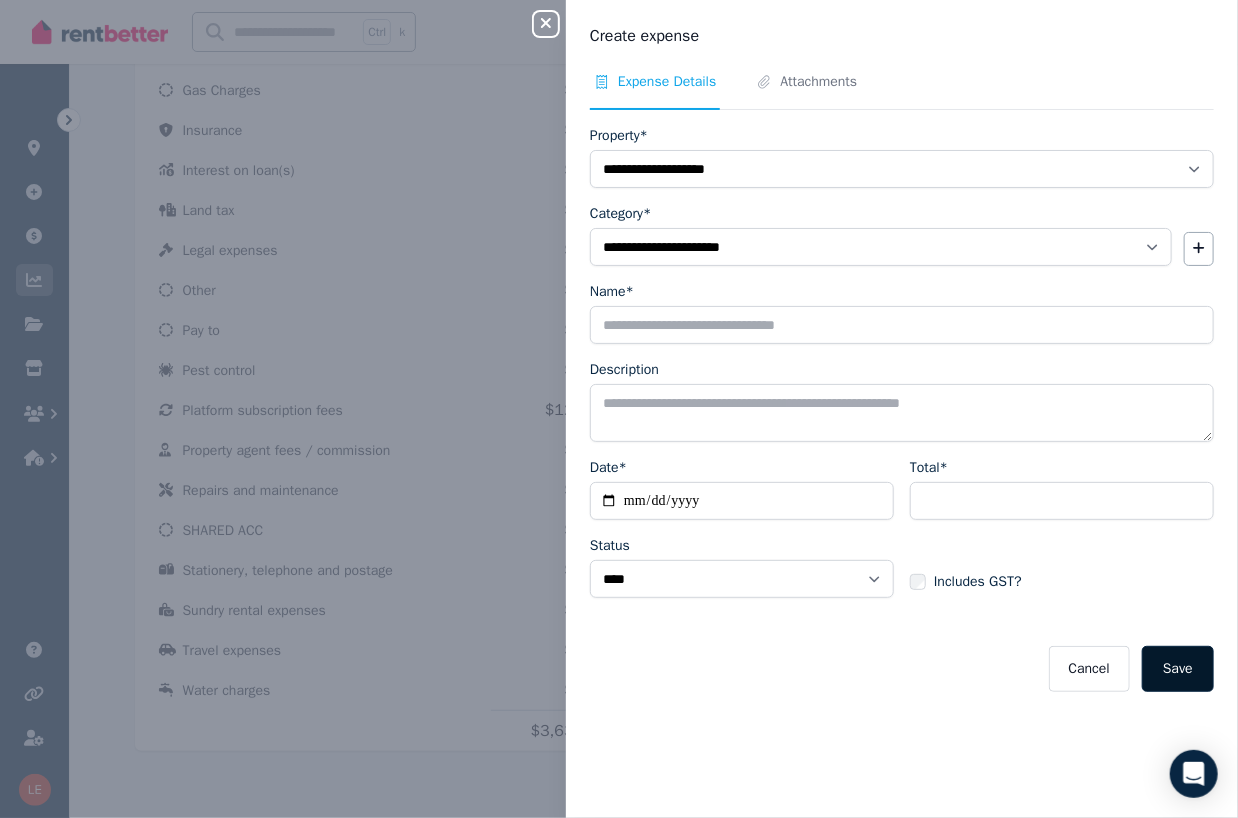 click on "Save" at bounding box center [1178, 669] 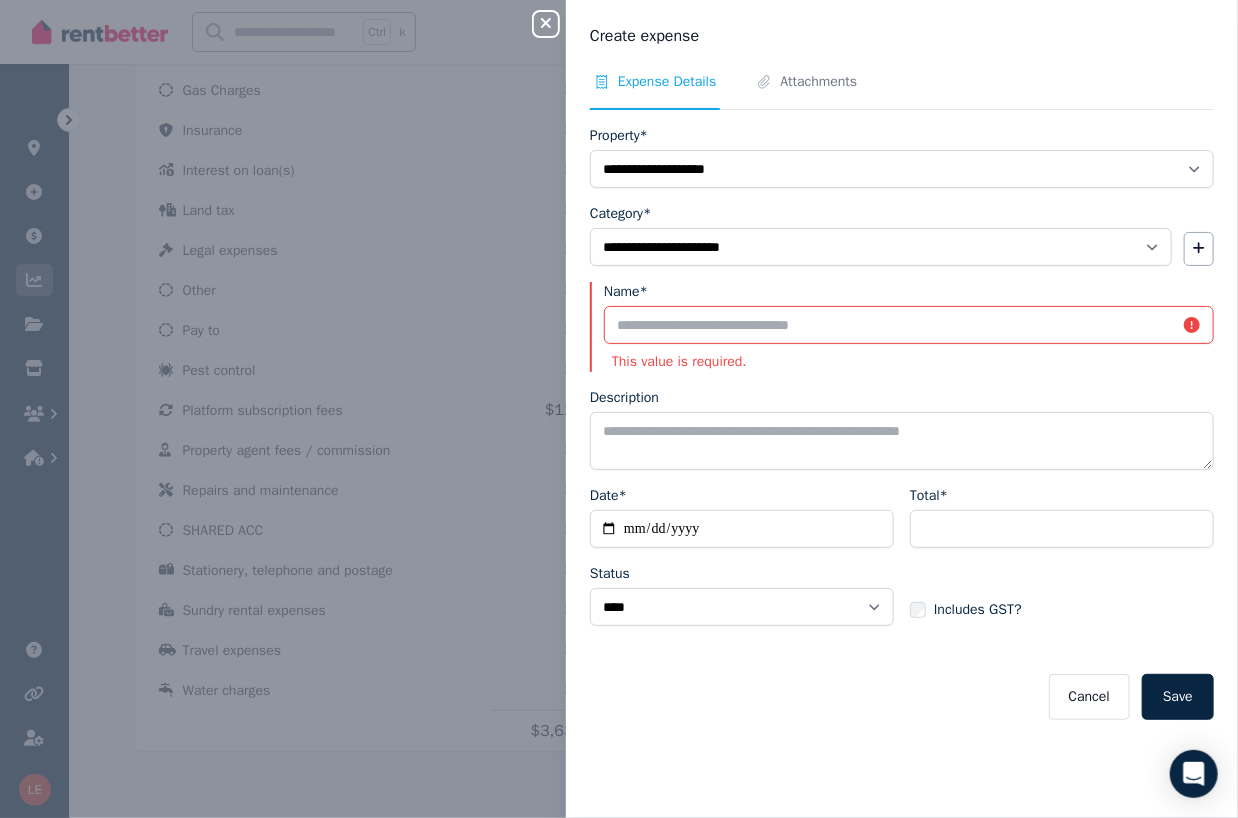 click on "Name* This value is required." at bounding box center [902, 327] 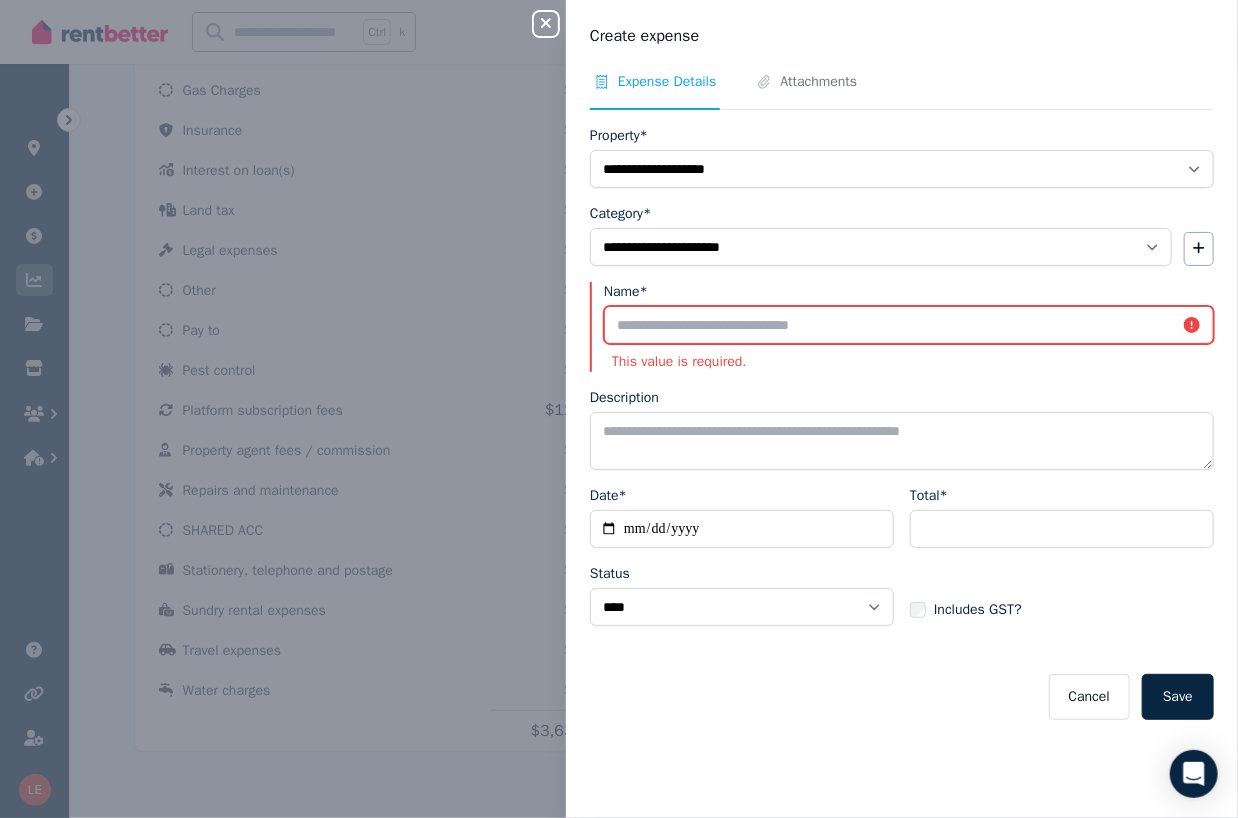 click on "Name*" at bounding box center (909, 325) 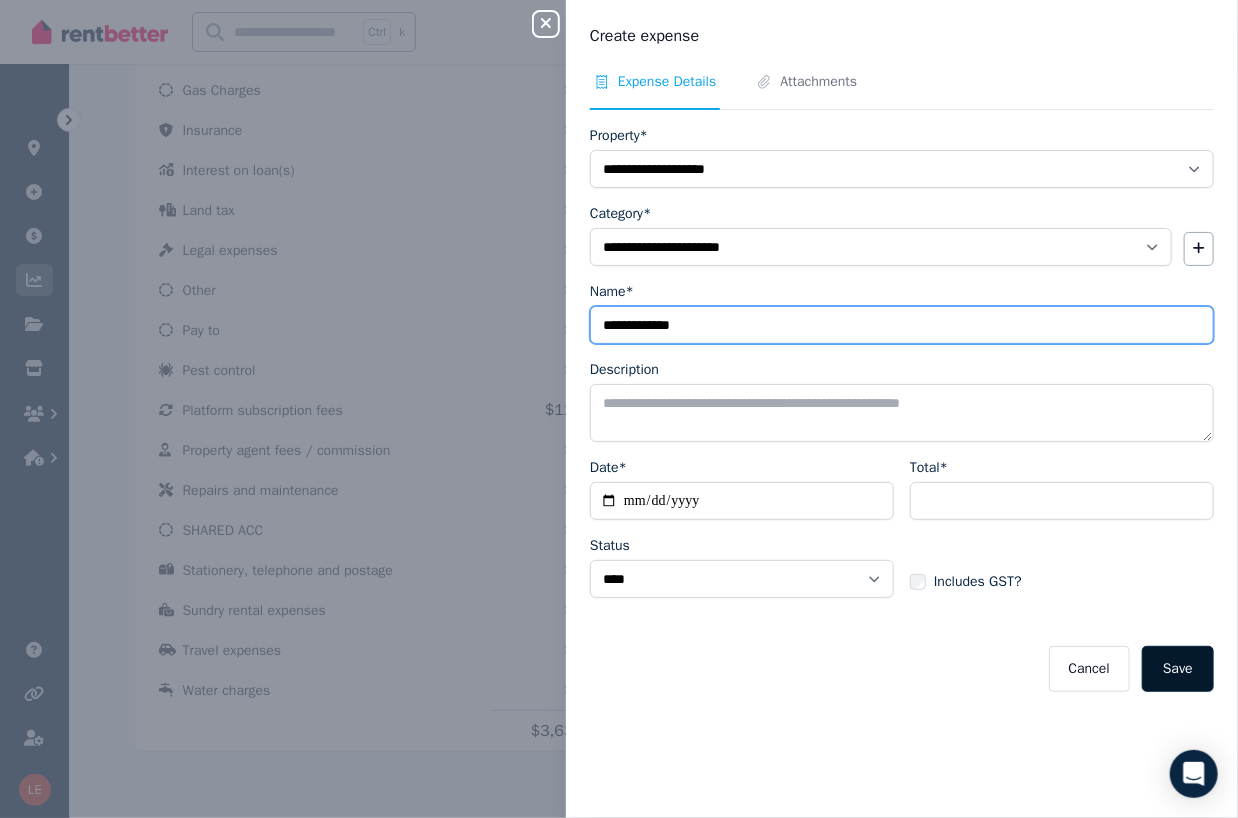 type on "**********" 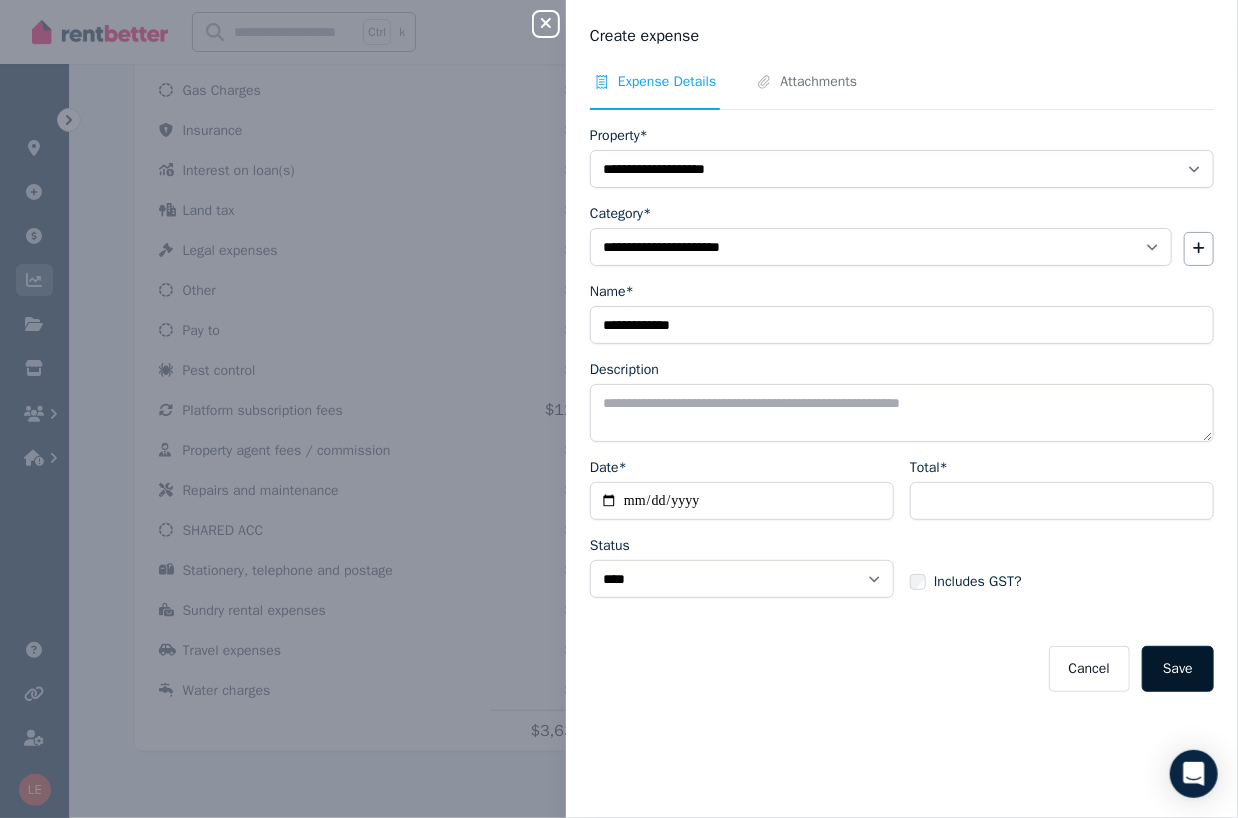 click on "Save" at bounding box center [1178, 669] 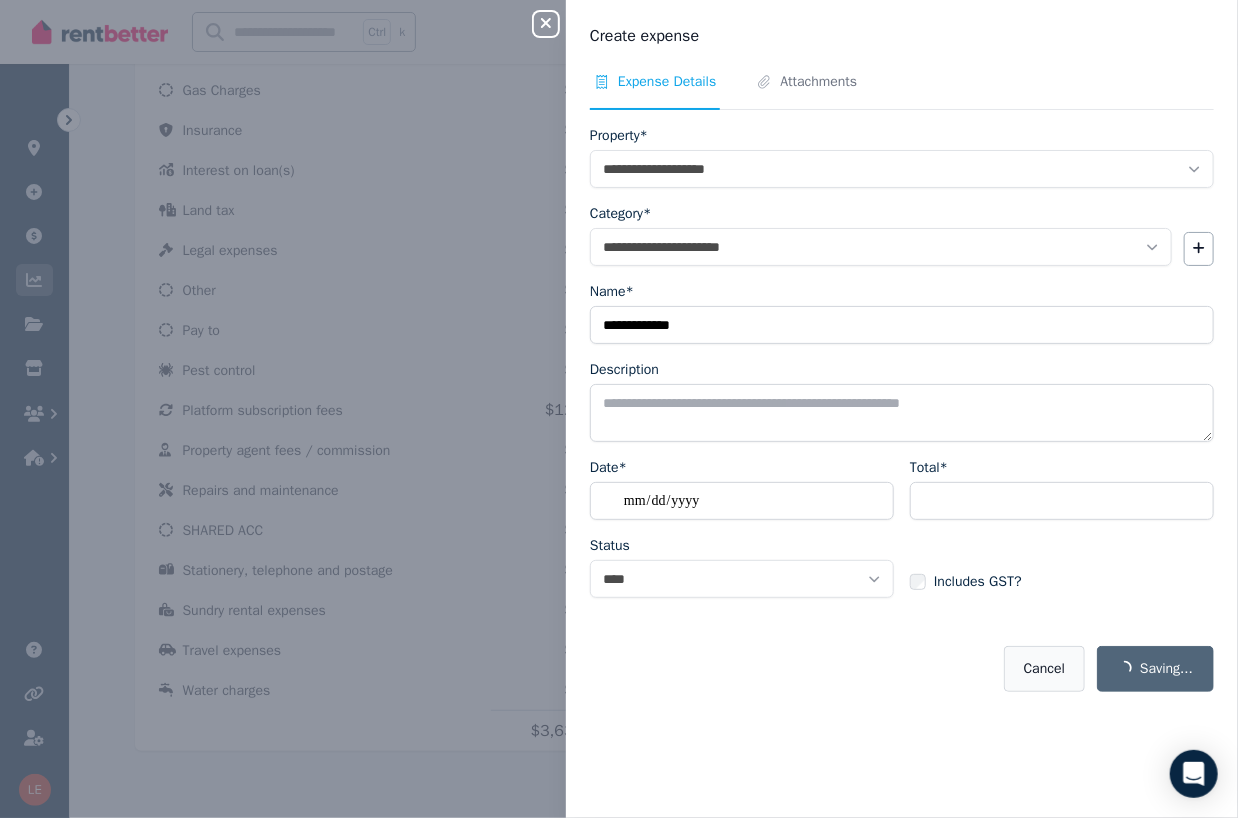 select 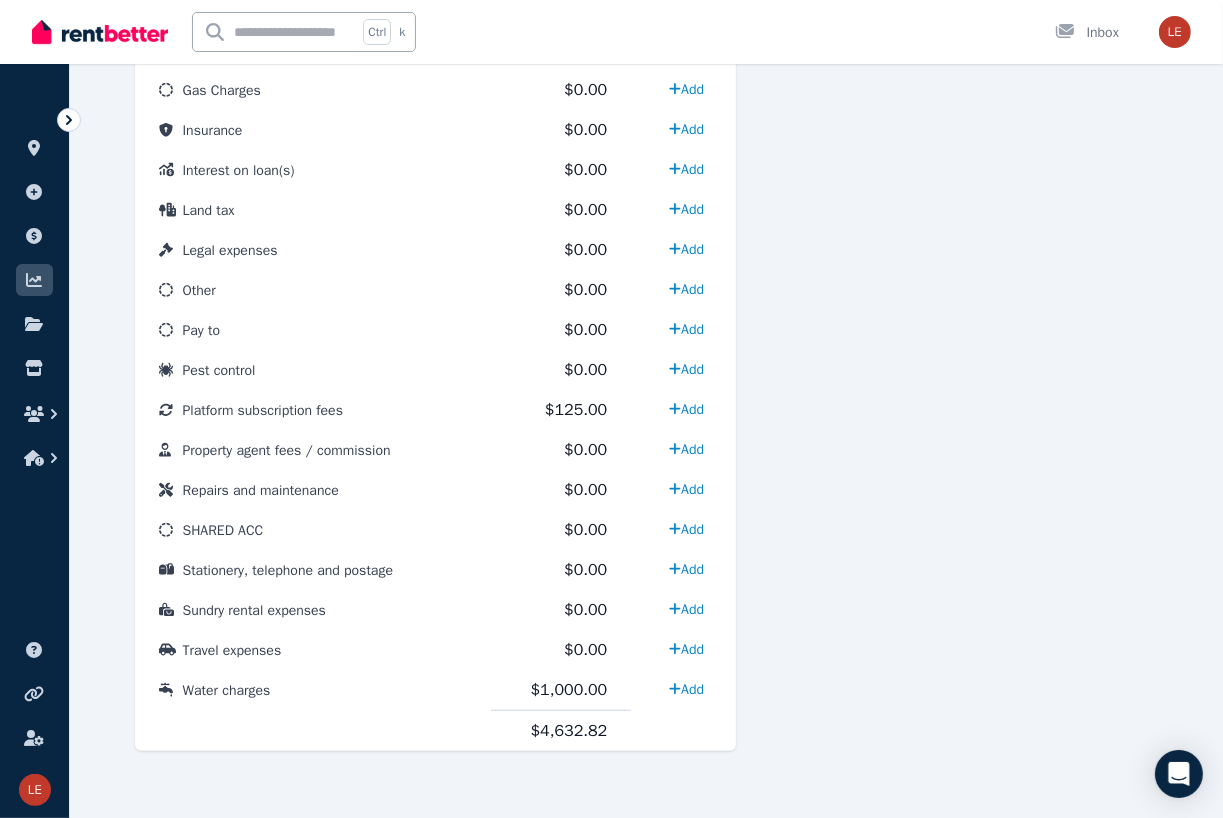 click at bounding box center (963, 133) 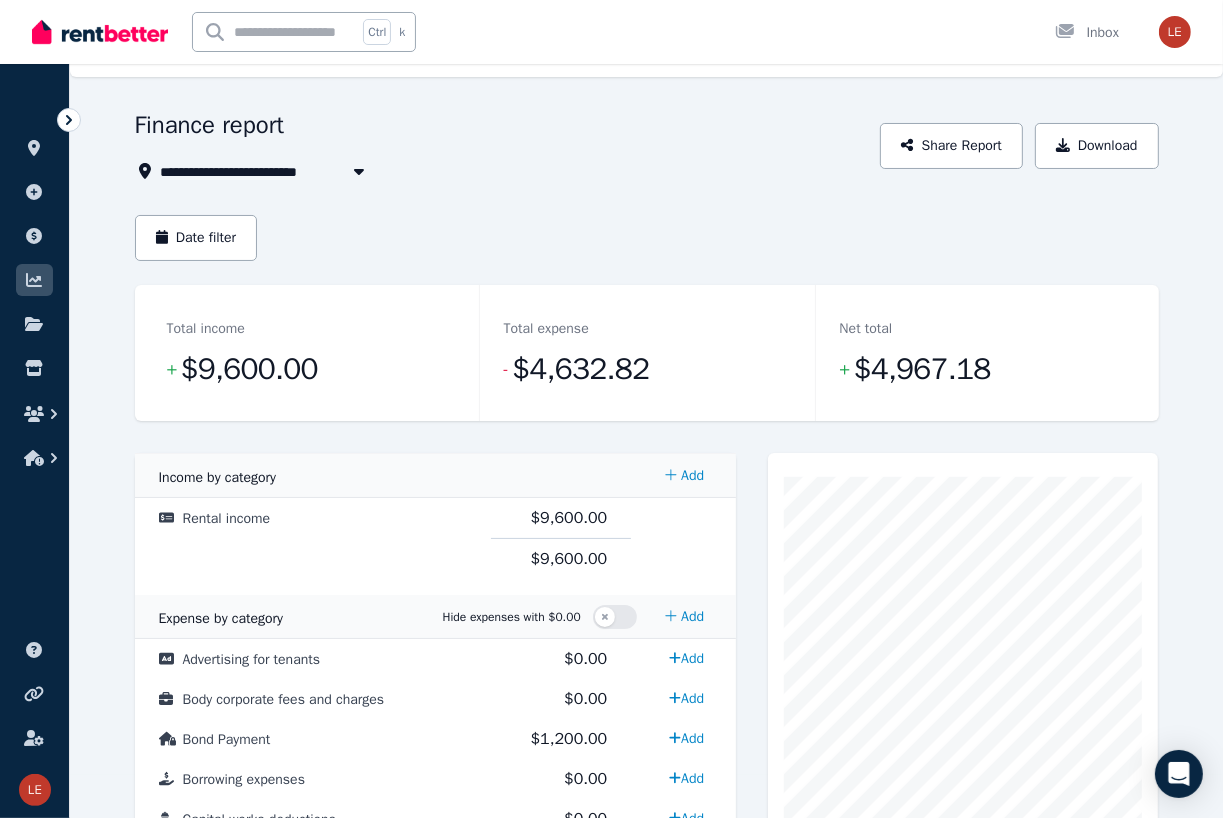 scroll, scrollTop: 0, scrollLeft: 0, axis: both 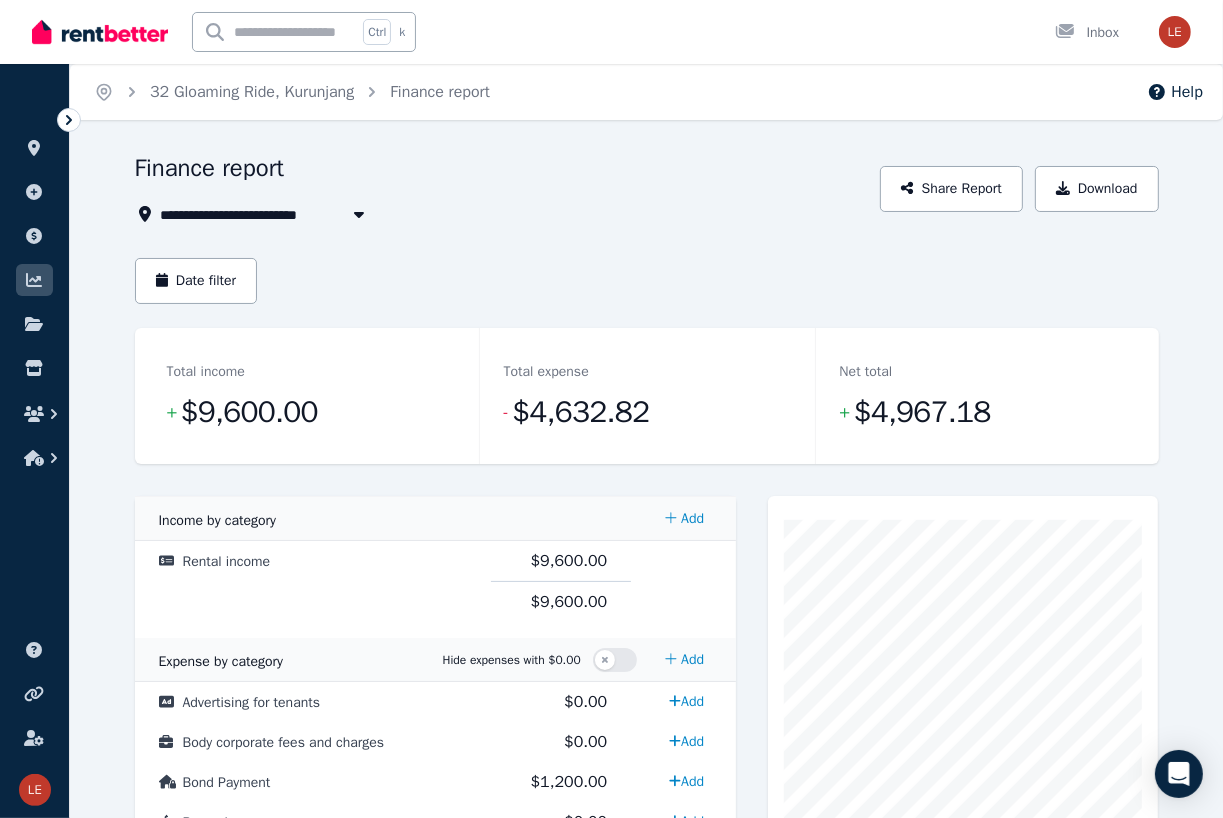 click on "**********" at bounding box center [647, 973] 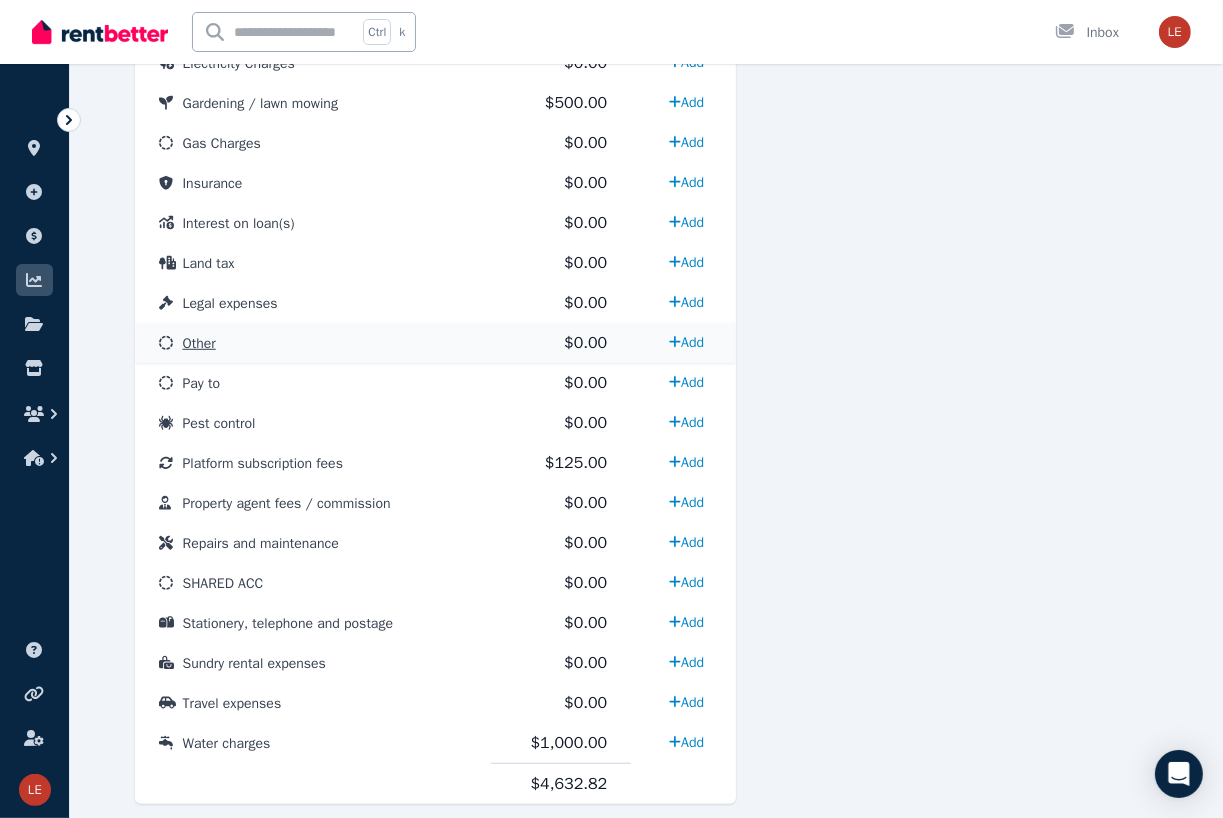 scroll, scrollTop: 1000, scrollLeft: 0, axis: vertical 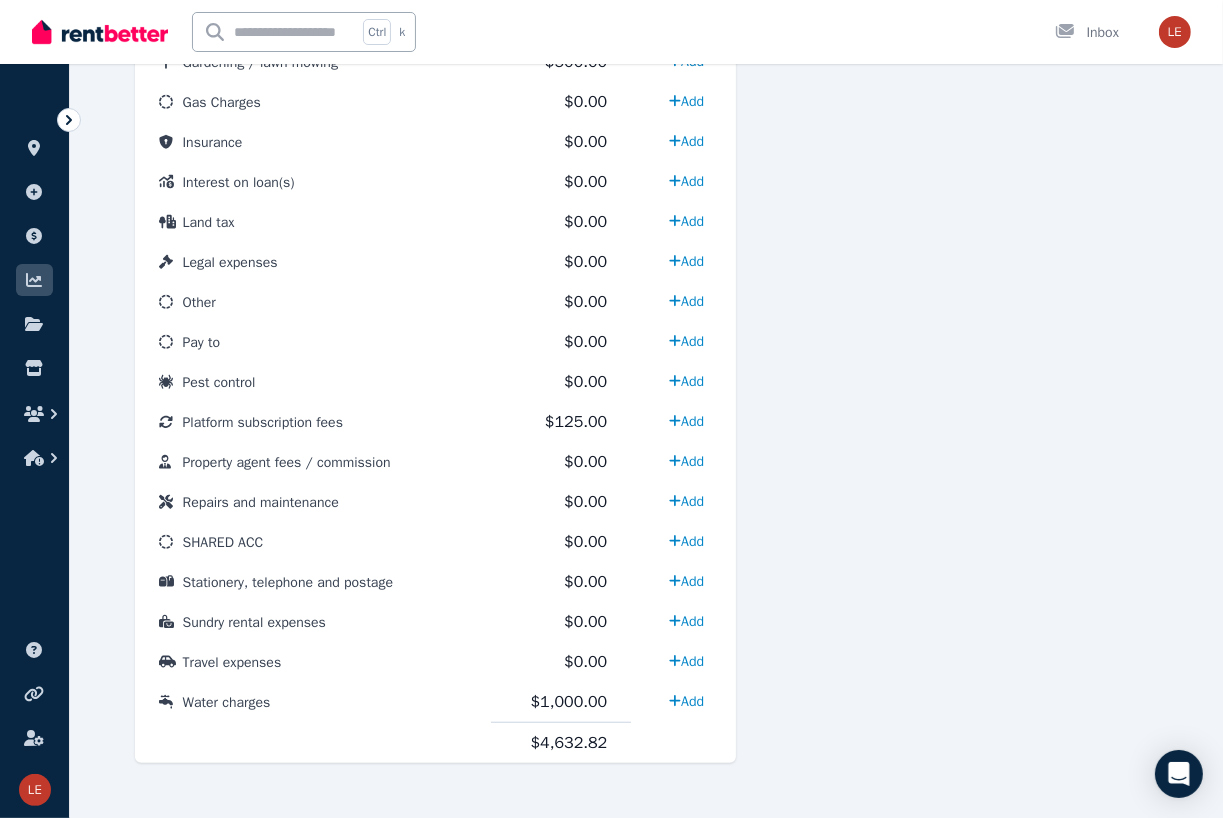 click at bounding box center [963, 145] 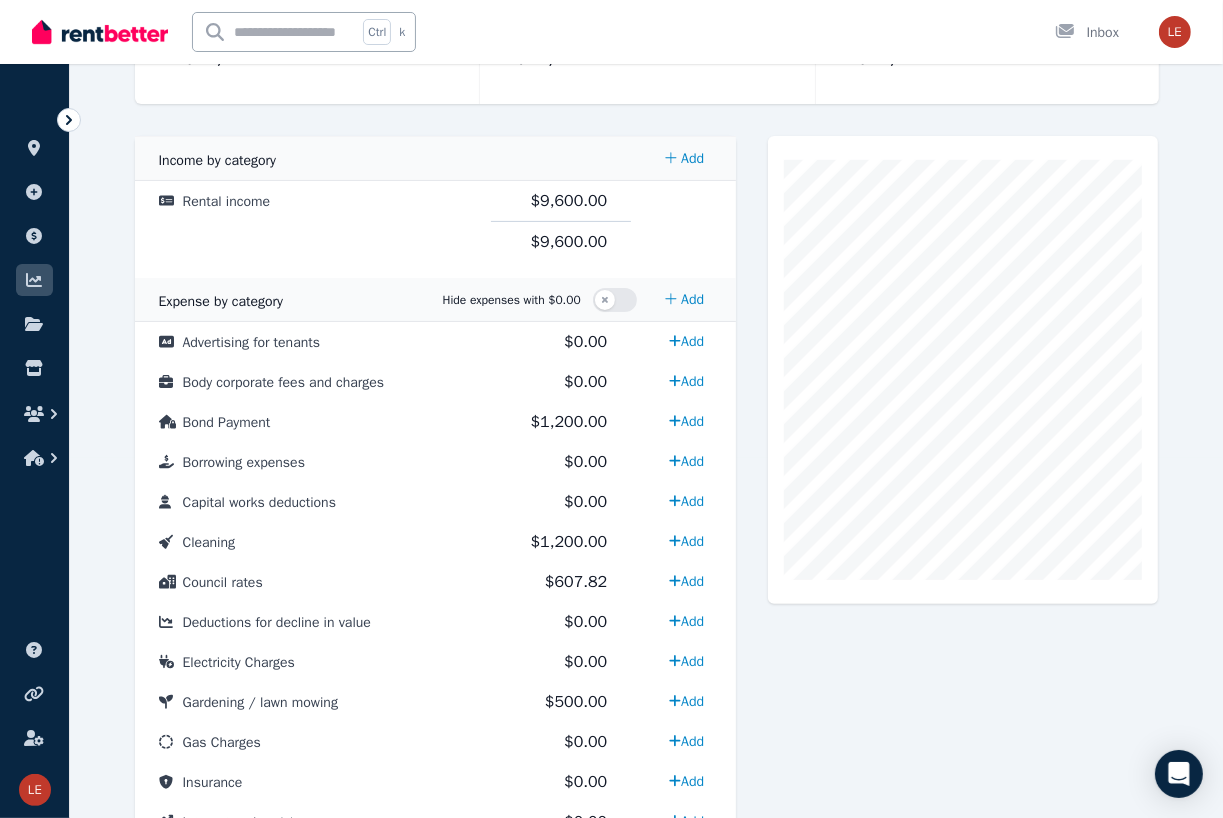 scroll, scrollTop: 100, scrollLeft: 0, axis: vertical 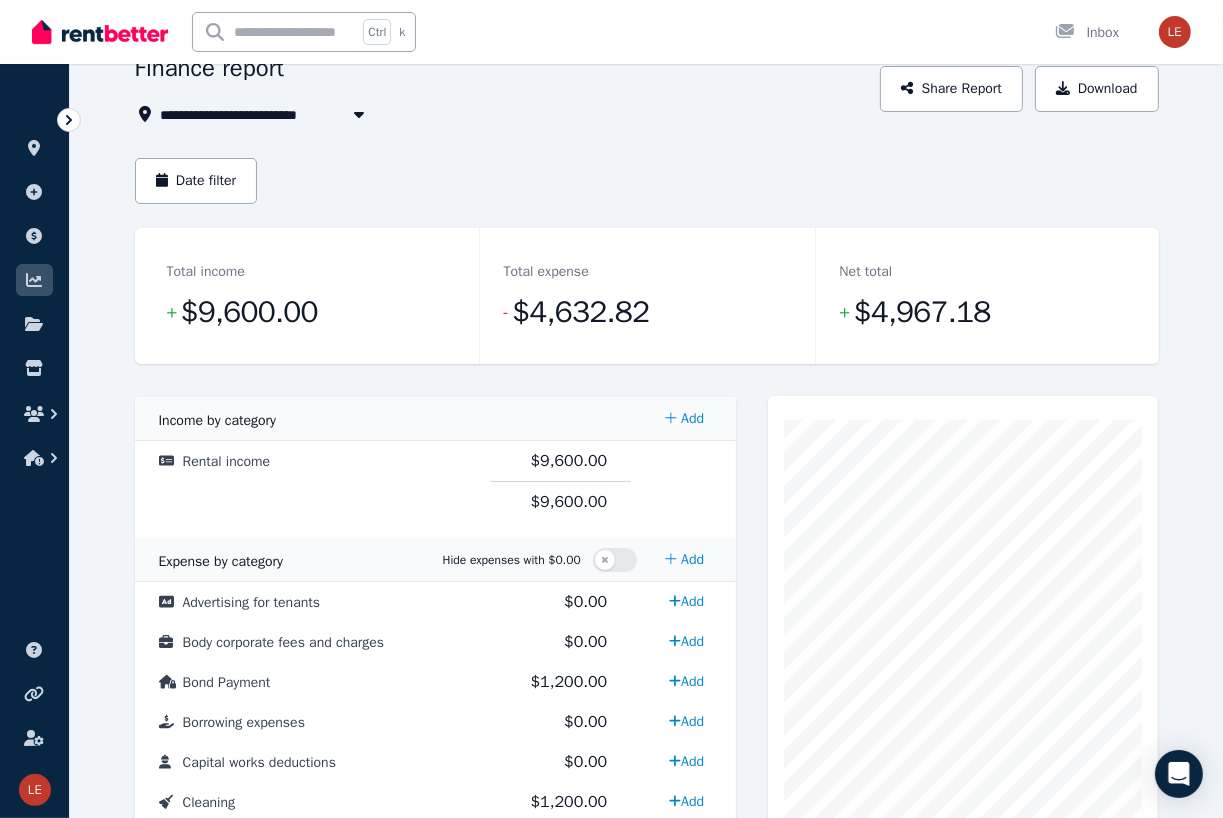 click on "Total income + $9,600.00" at bounding box center [311, 296] 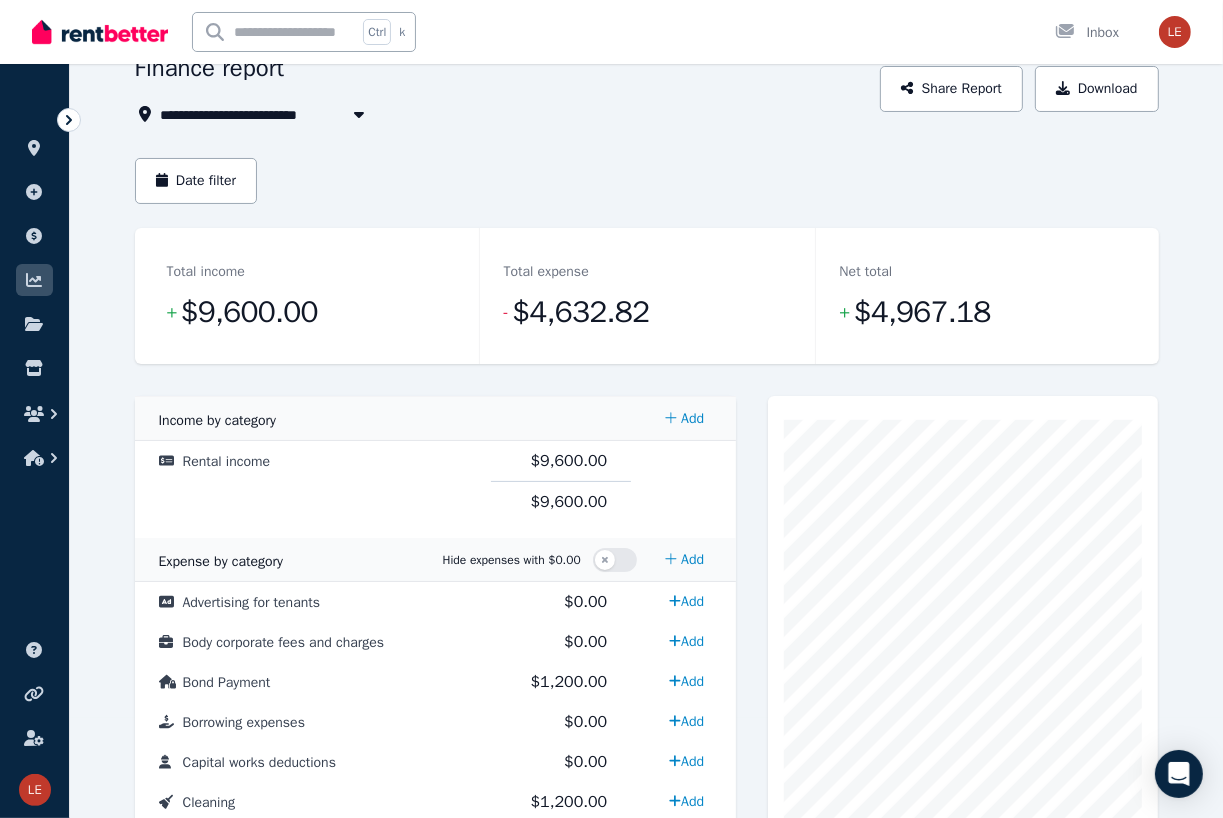 click on "Total income + $9,600.00" at bounding box center [311, 296] 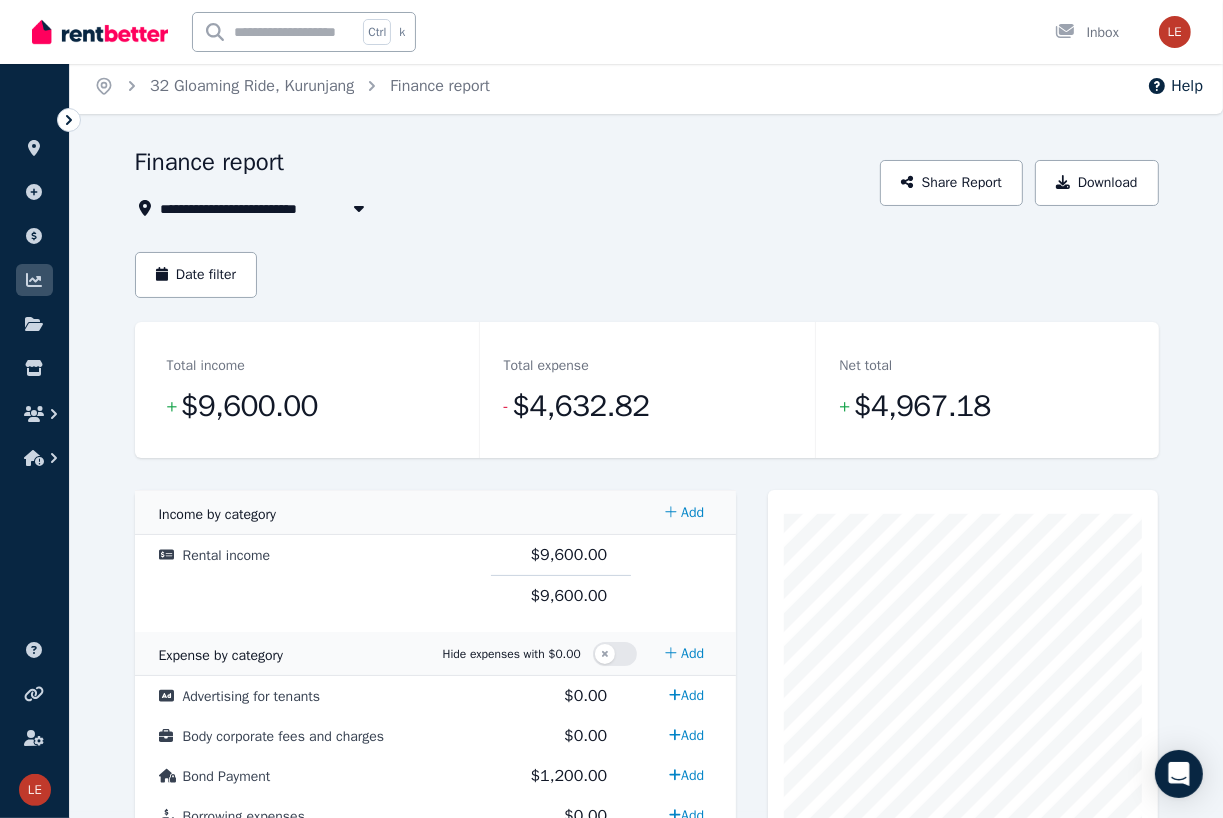 scroll, scrollTop: 0, scrollLeft: 0, axis: both 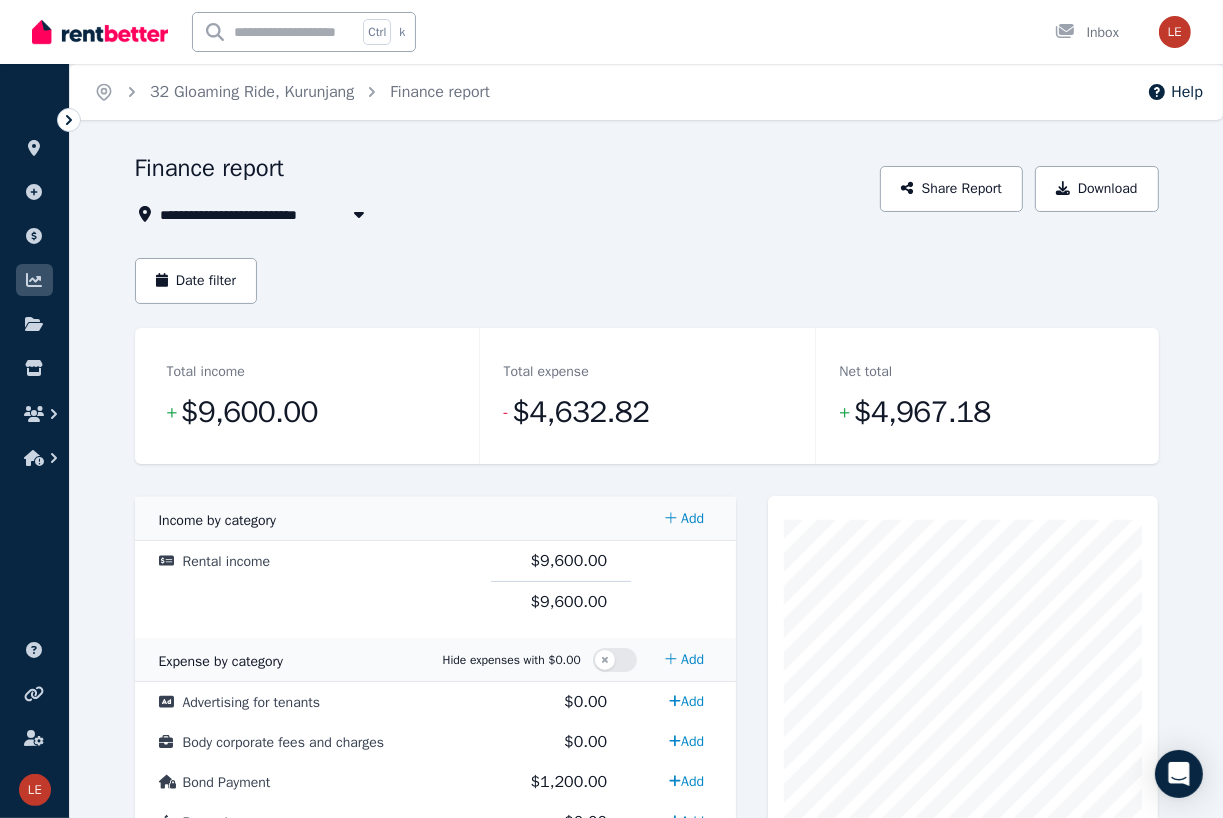 click on "Total income + $9,600.00" at bounding box center (311, 396) 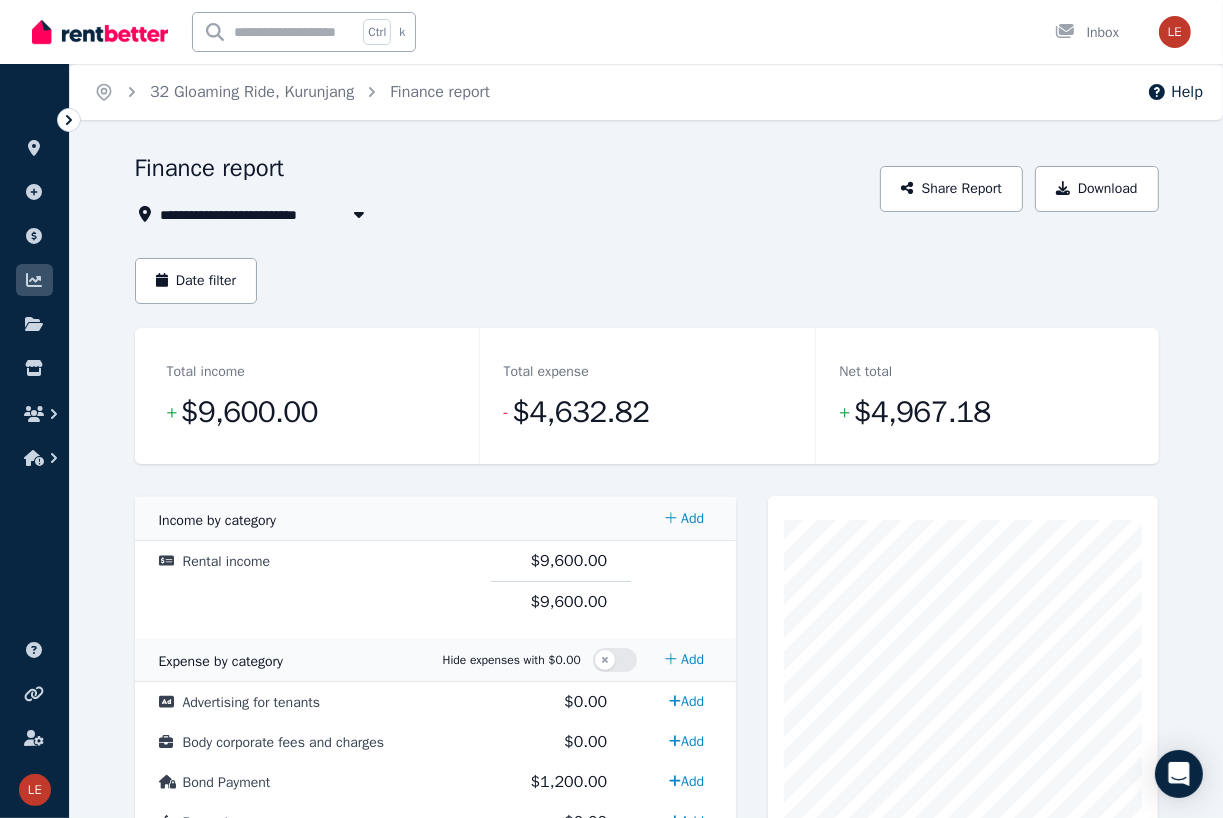 click on "Date filter" at bounding box center [647, 293] 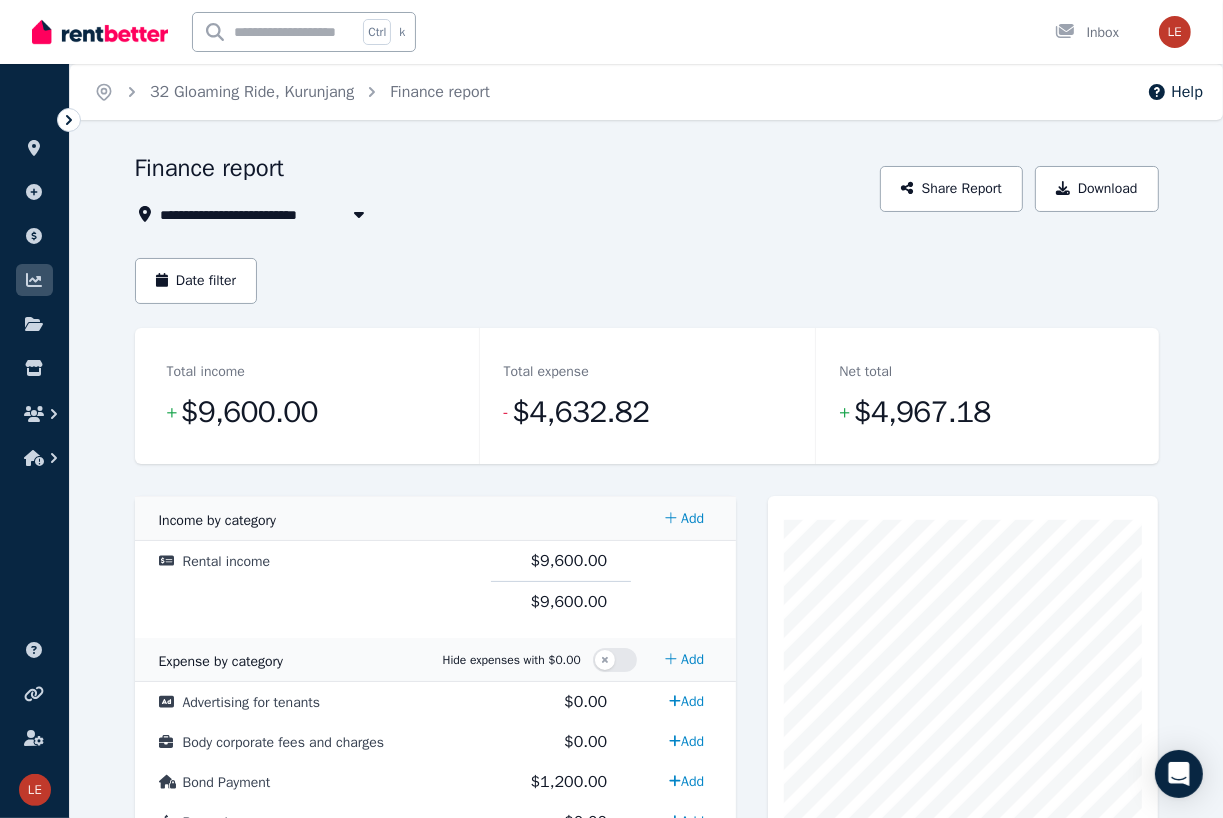 click on "+ $9,600.00" at bounding box center [311, 412] 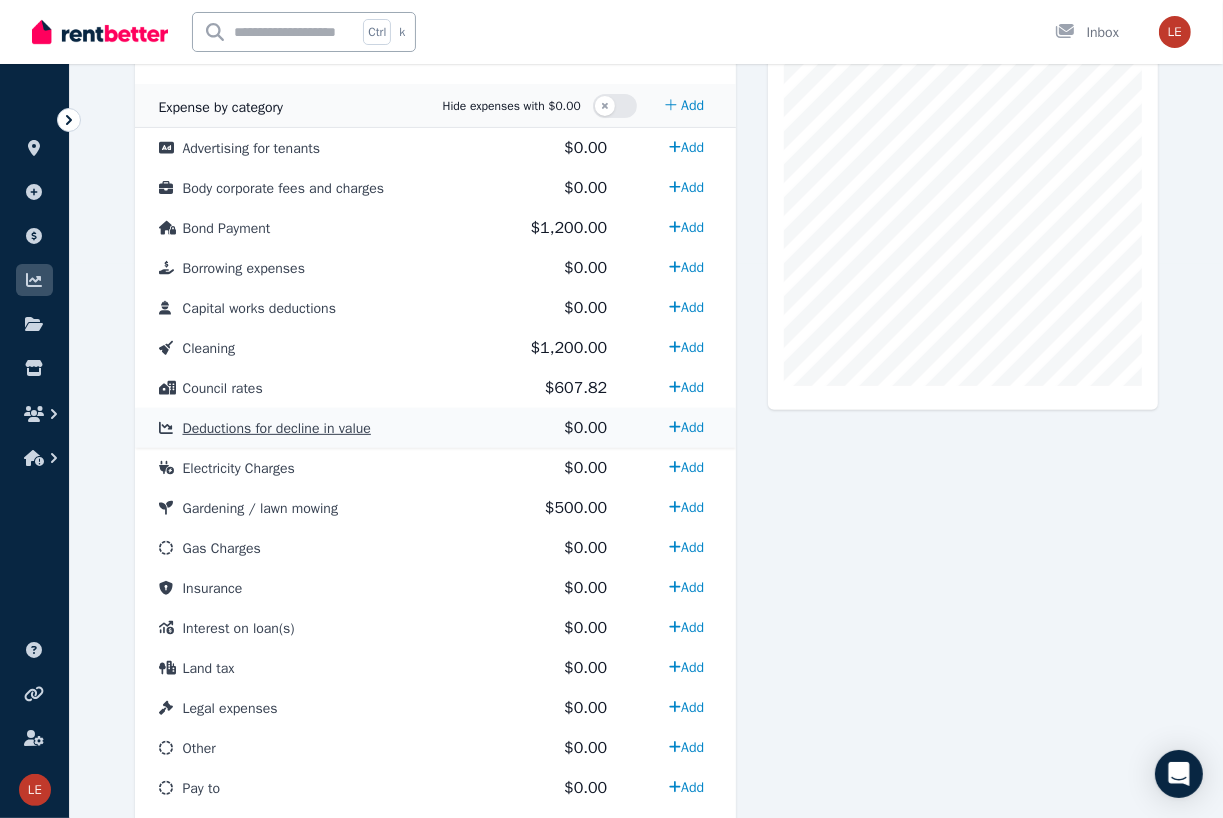 scroll, scrollTop: 600, scrollLeft: 0, axis: vertical 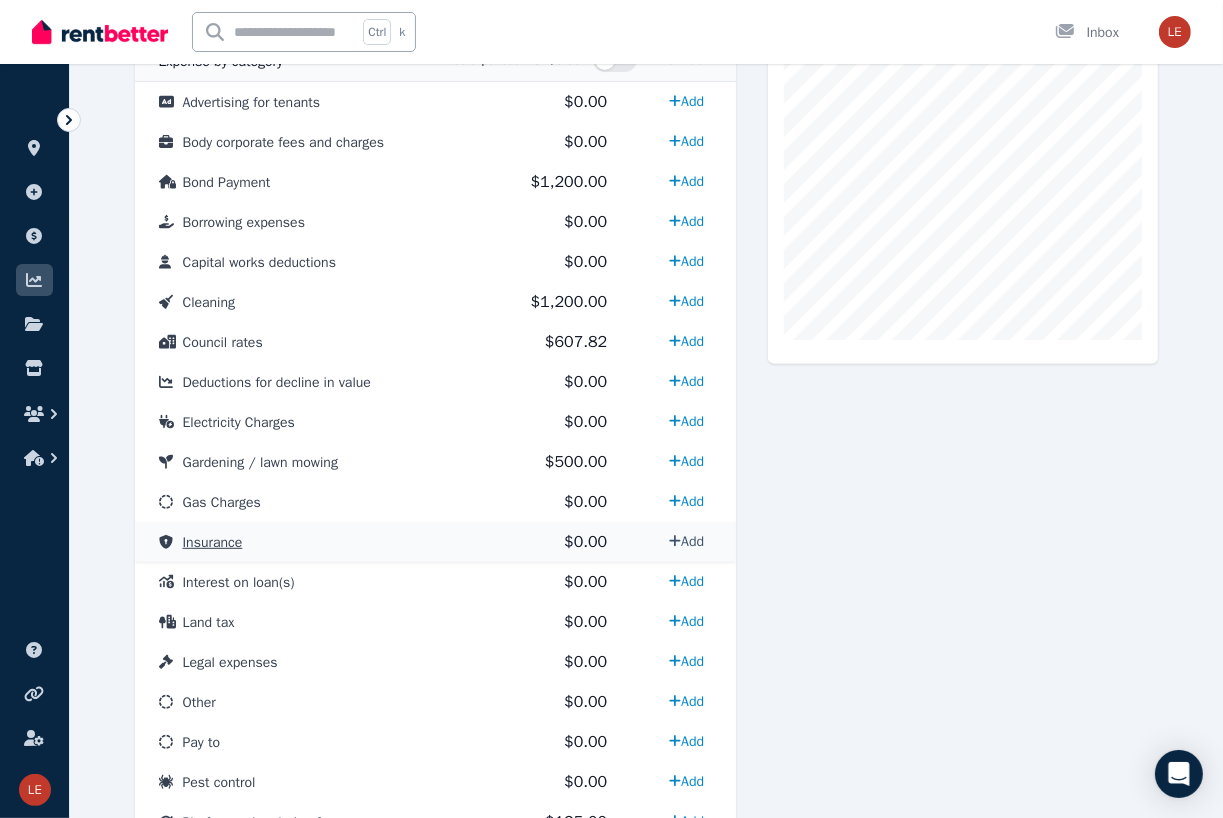 click on "Add" at bounding box center [686, 541] 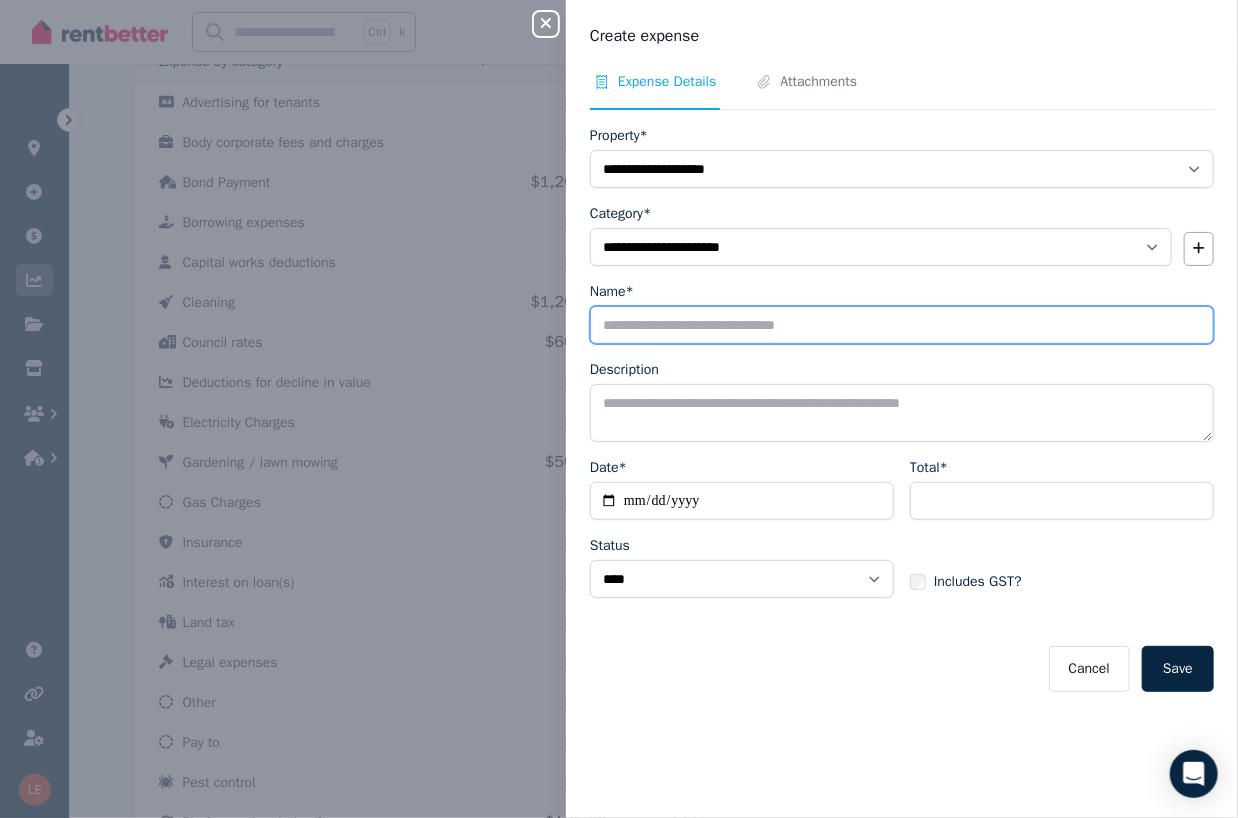 click on "Name*" at bounding box center [902, 325] 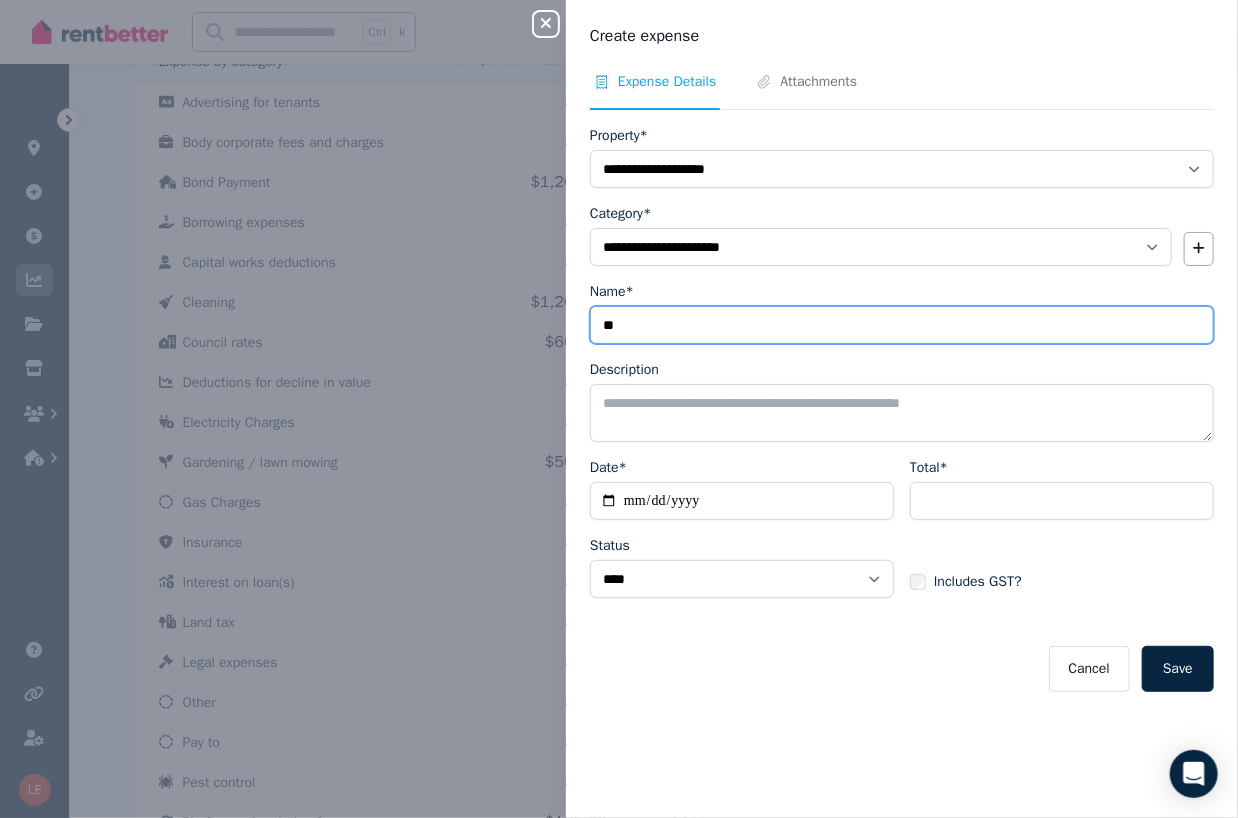 type on "*" 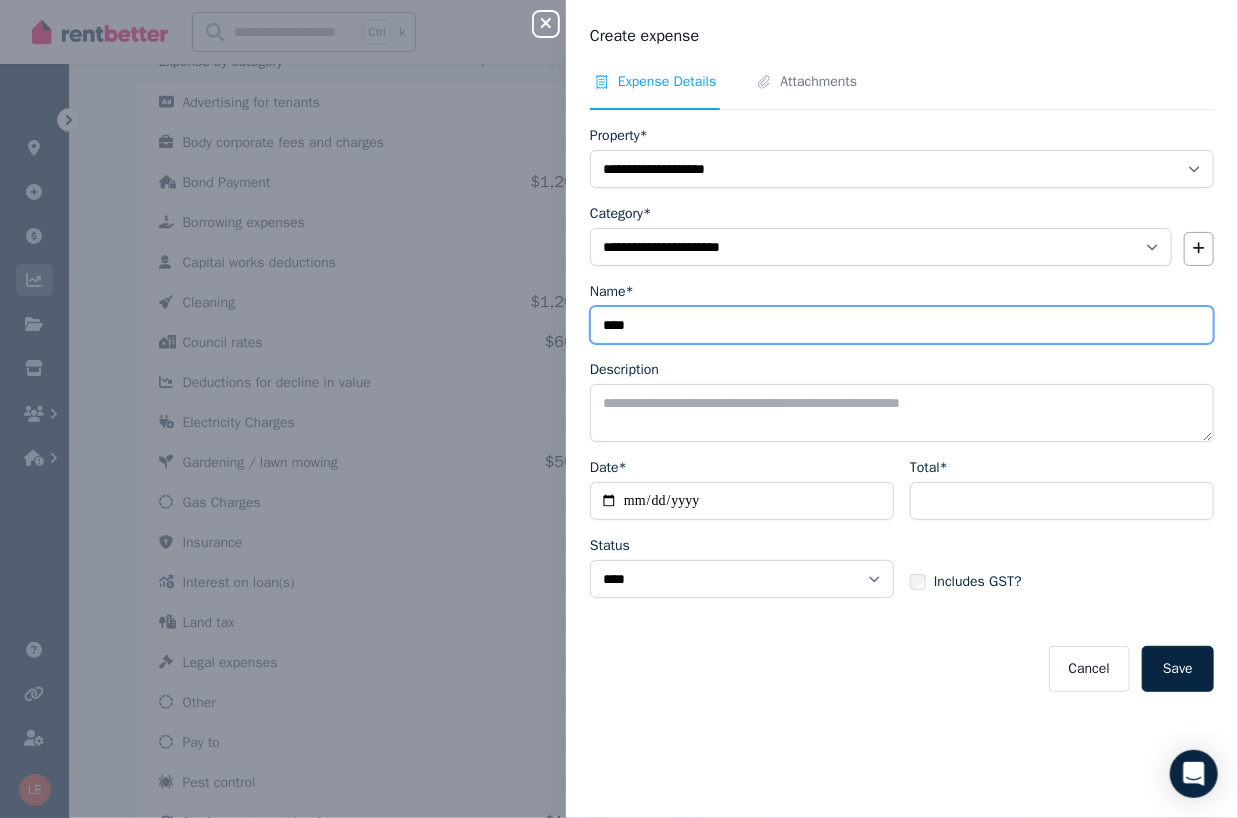 type on "****" 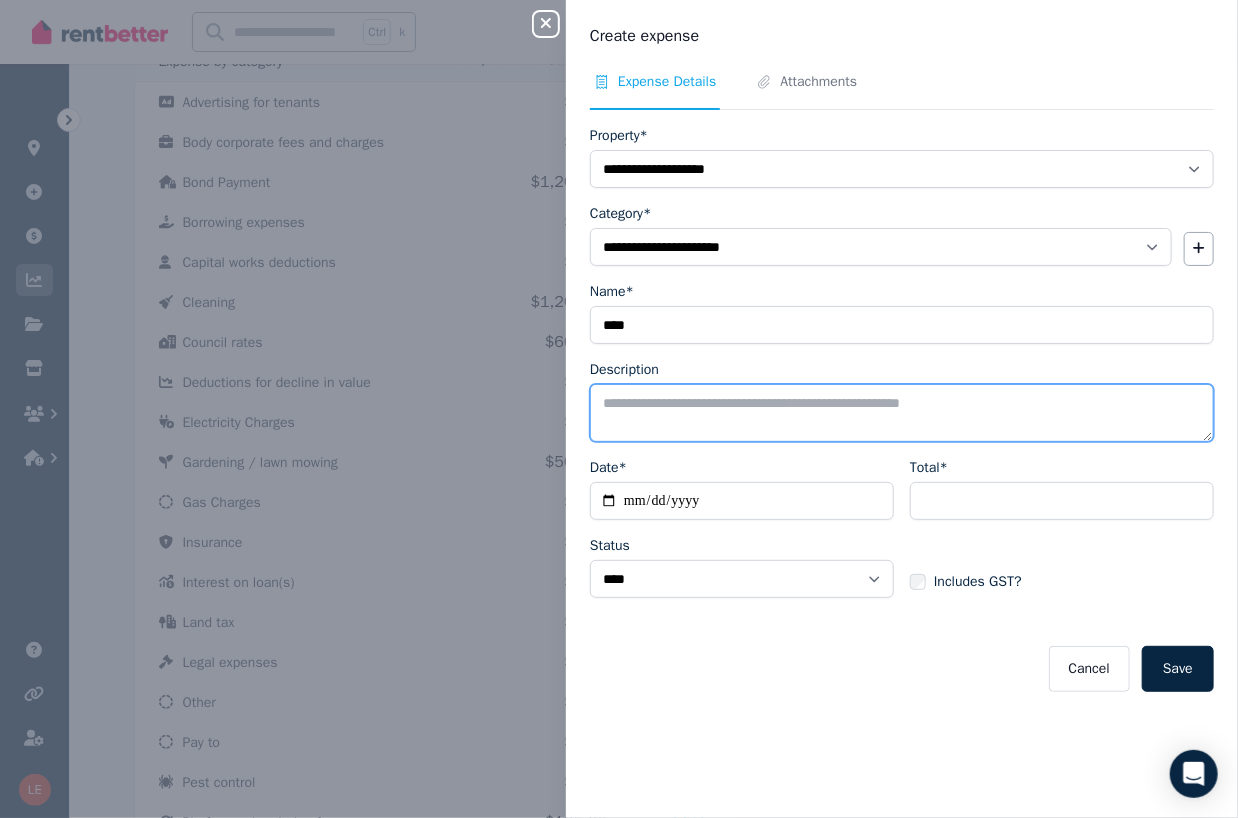 click on "Description" at bounding box center (902, 413) 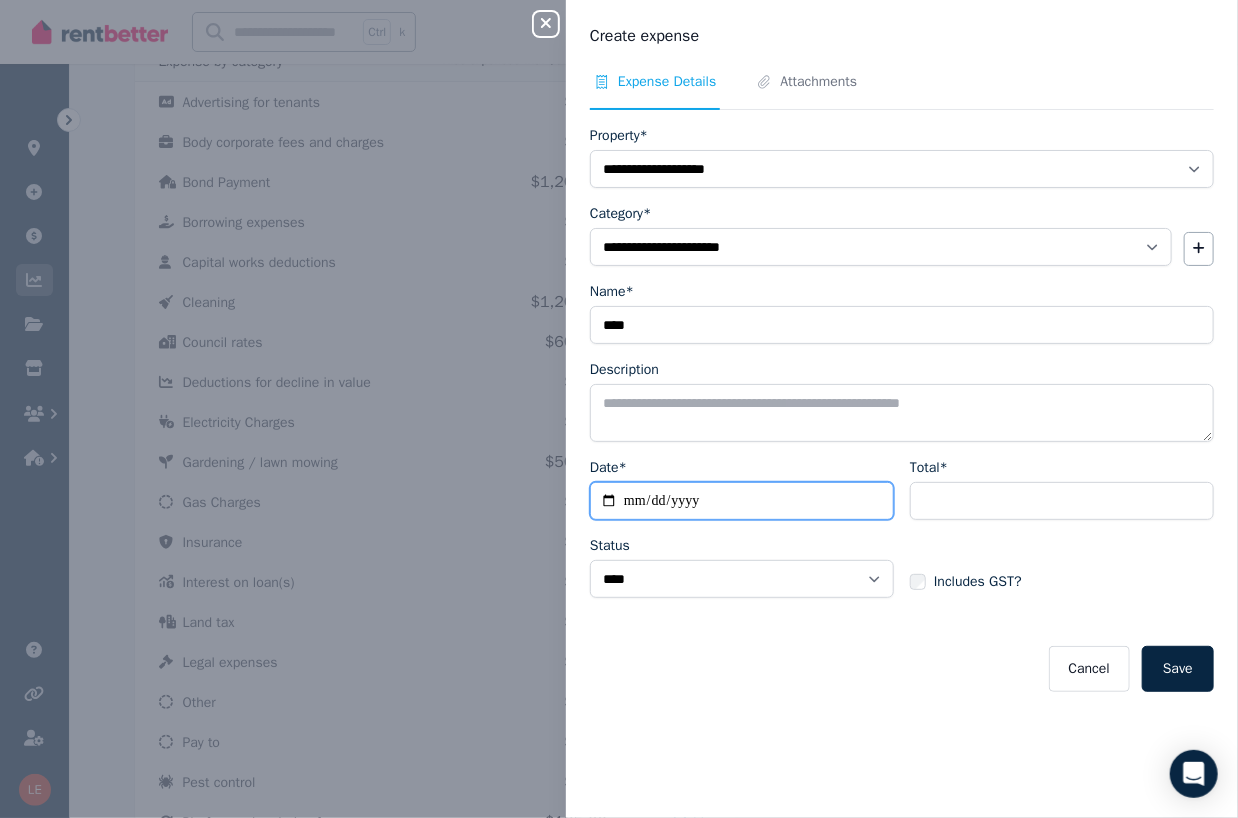 click on "Date*" at bounding box center (742, 501) 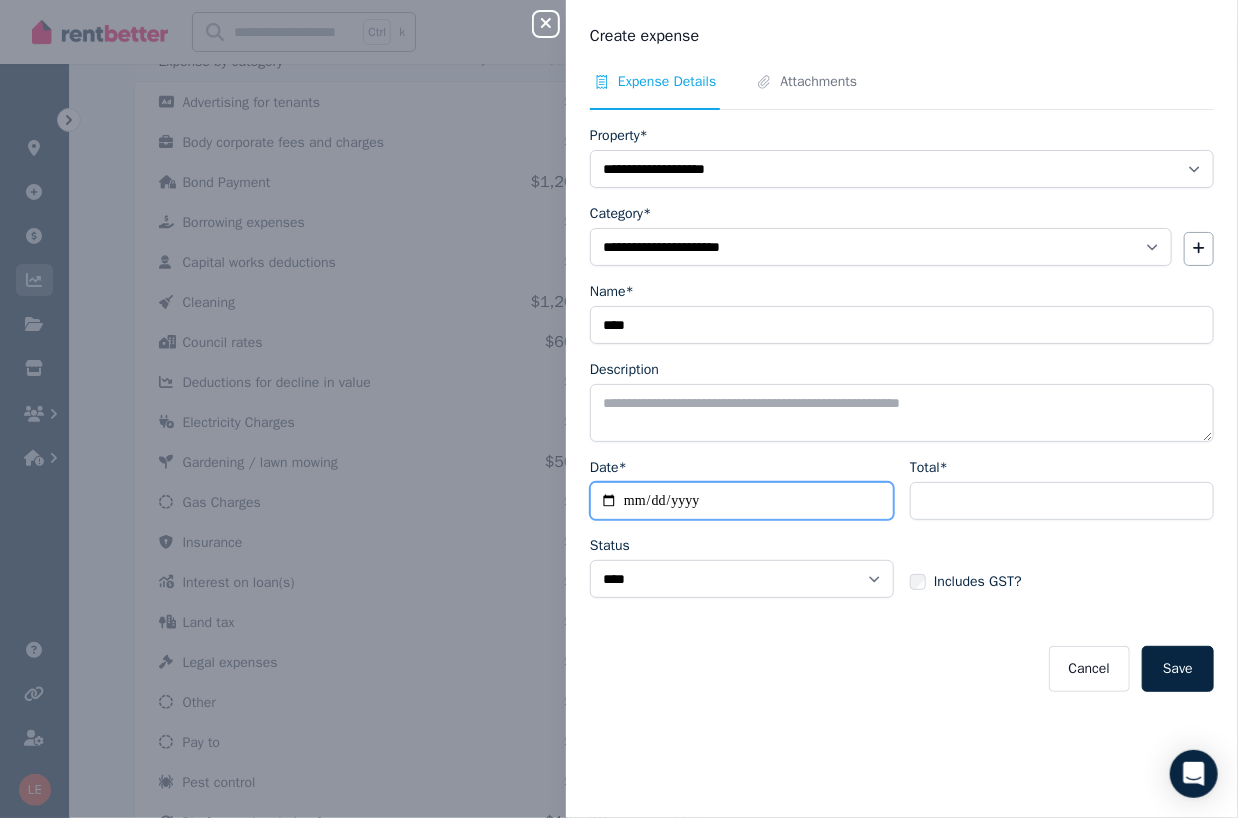 type on "**********" 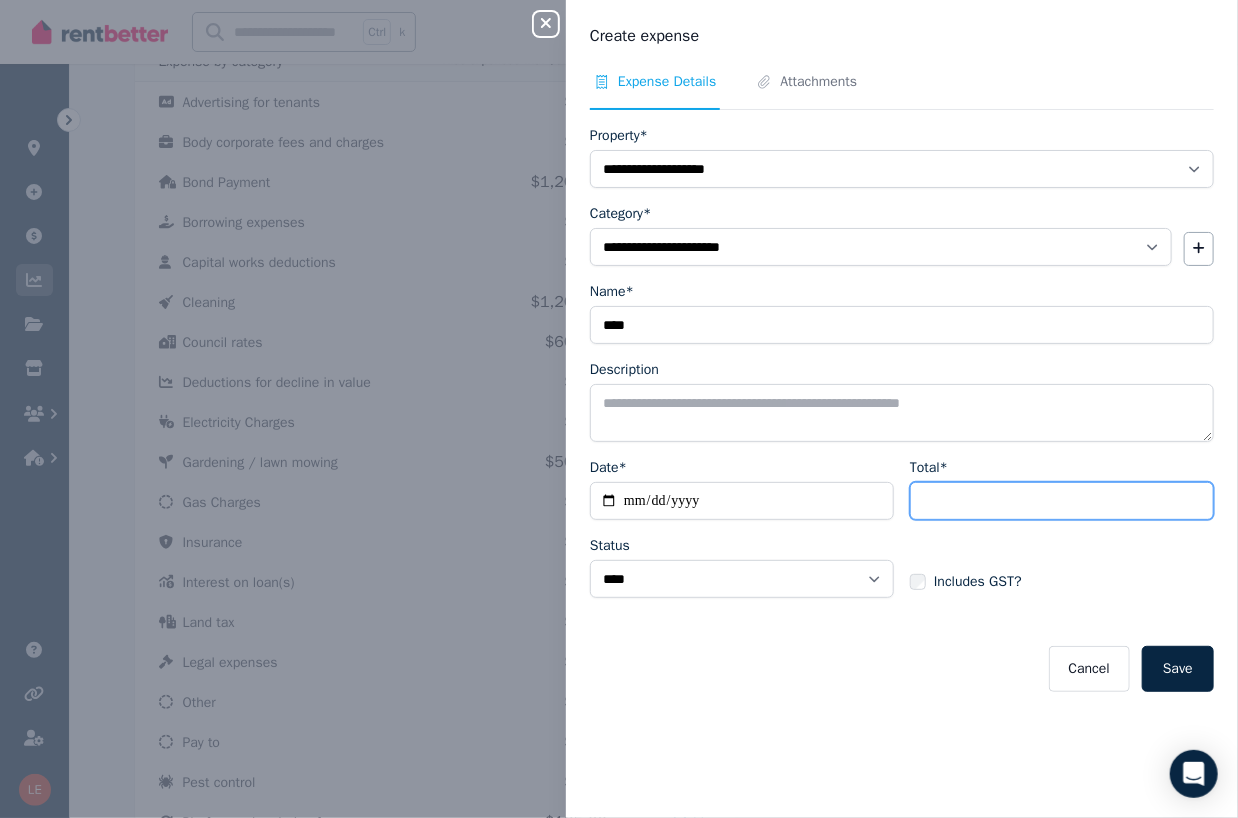 click on "Total*" at bounding box center (1062, 501) 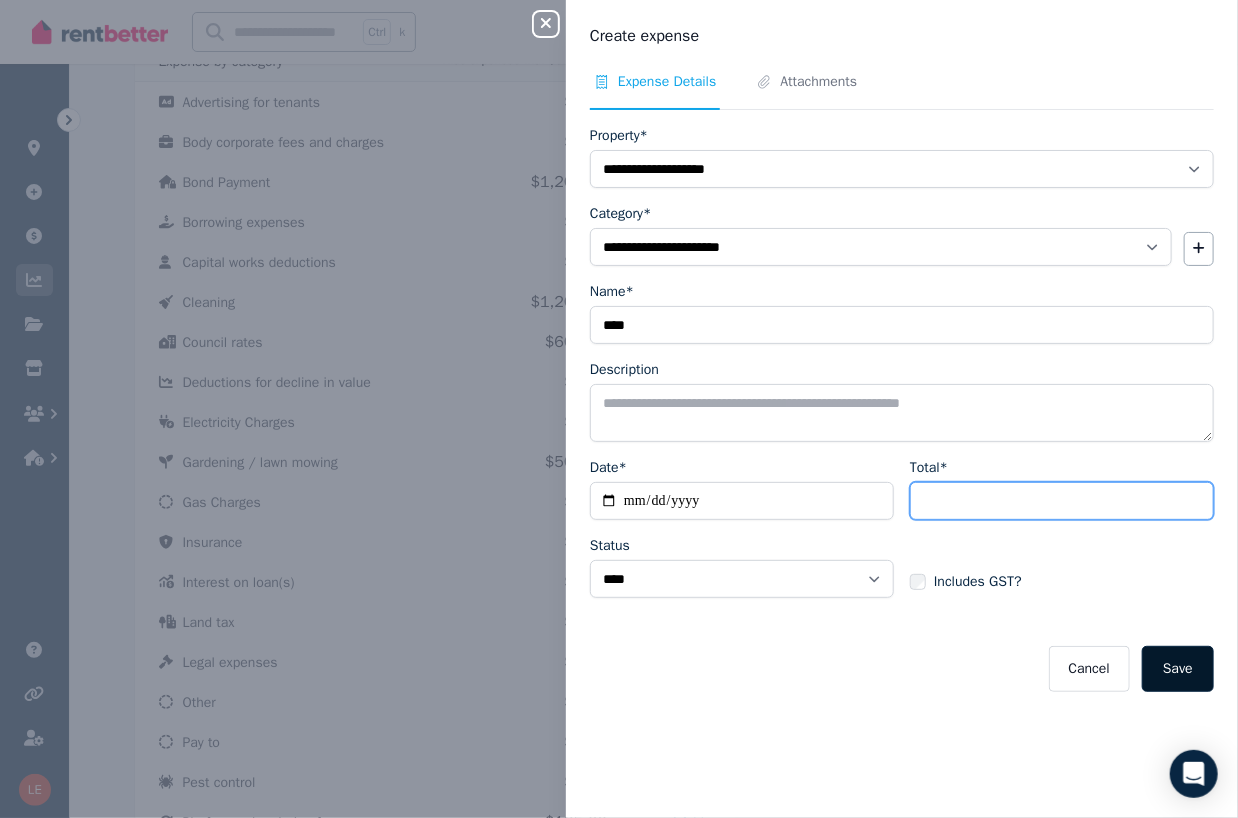type on "***" 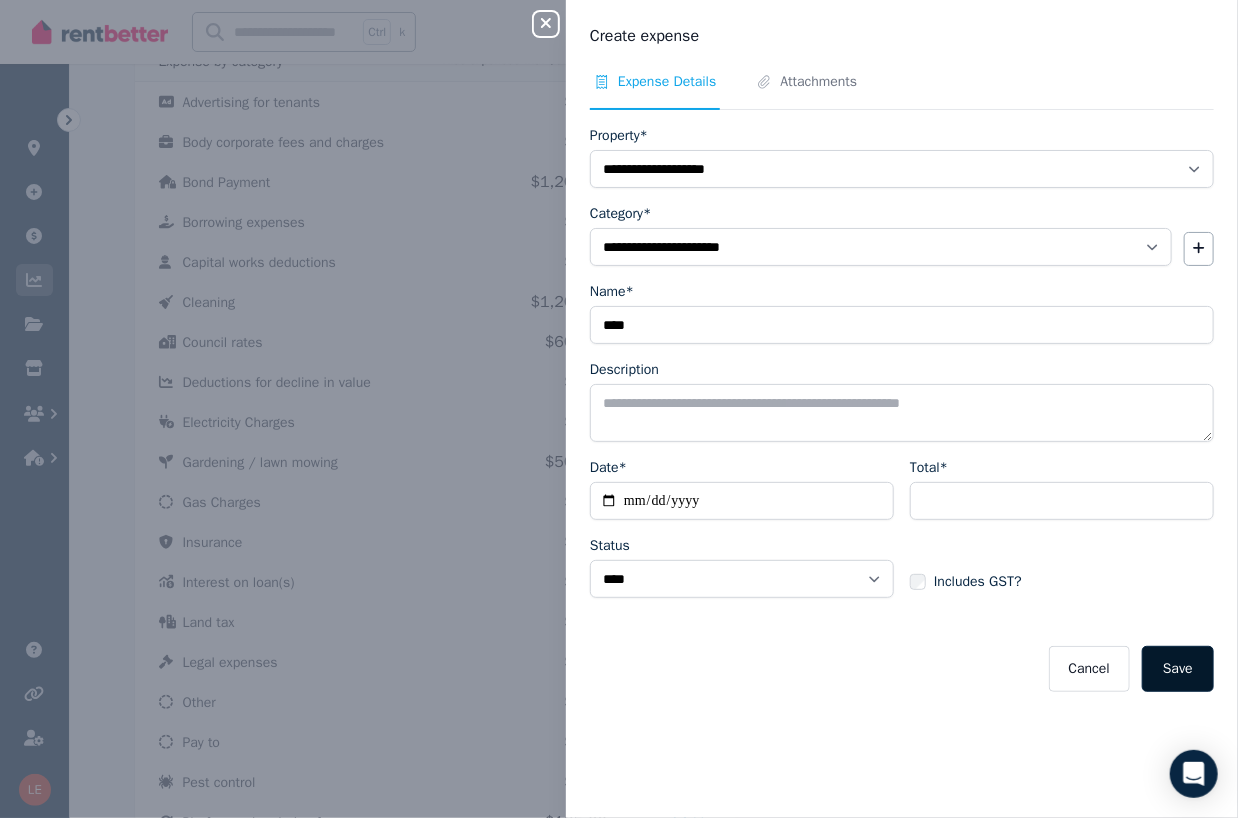click on "Save" at bounding box center (1178, 669) 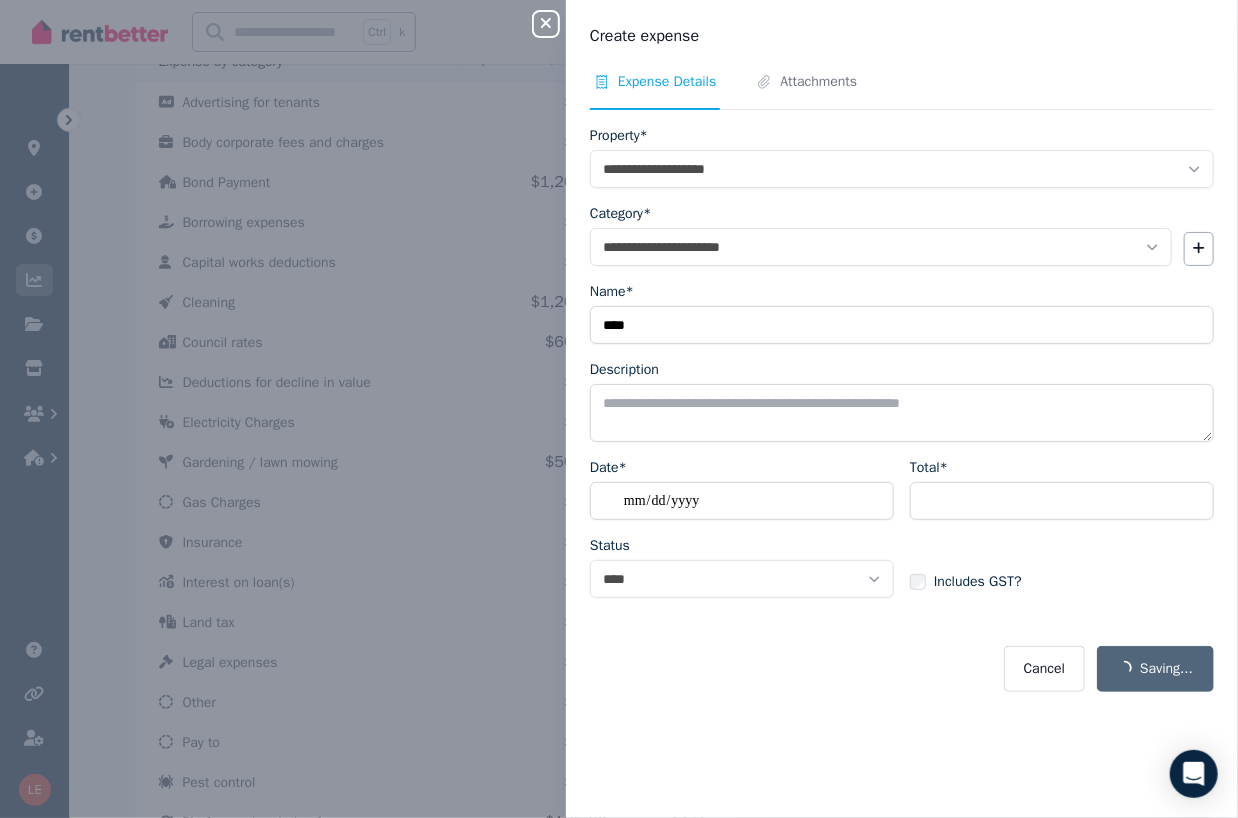 select 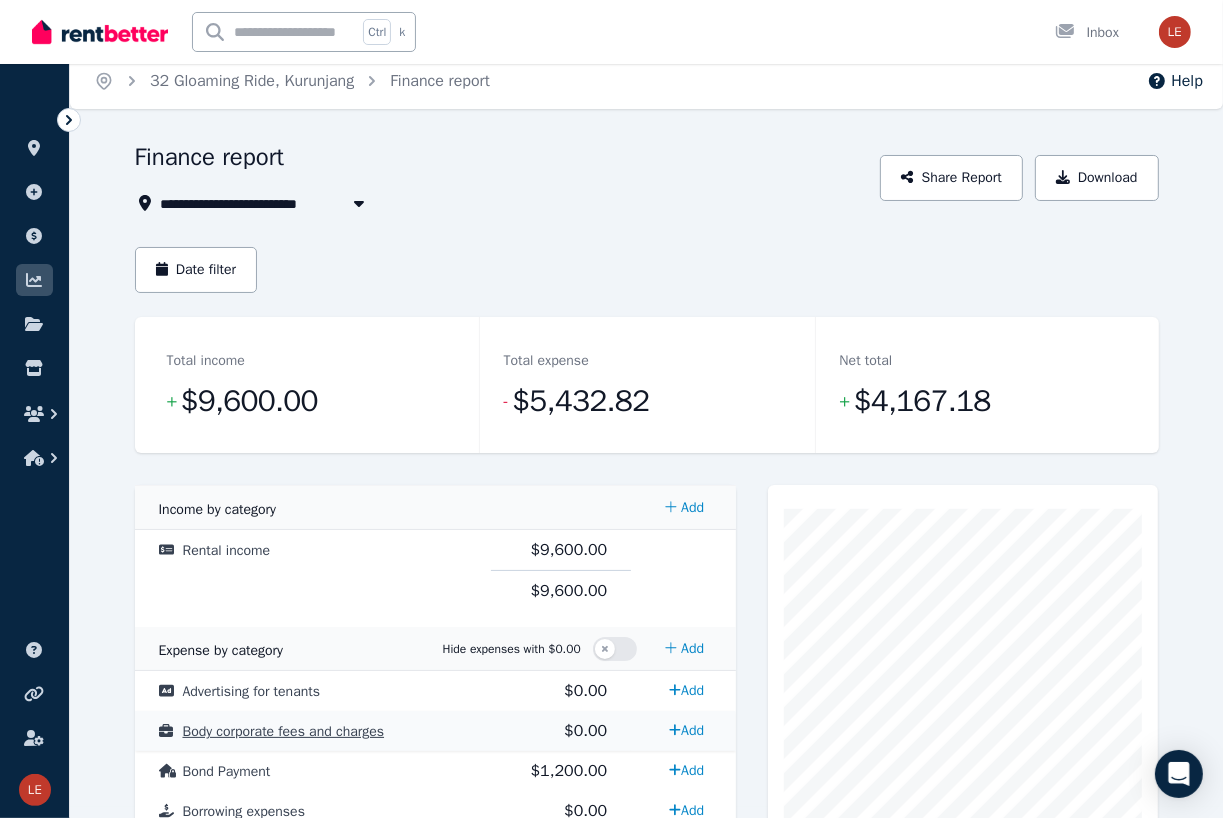 scroll, scrollTop: 0, scrollLeft: 0, axis: both 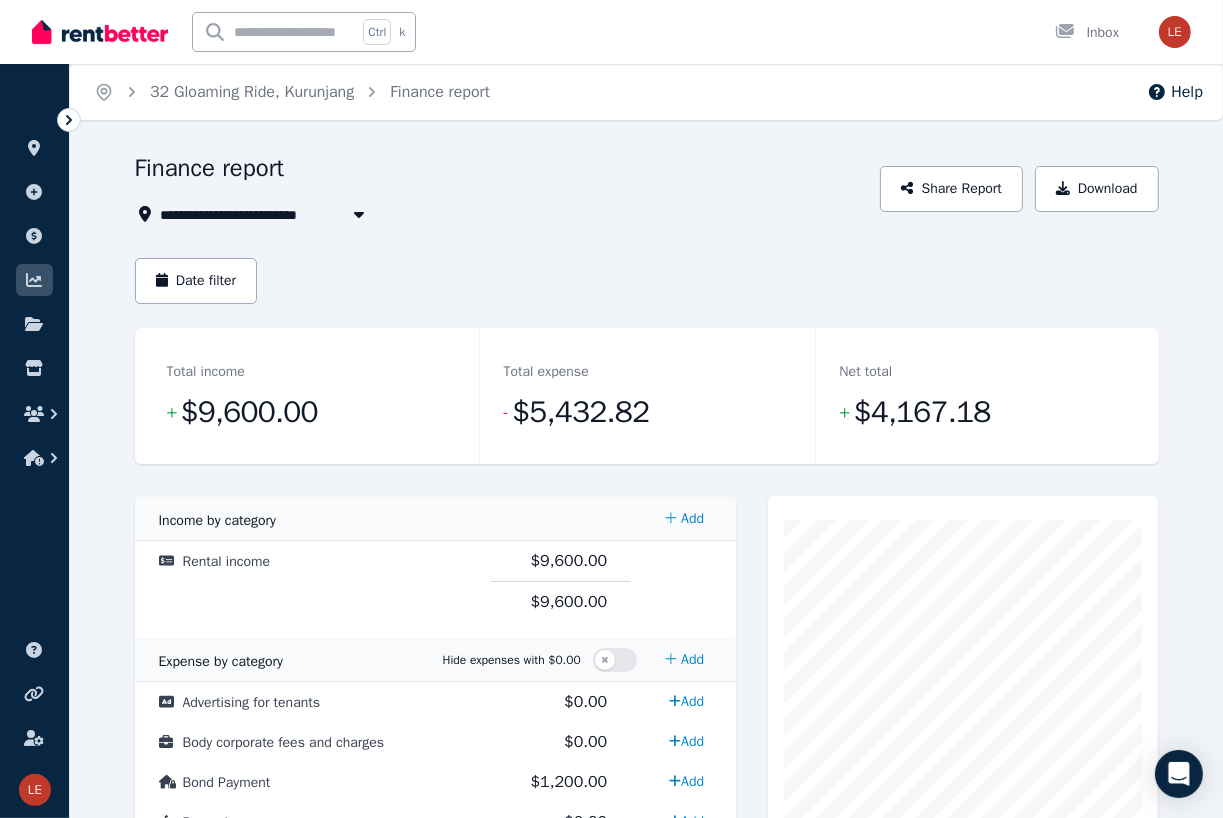 click on "Date filter" at bounding box center (647, 281) 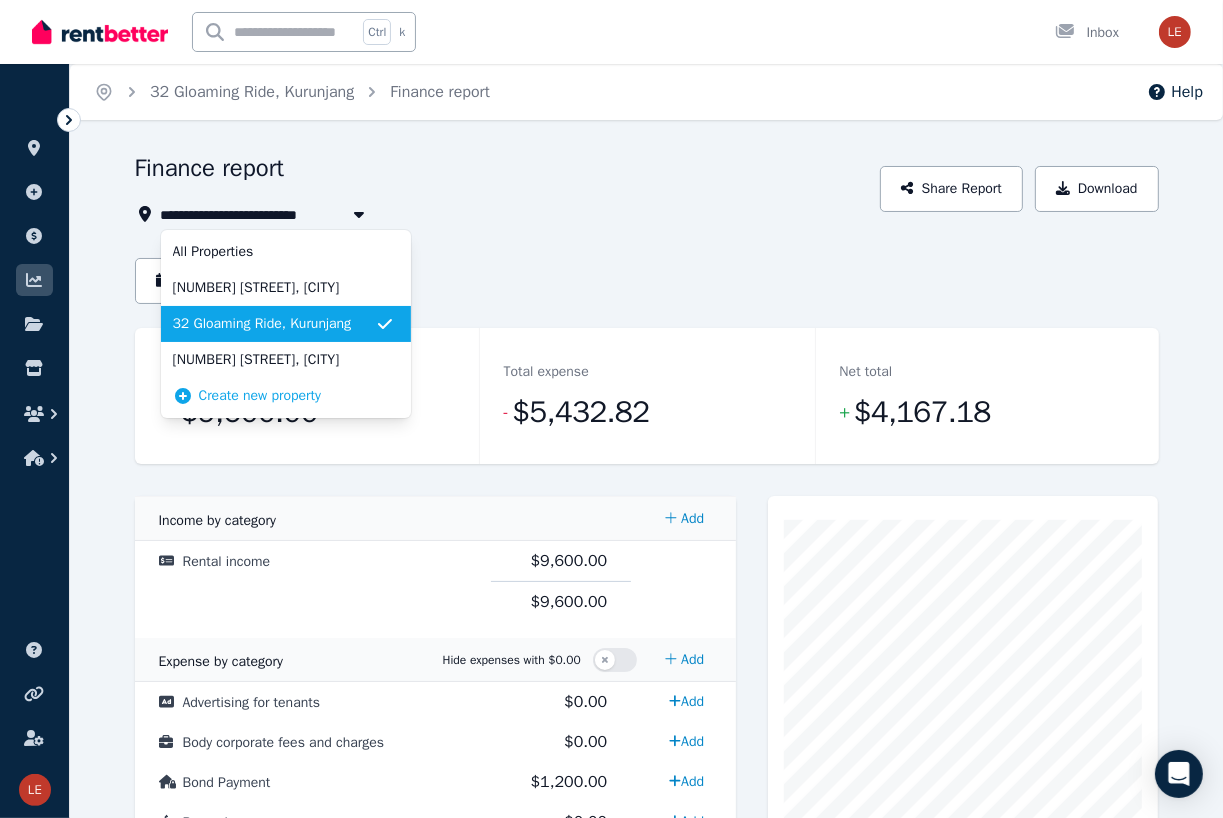 click on "32 Gloaming Ride, Kurunjang" at bounding box center [268, 214] 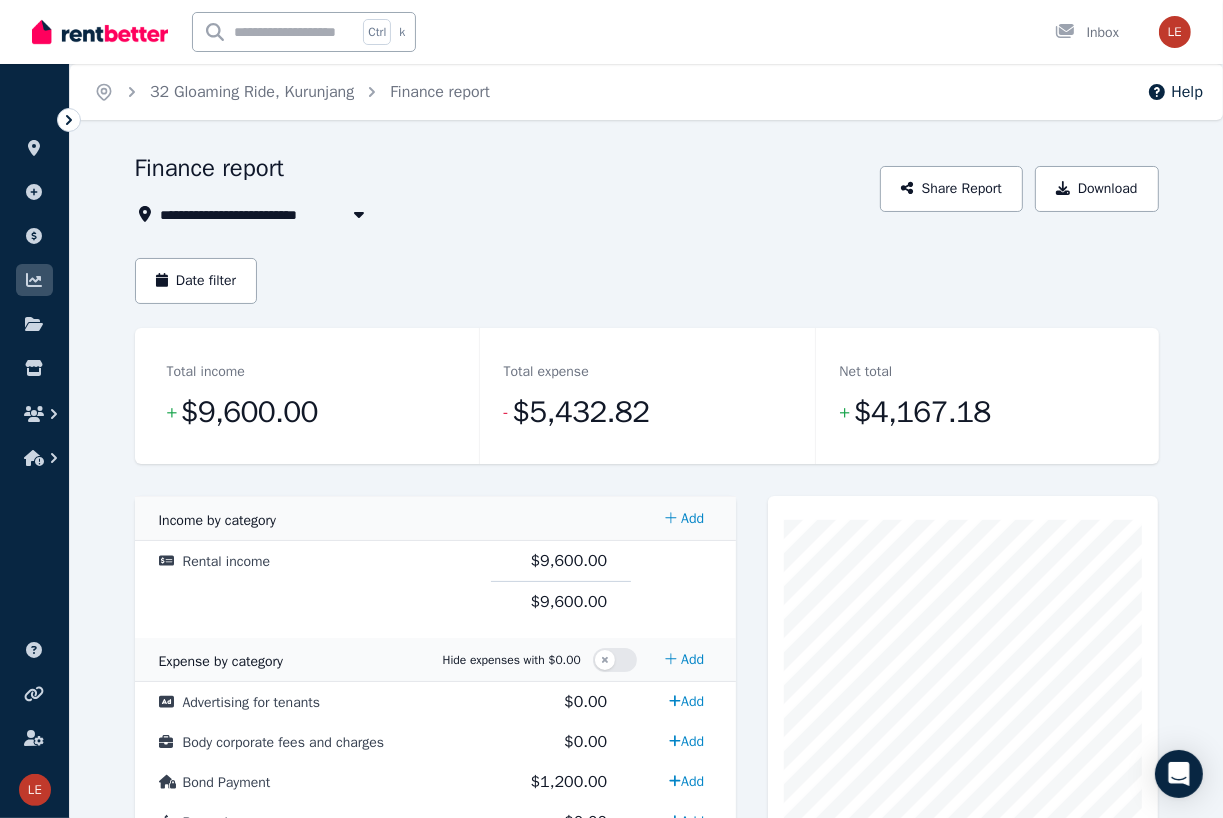 click on "**********" at bounding box center (647, 973) 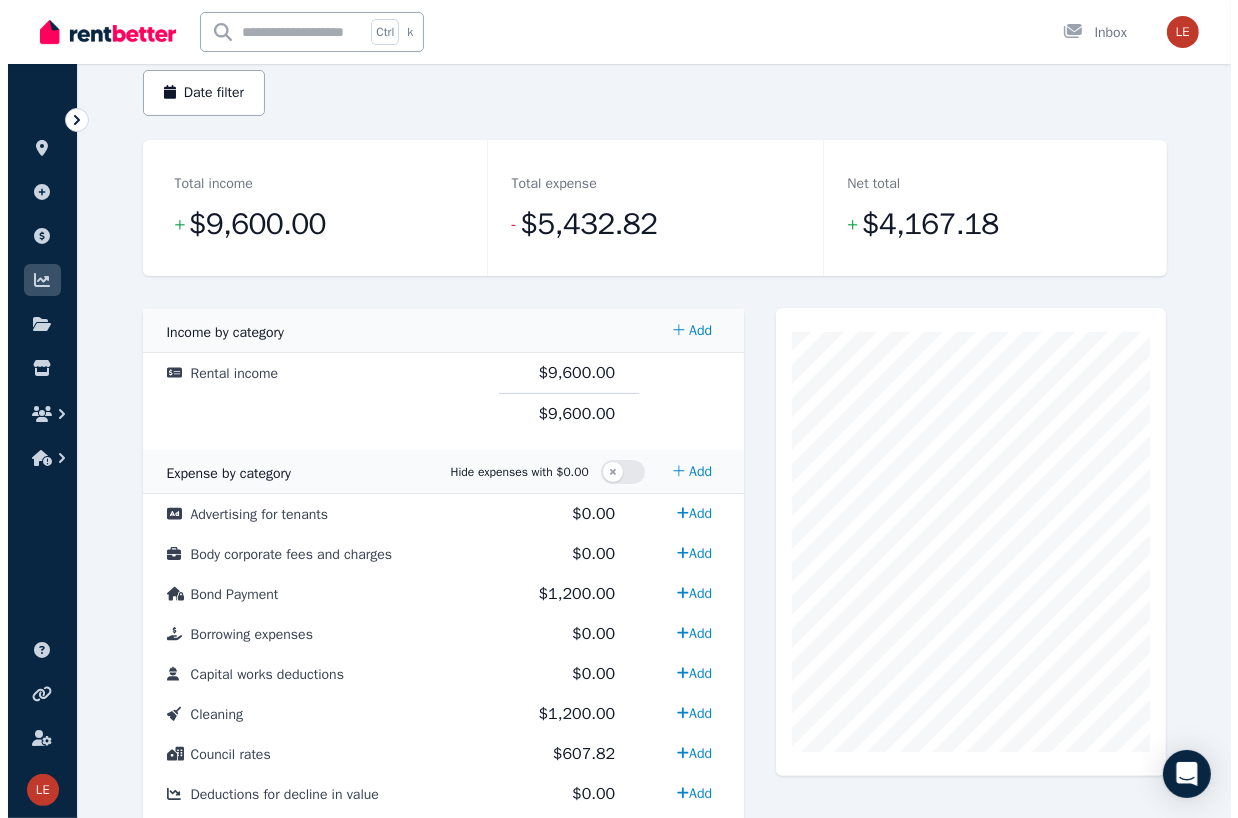 scroll, scrollTop: 100, scrollLeft: 0, axis: vertical 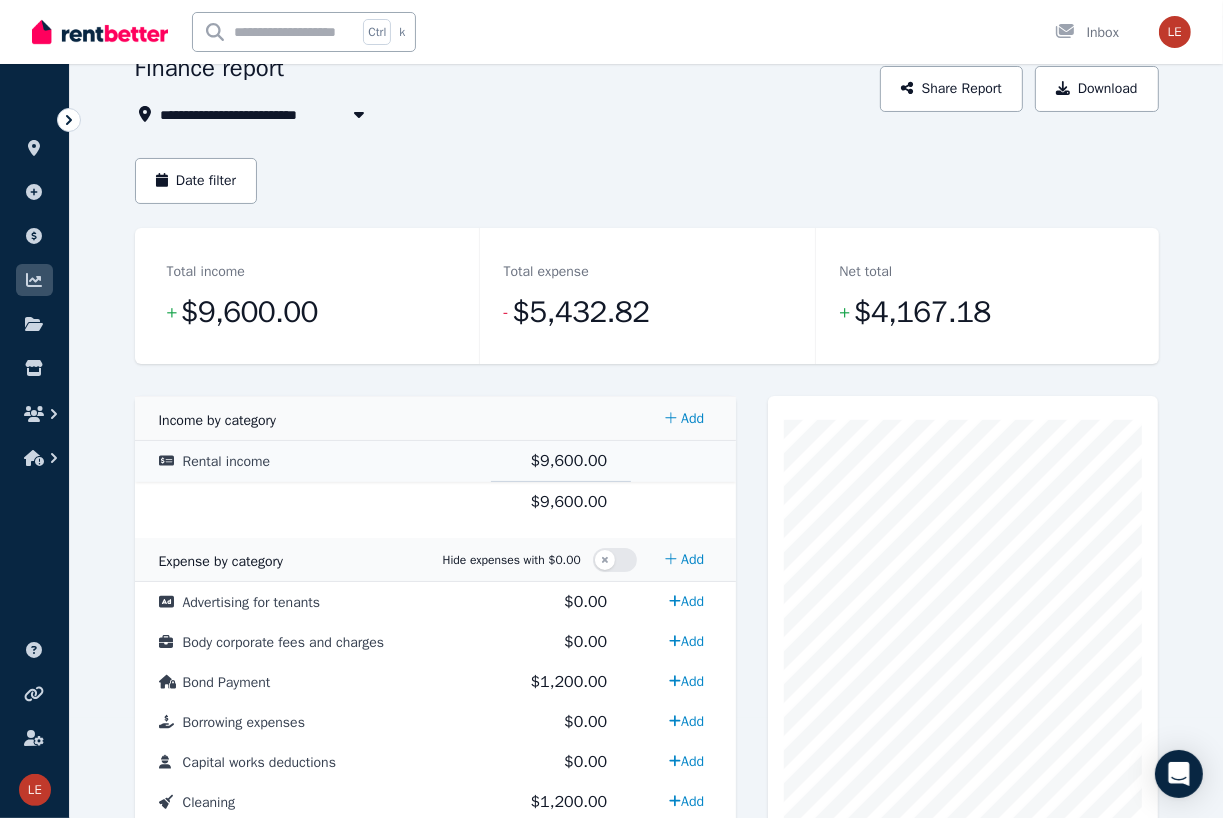 click on "Rental income" at bounding box center (227, 461) 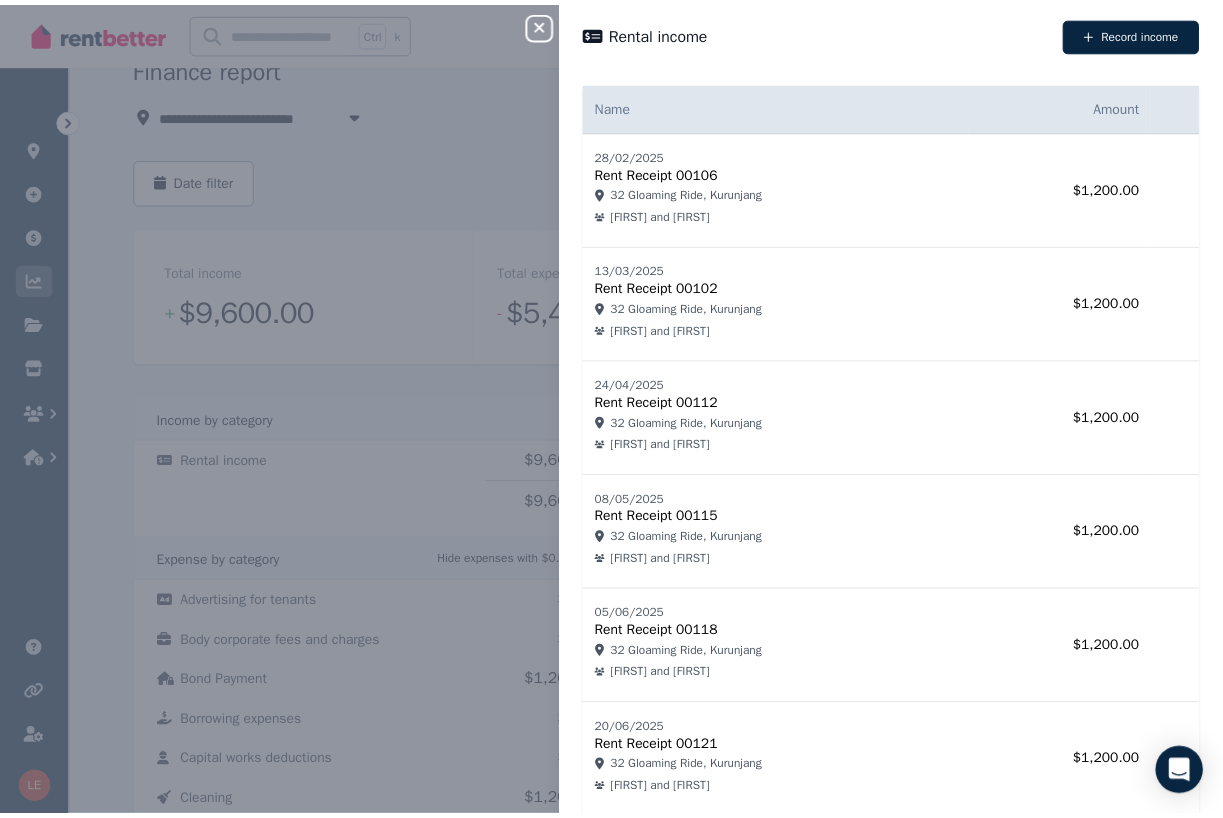 scroll, scrollTop: 0, scrollLeft: 0, axis: both 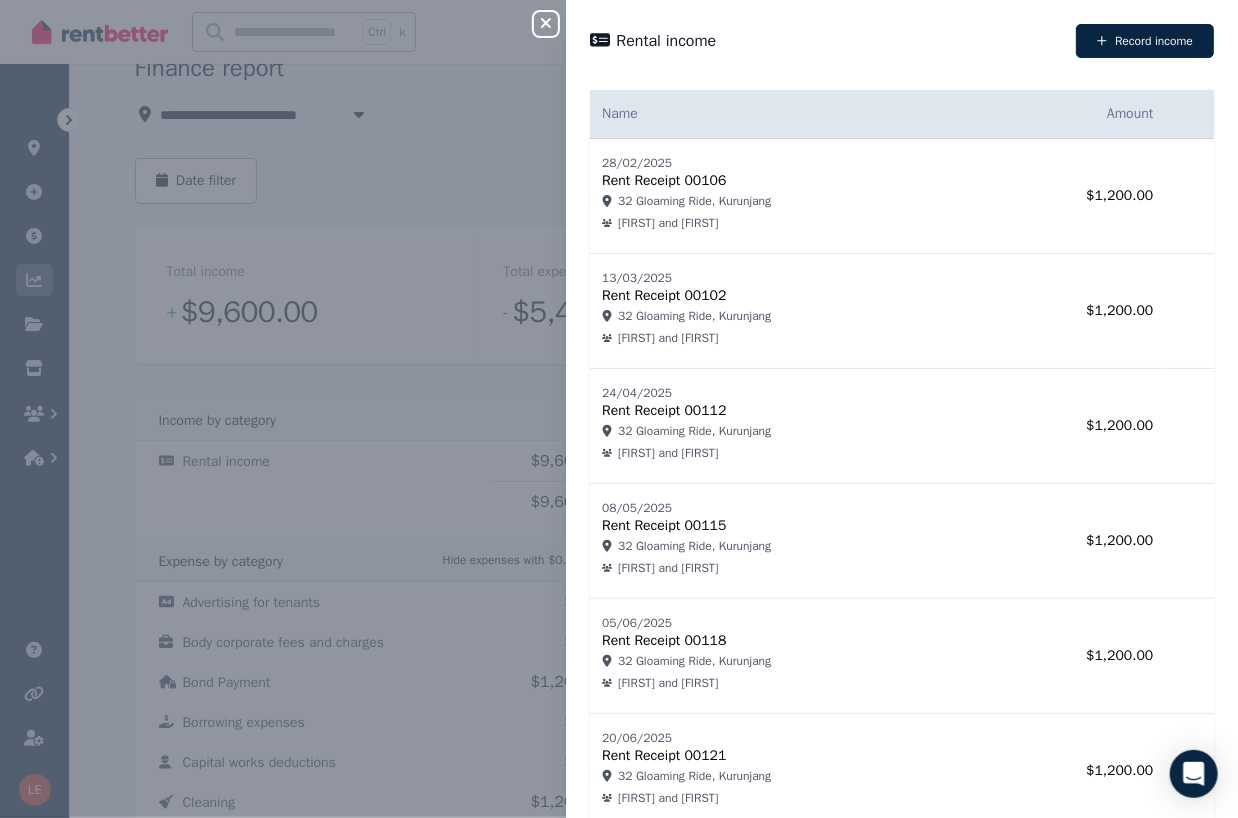 click on "Close panel Rental income Record income Name Amount 28/02/2025 Rent Receipt 00106 32 Gloaming Ride, Kurunjang [NAME] and [NAME] $1,200.00 13/03/2025 Rent Receipt 00102 32 Gloaming Ride, Kurunjang [NAME] and [NAME] $1,200.00 24/04/2025 Rent Receipt 00112 32 Gloaming Ride, Kurunjang [NAME] and [NAME] $1,200.00 08/05/2025 Rent Receipt 00115 32 Gloaming Ride, Kurunjang [NAME] and [NAME] $1,200.00 05/06/2025 Rent Receipt 00118 32 Gloaming Ride, Kurunjang [NAME] and [NAME] $1,200.00 20/06/2025 Rent Receipt 00121 32 Gloaming Ride, Kurunjang [NAME] and [NAME] $1,200.00 03/07/2025 Rent Receipt 00128 32 Gloaming Ride, Kurunjang [NAME] and [NAME] $1,200.00 04/07/2025 Rent Receipt 00124 32 Gloaming Ride, Kurunjang [NAME] and [NAME] $1,200.00" at bounding box center (619, 409) 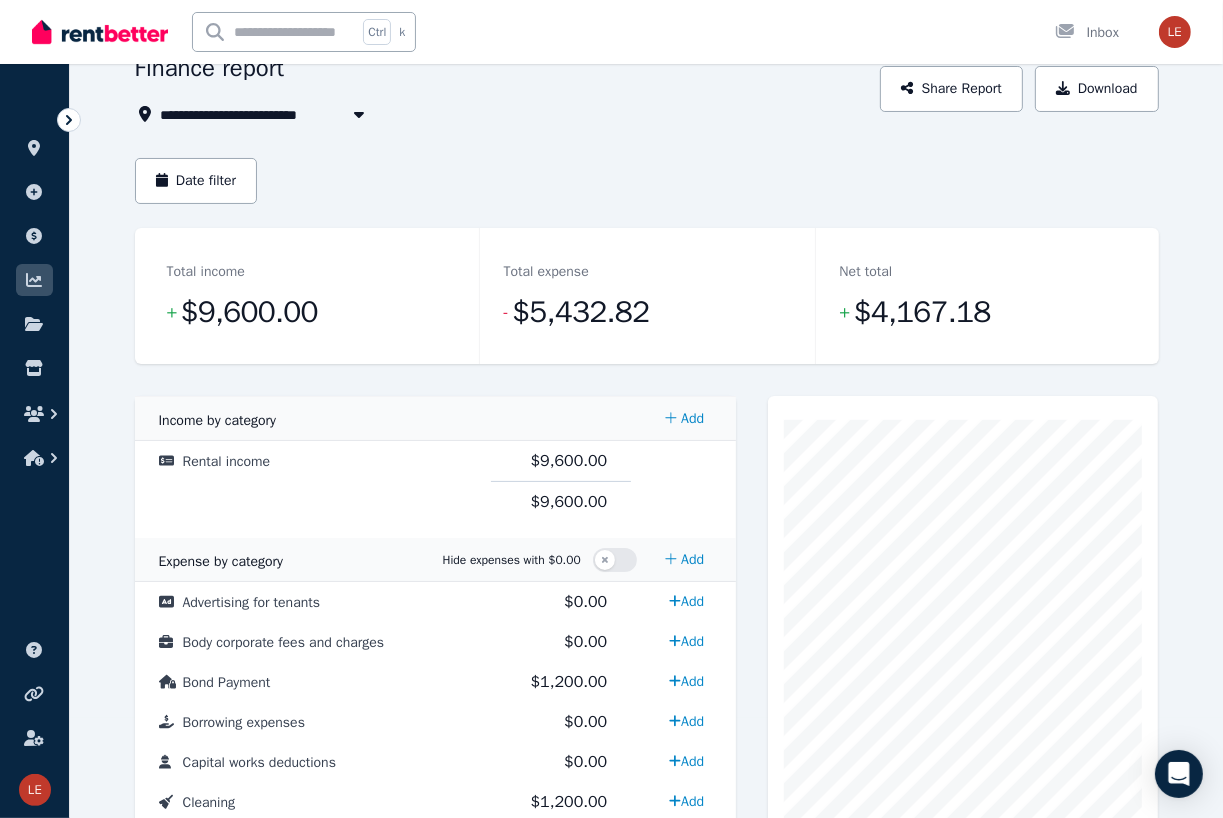 click on "**********" at bounding box center (502, 114) 